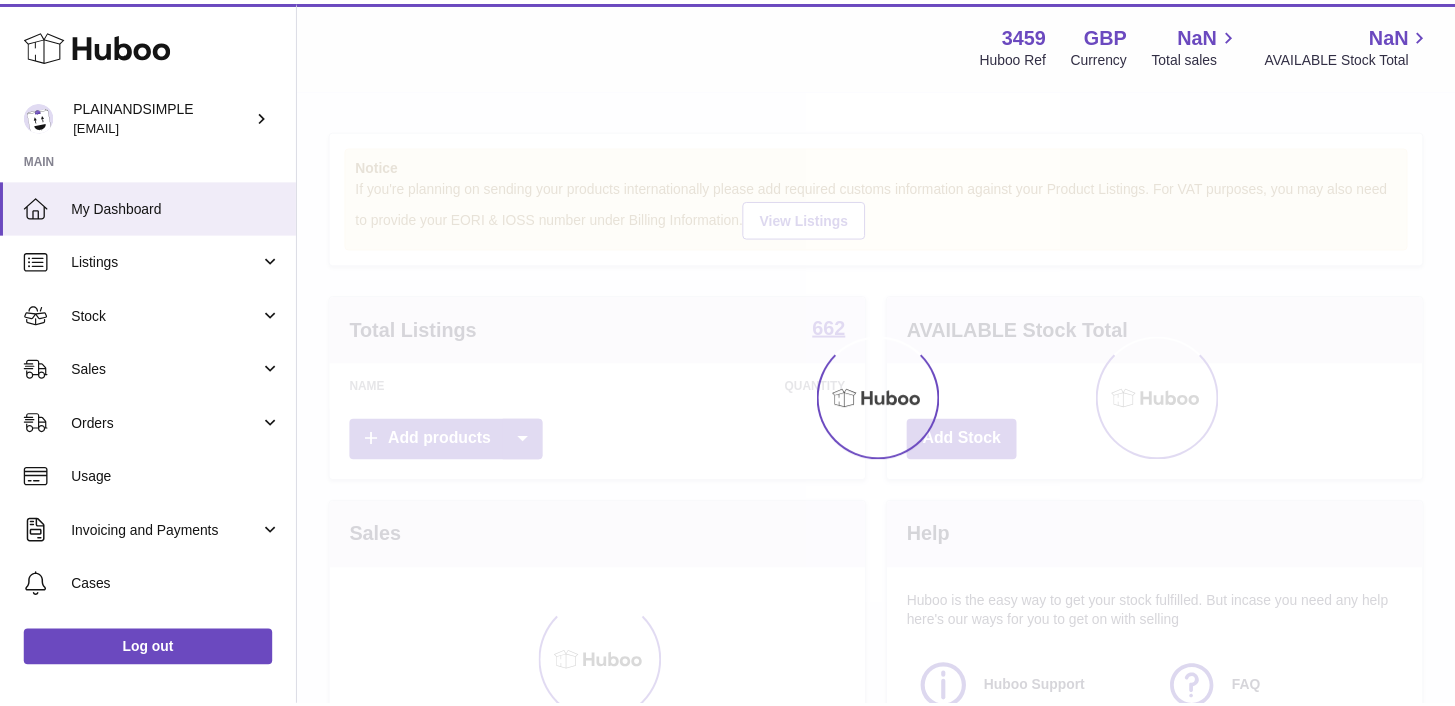 scroll, scrollTop: 0, scrollLeft: 0, axis: both 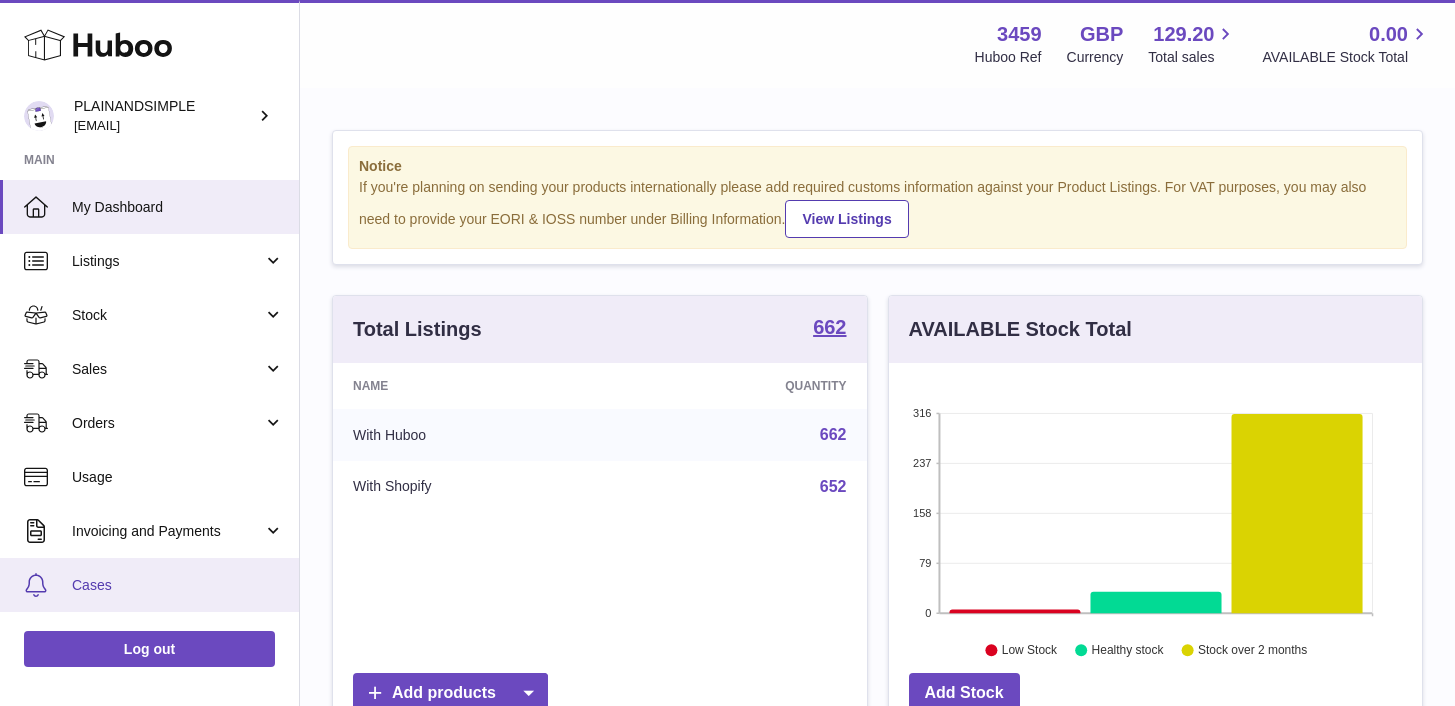 click on "Cases" at bounding box center [178, 585] 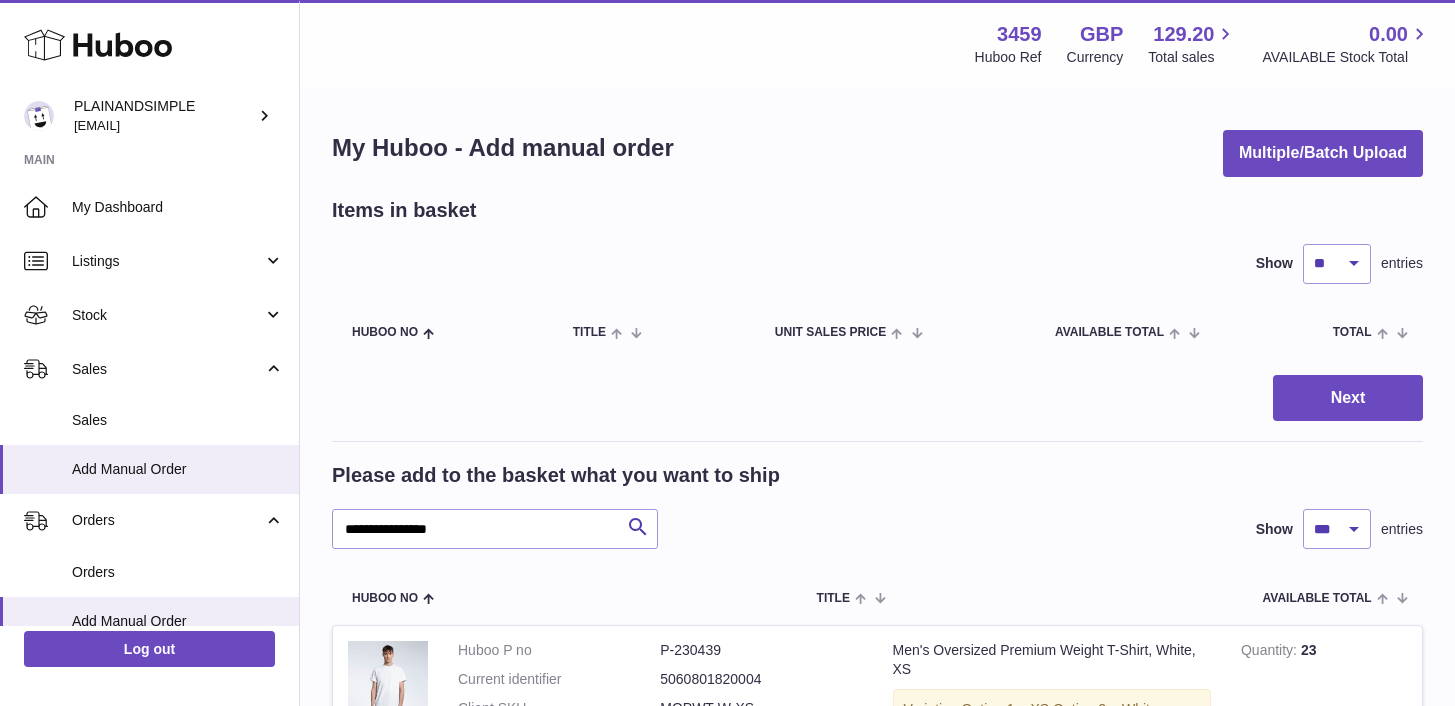 select on "***" 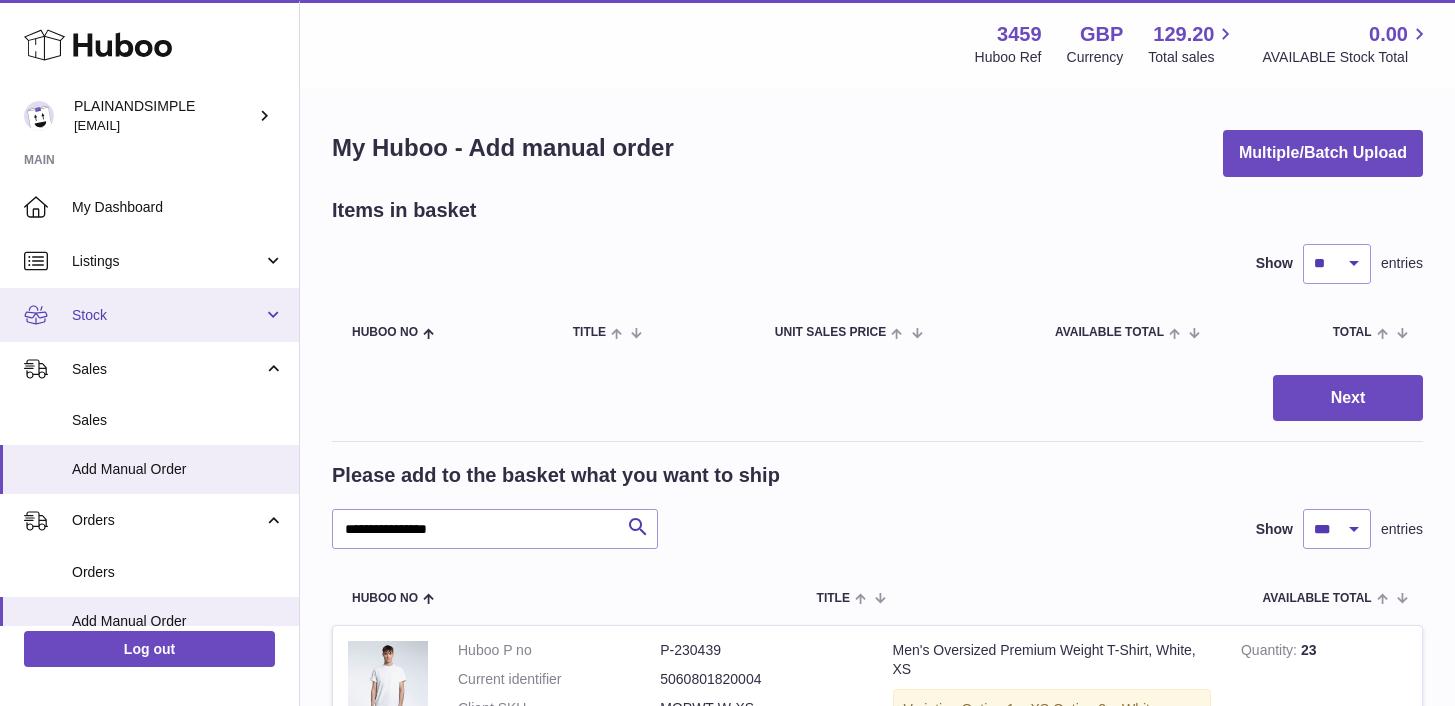 click on "Stock" at bounding box center [149, 315] 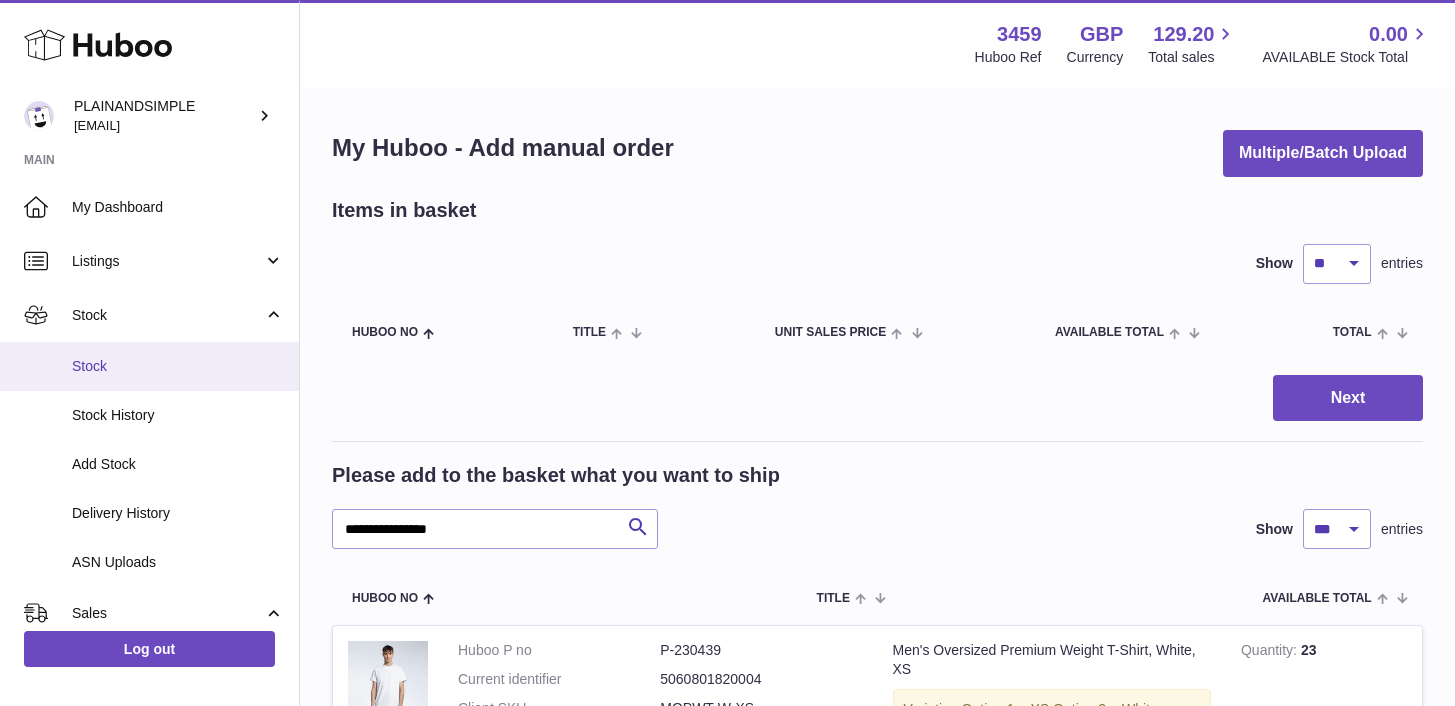 click on "Stock" at bounding box center (178, 366) 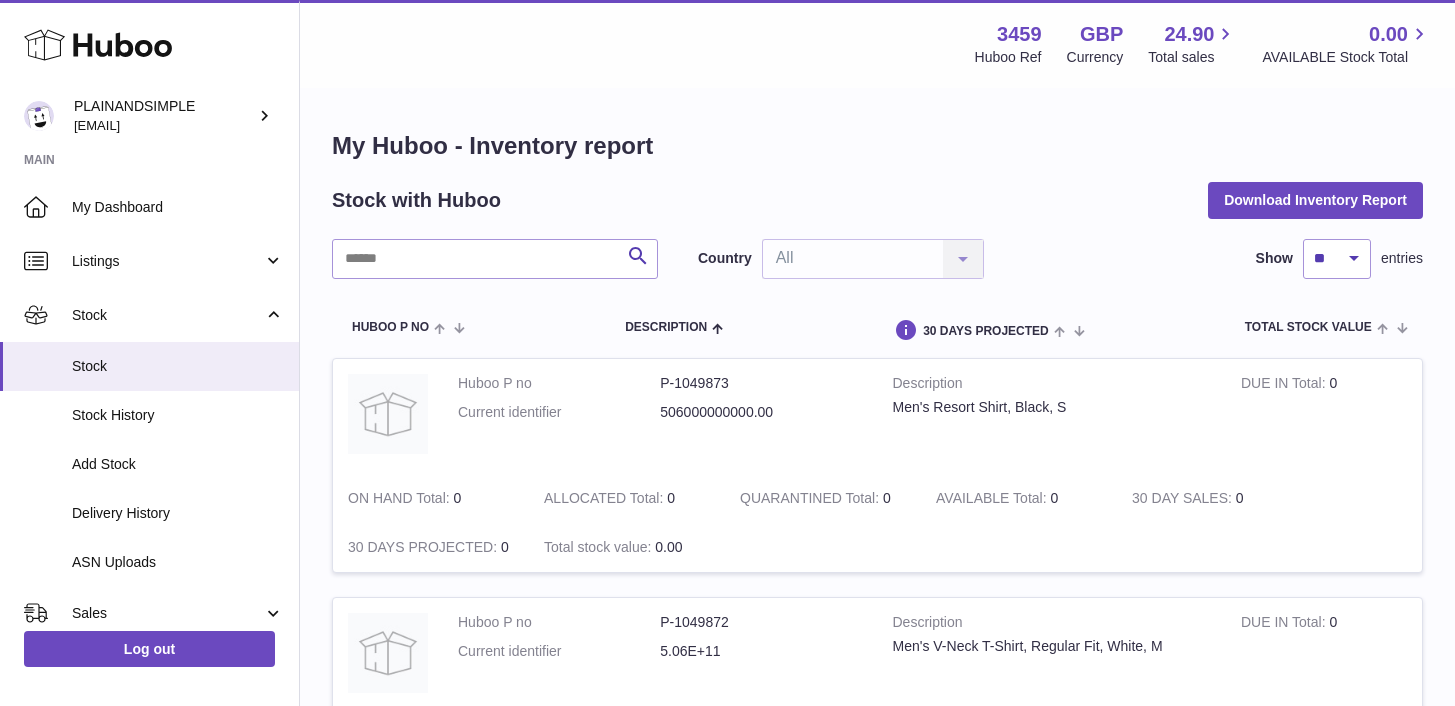 scroll, scrollTop: 0, scrollLeft: 0, axis: both 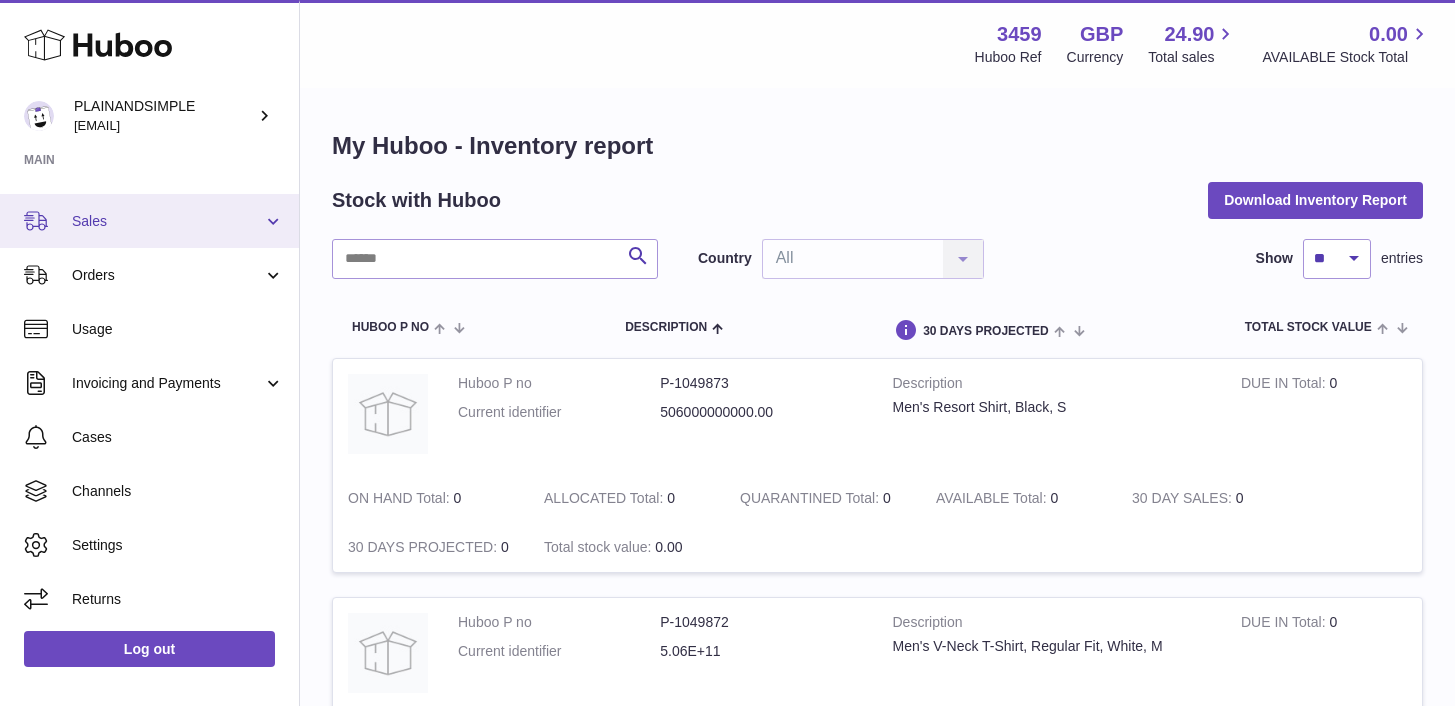 click on "Sales" at bounding box center (149, 221) 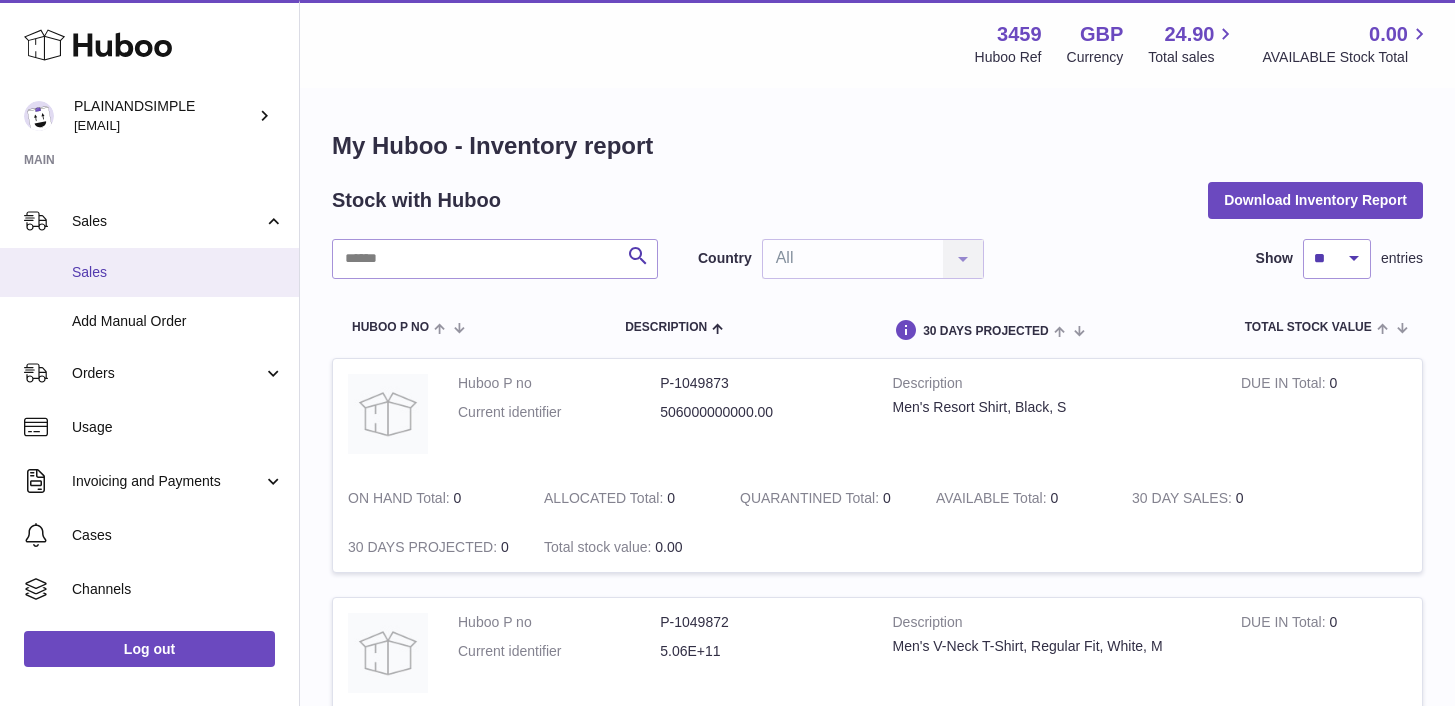 click on "Sales" at bounding box center (178, 272) 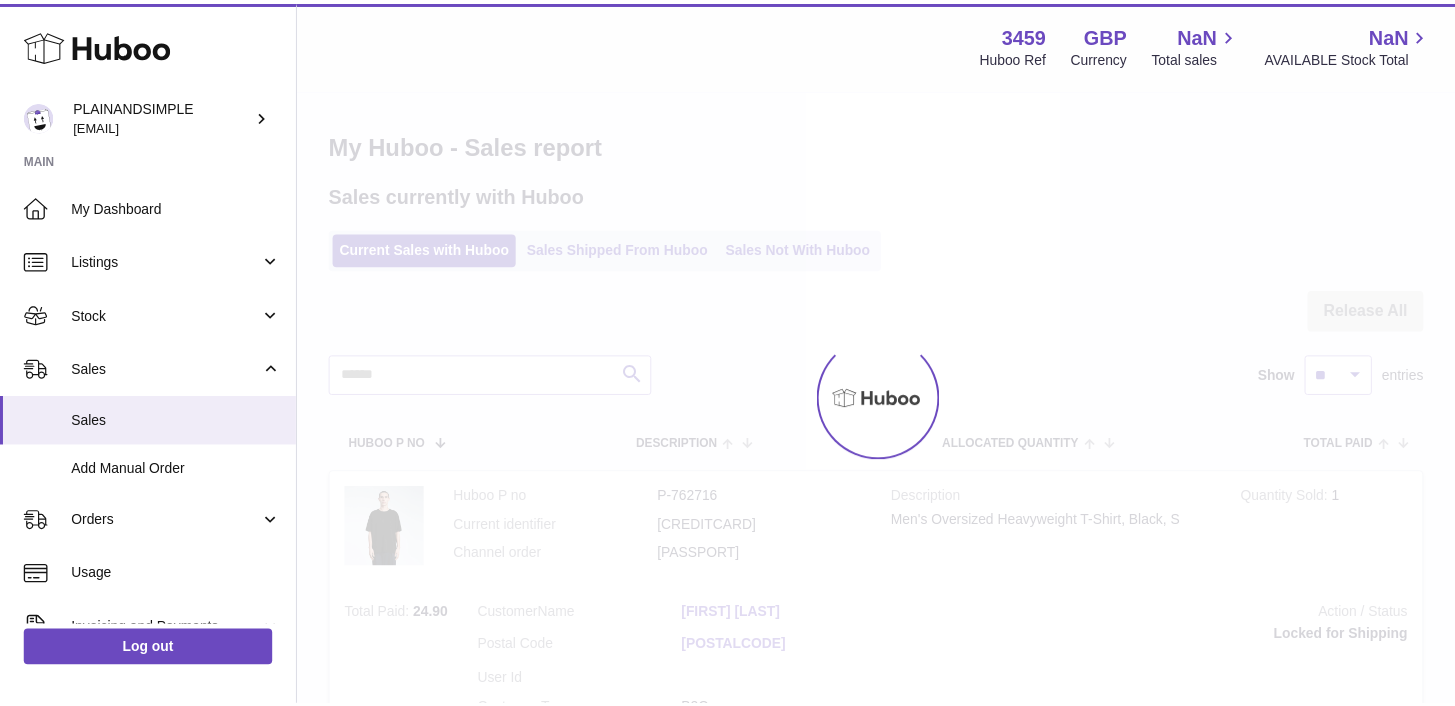 scroll, scrollTop: 0, scrollLeft: 0, axis: both 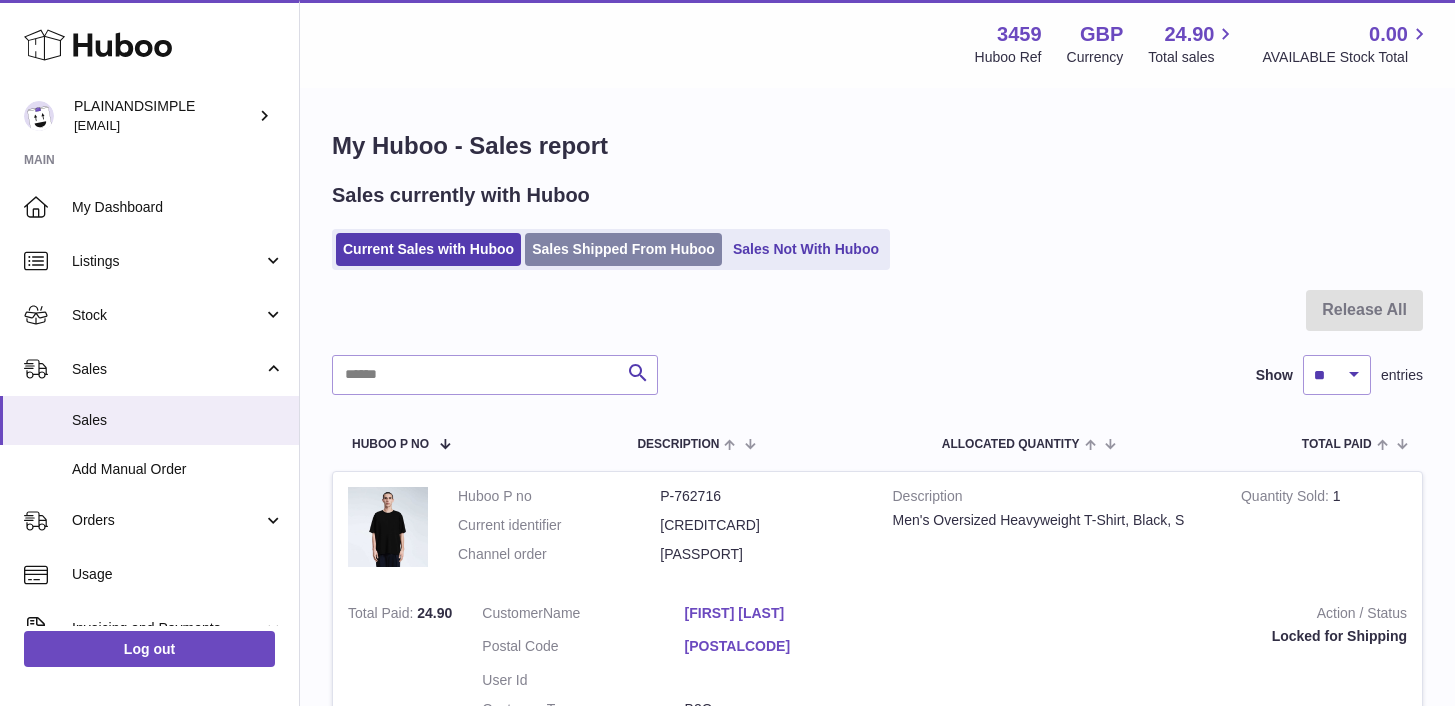 click on "Sales Shipped From Huboo" at bounding box center (623, 249) 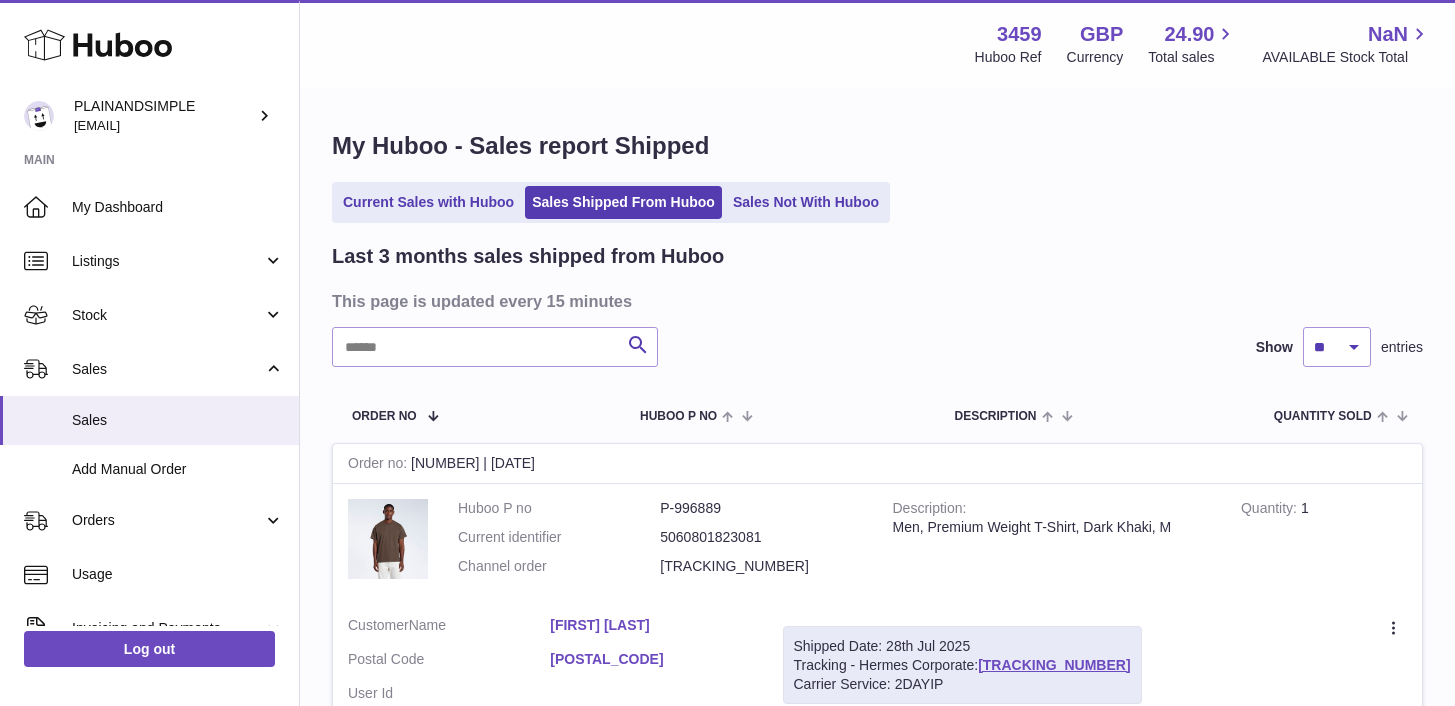 scroll, scrollTop: 0, scrollLeft: 0, axis: both 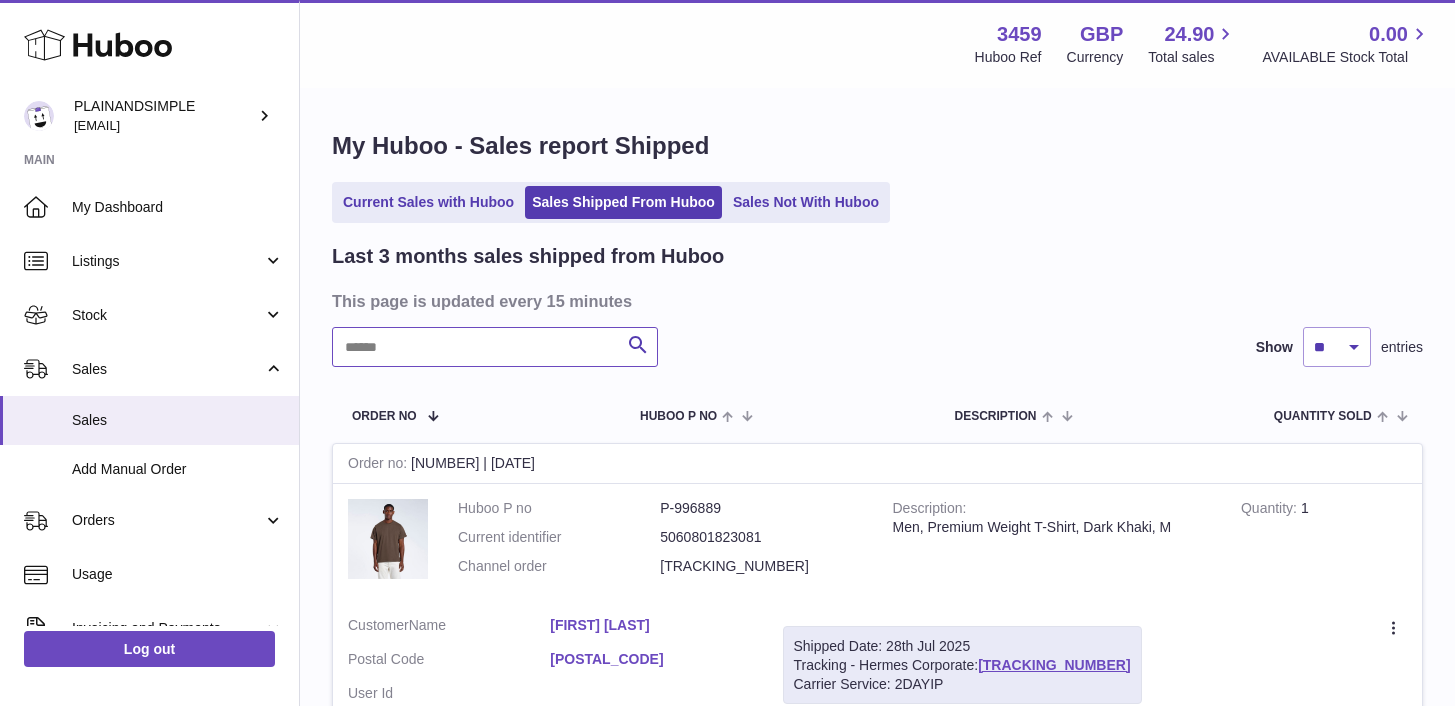click at bounding box center [495, 347] 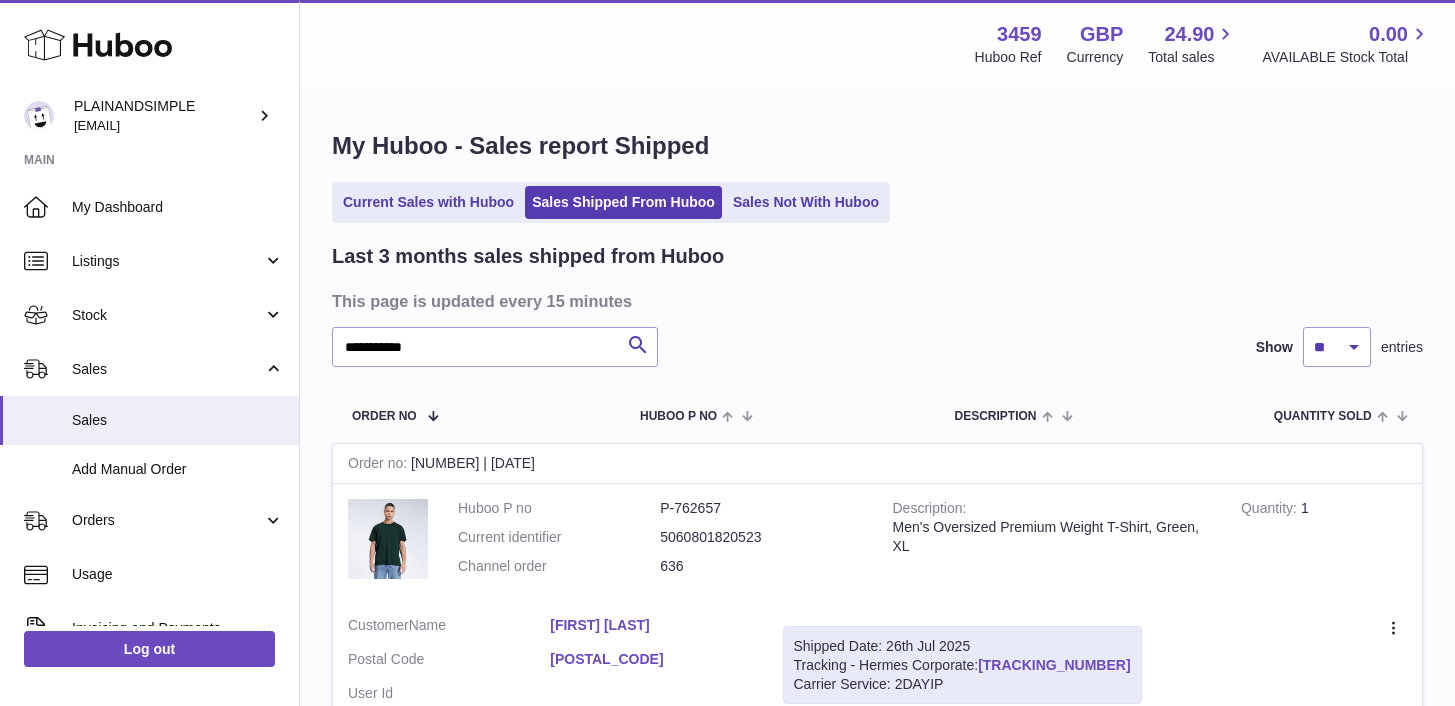 click on "H01HYA0050625920" at bounding box center (1054, 665) 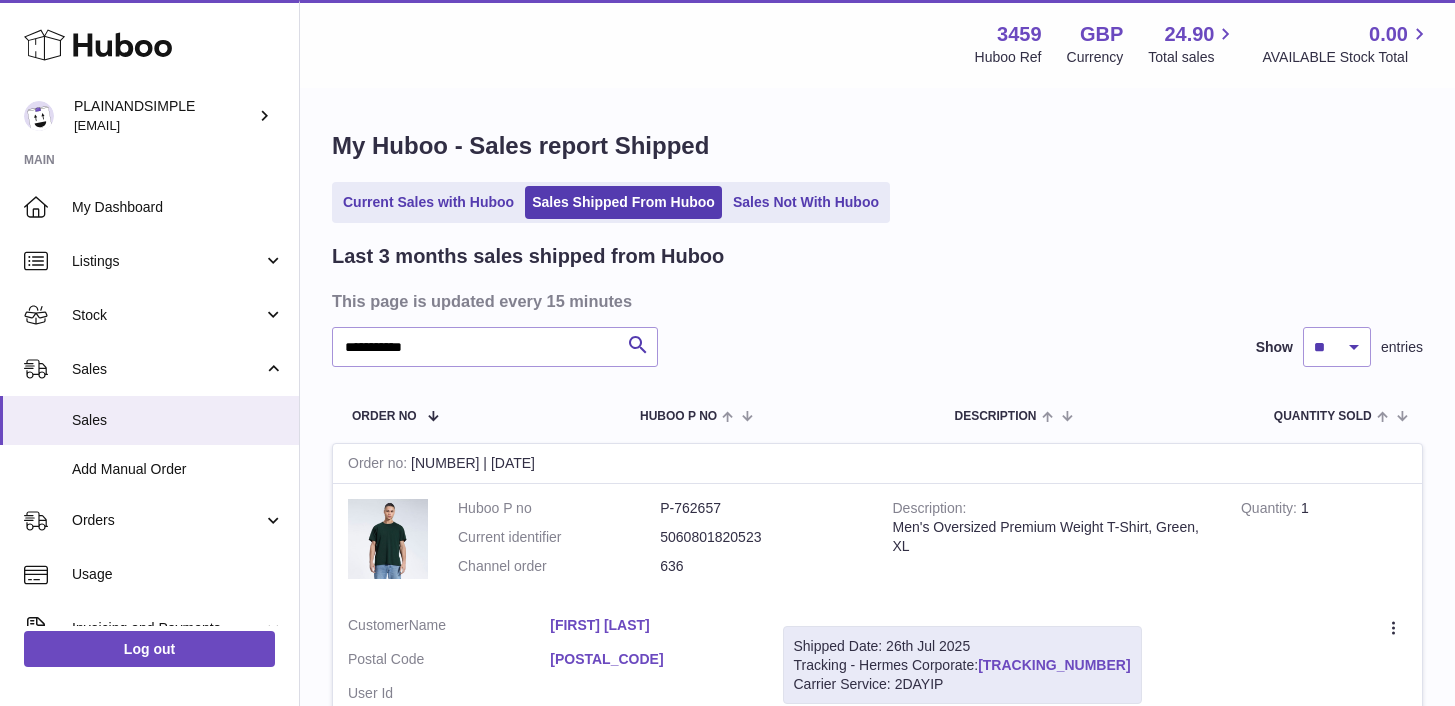 drag, startPoint x: 1119, startPoint y: 664, endPoint x: 984, endPoint y: 665, distance: 135.00371 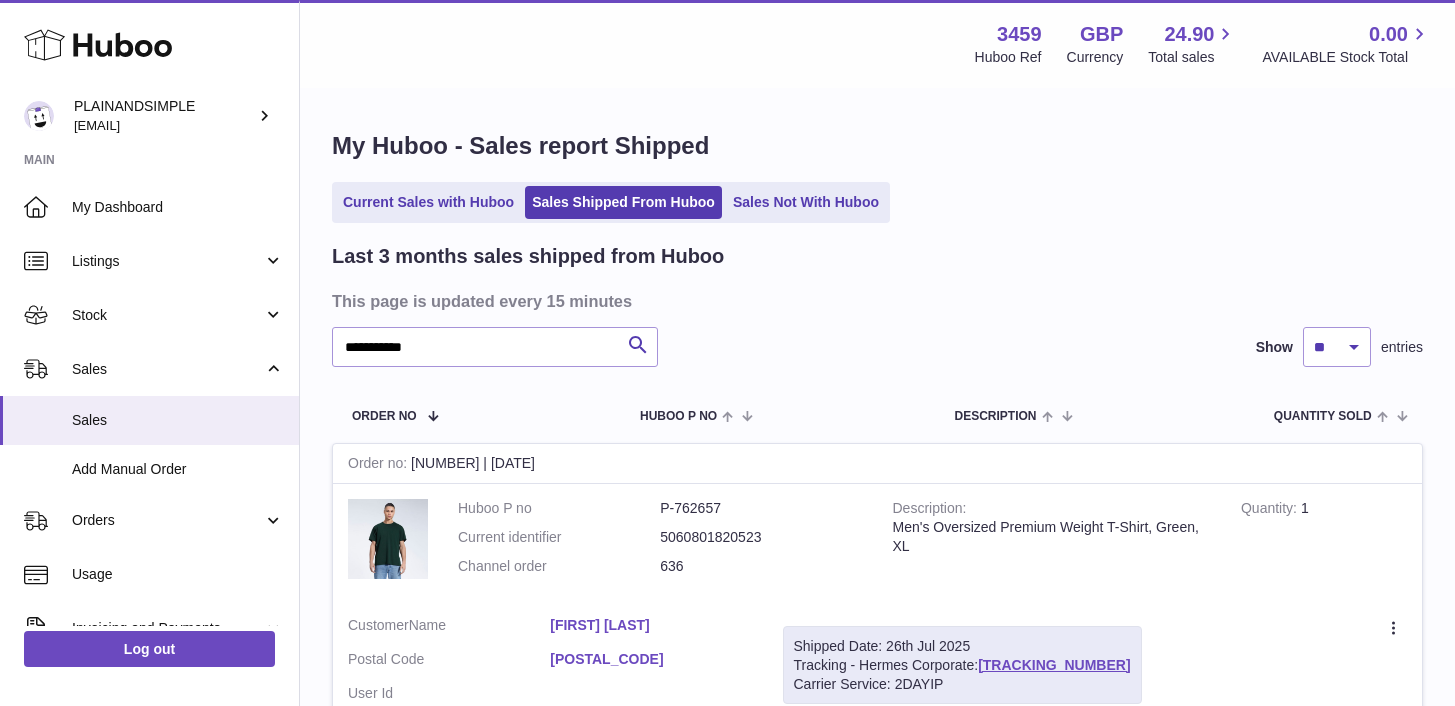 copy on "H01HYA0050625920" 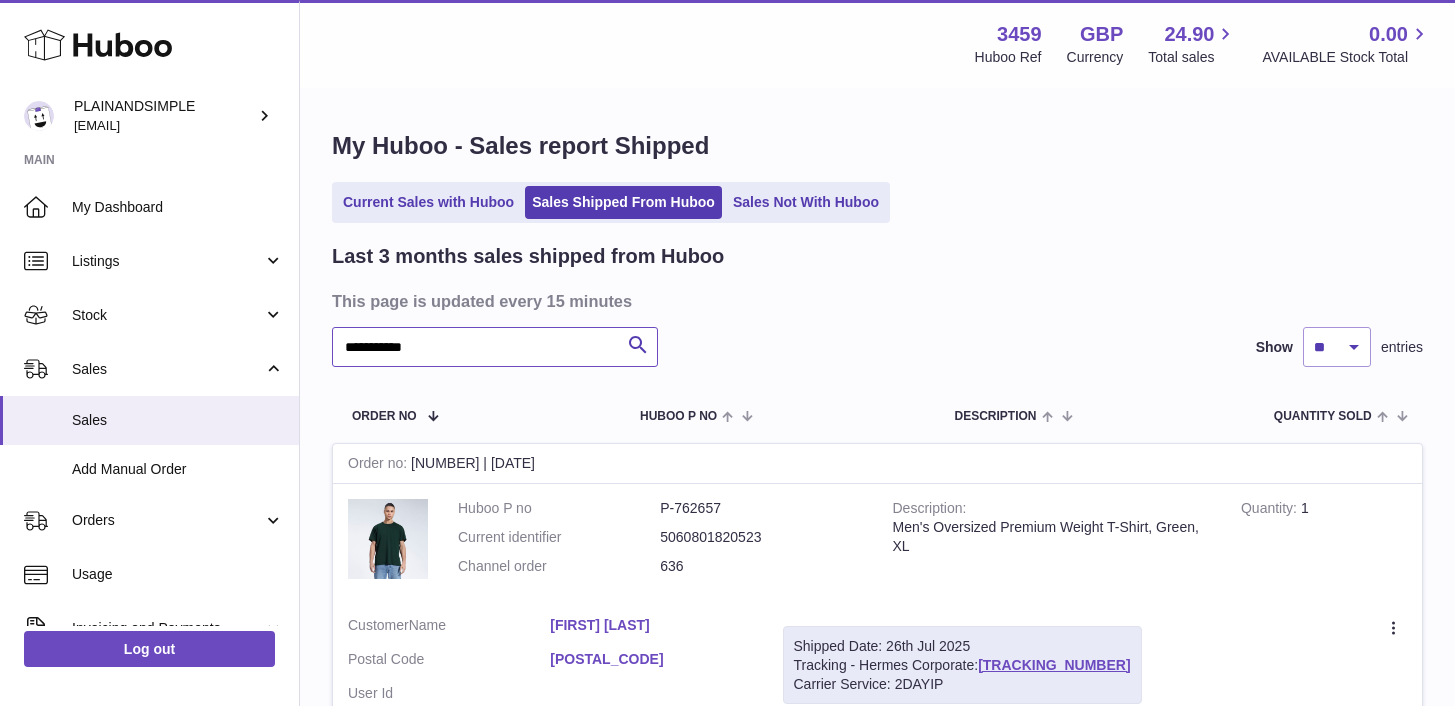 click on "**********" at bounding box center (495, 347) 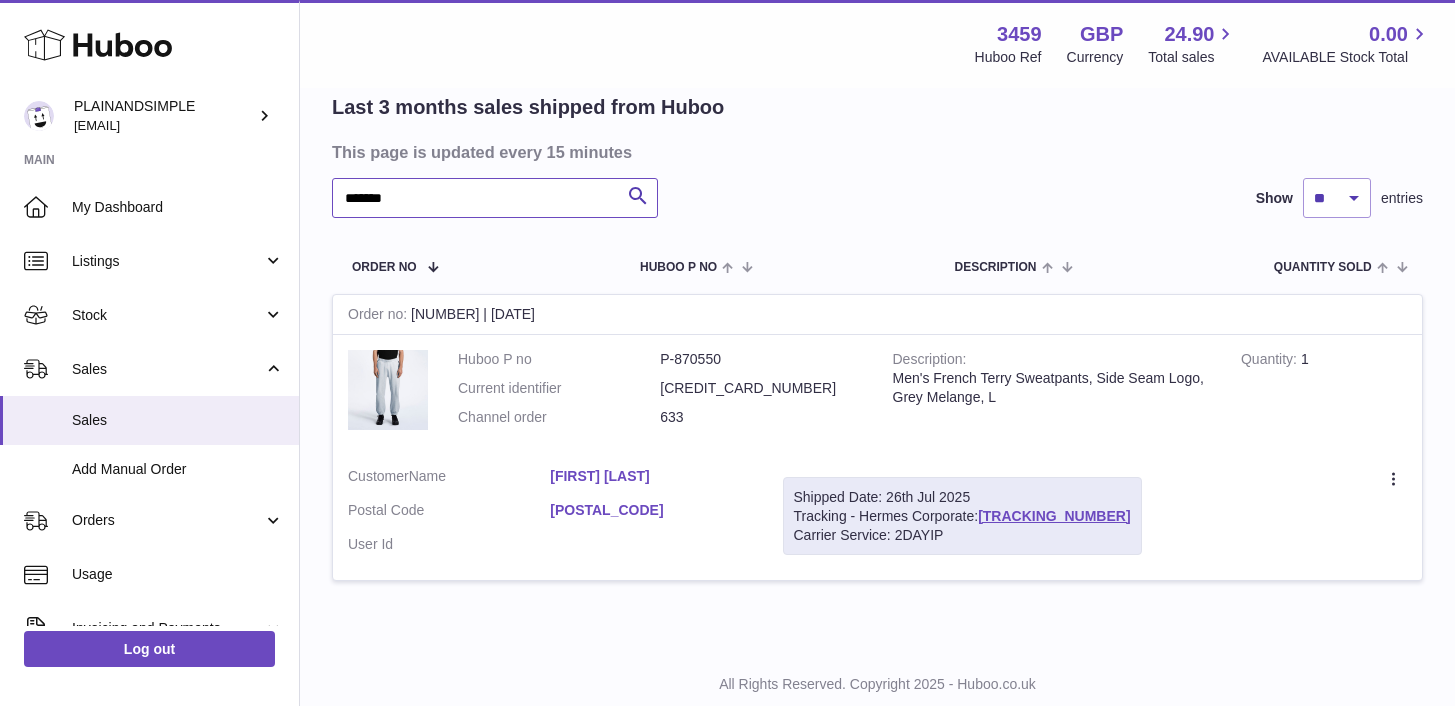 scroll, scrollTop: 184, scrollLeft: 0, axis: vertical 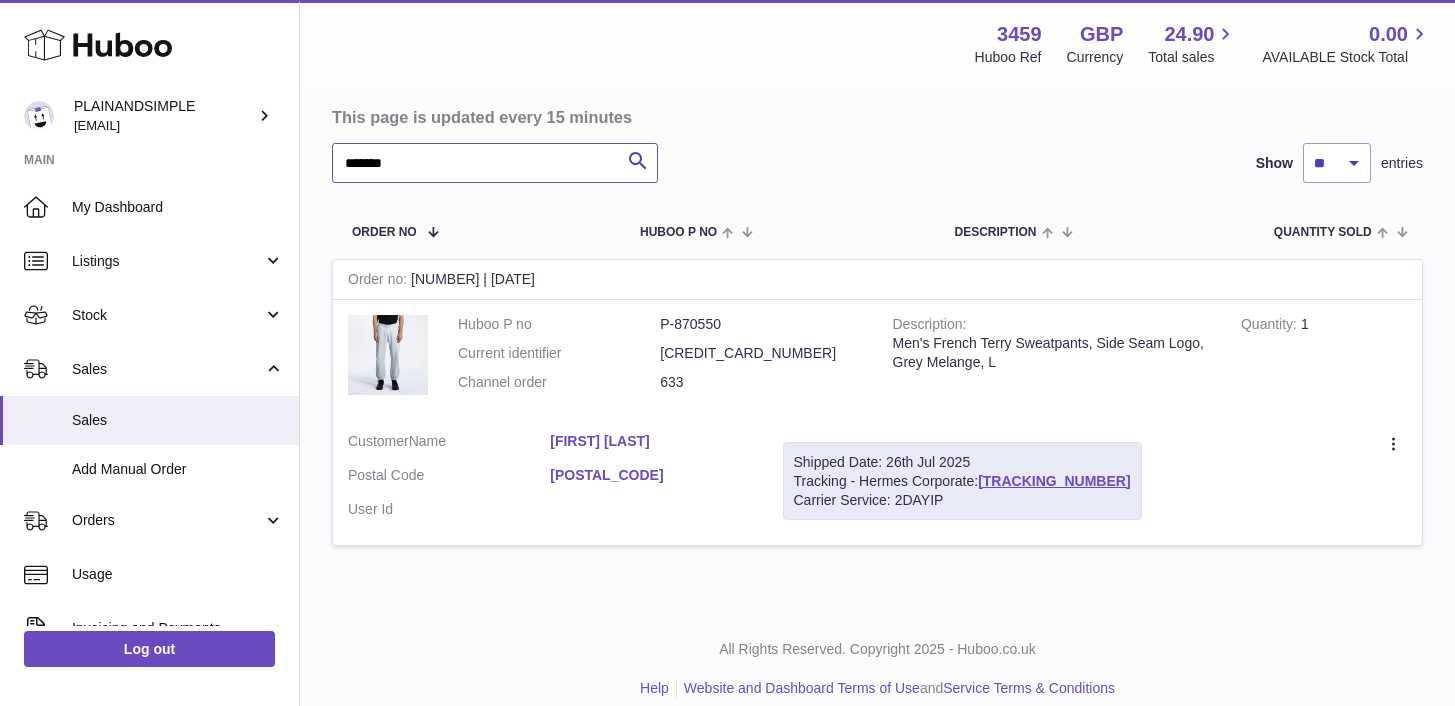 type on "*******" 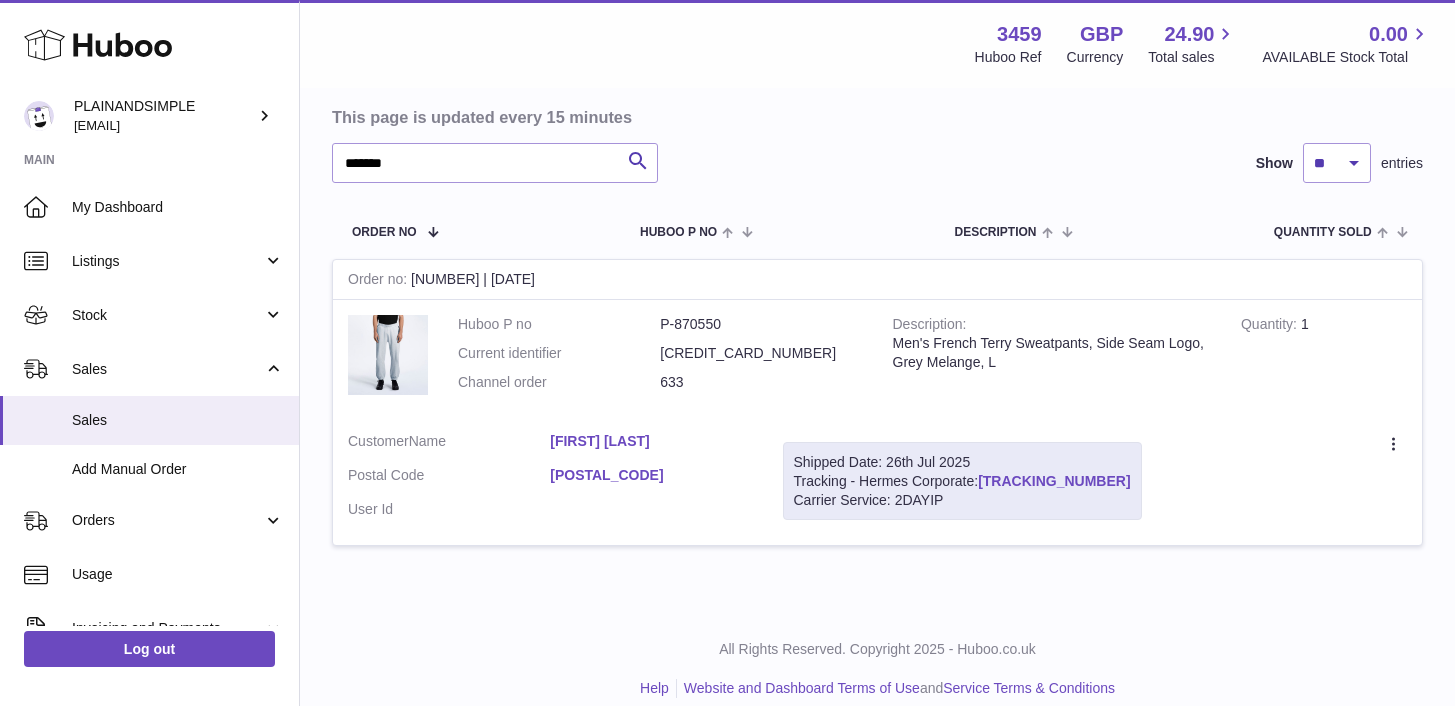 drag, startPoint x: 1051, startPoint y: 478, endPoint x: 985, endPoint y: 479, distance: 66.007576 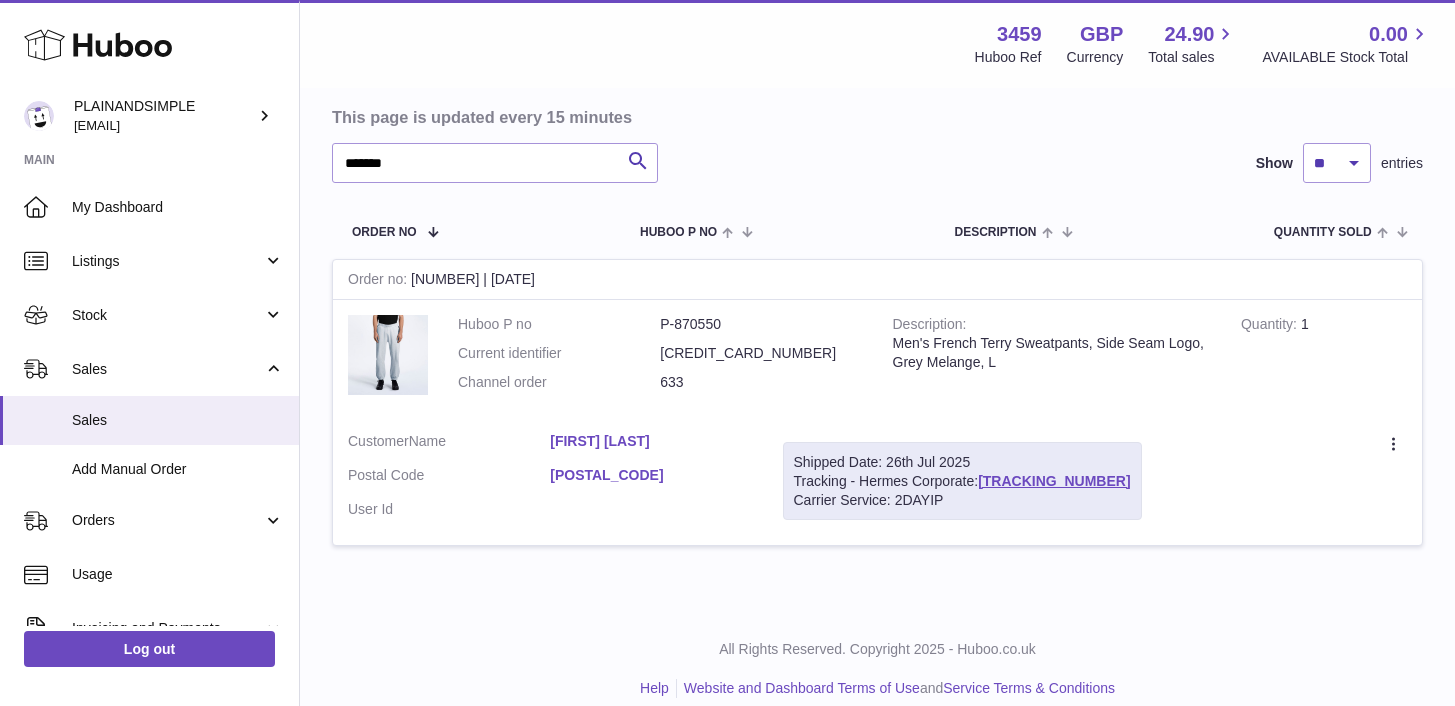 copy on "H01HYA0050625956" 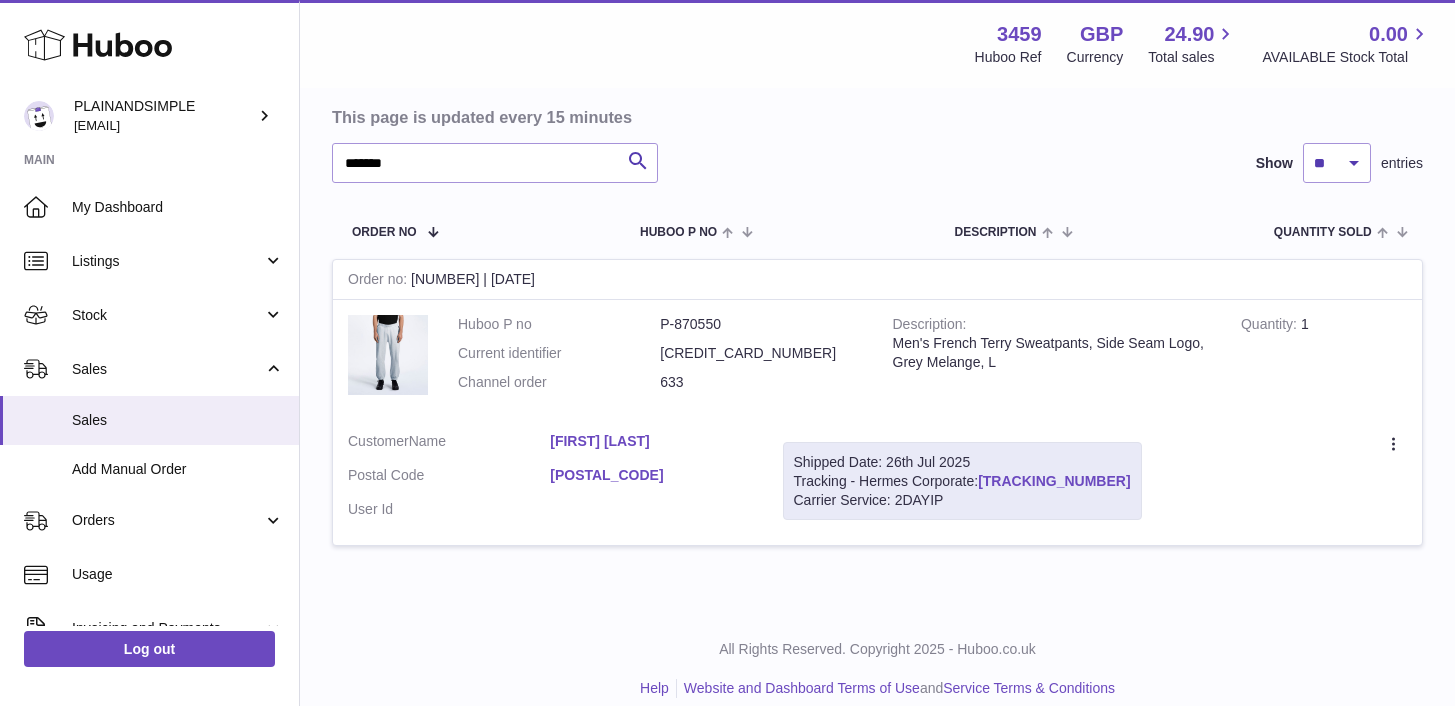 click on "H01HYA0050625956" at bounding box center [1054, 481] 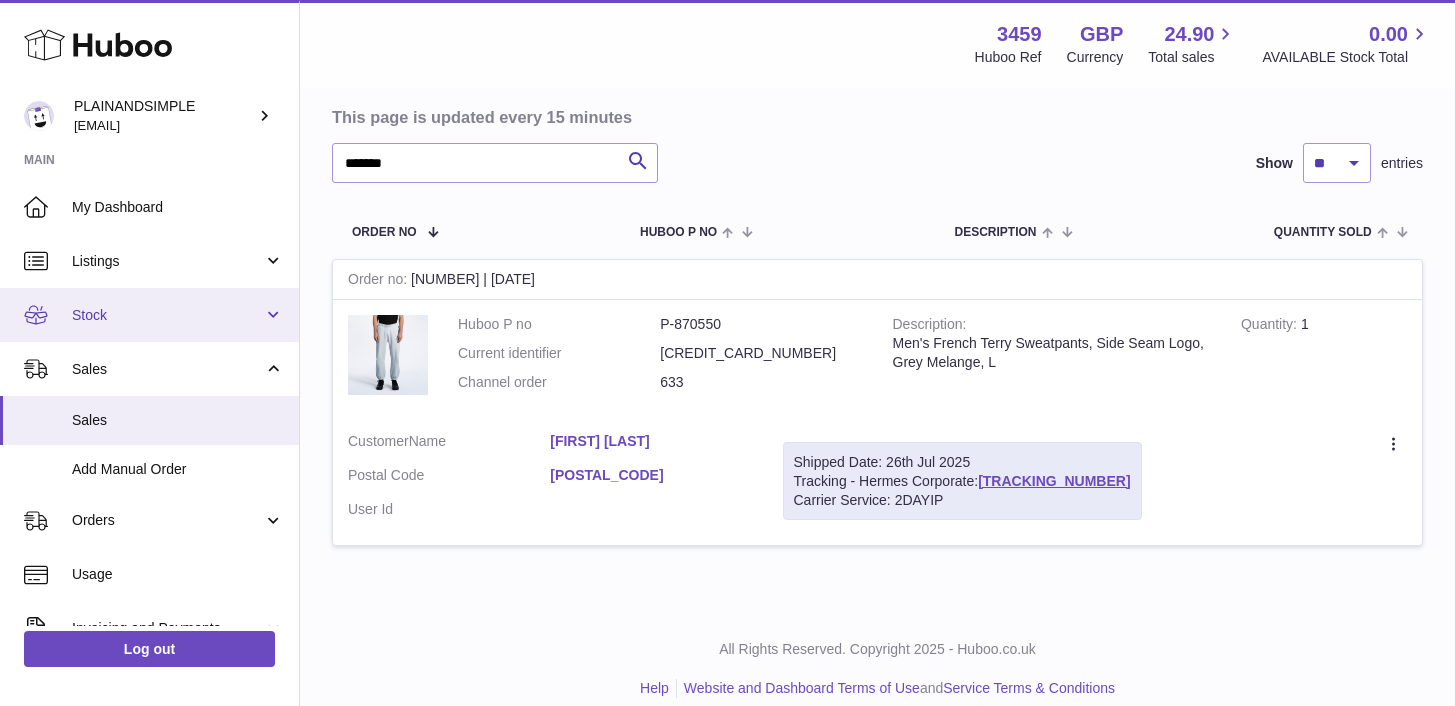 click on "Stock" at bounding box center (149, 315) 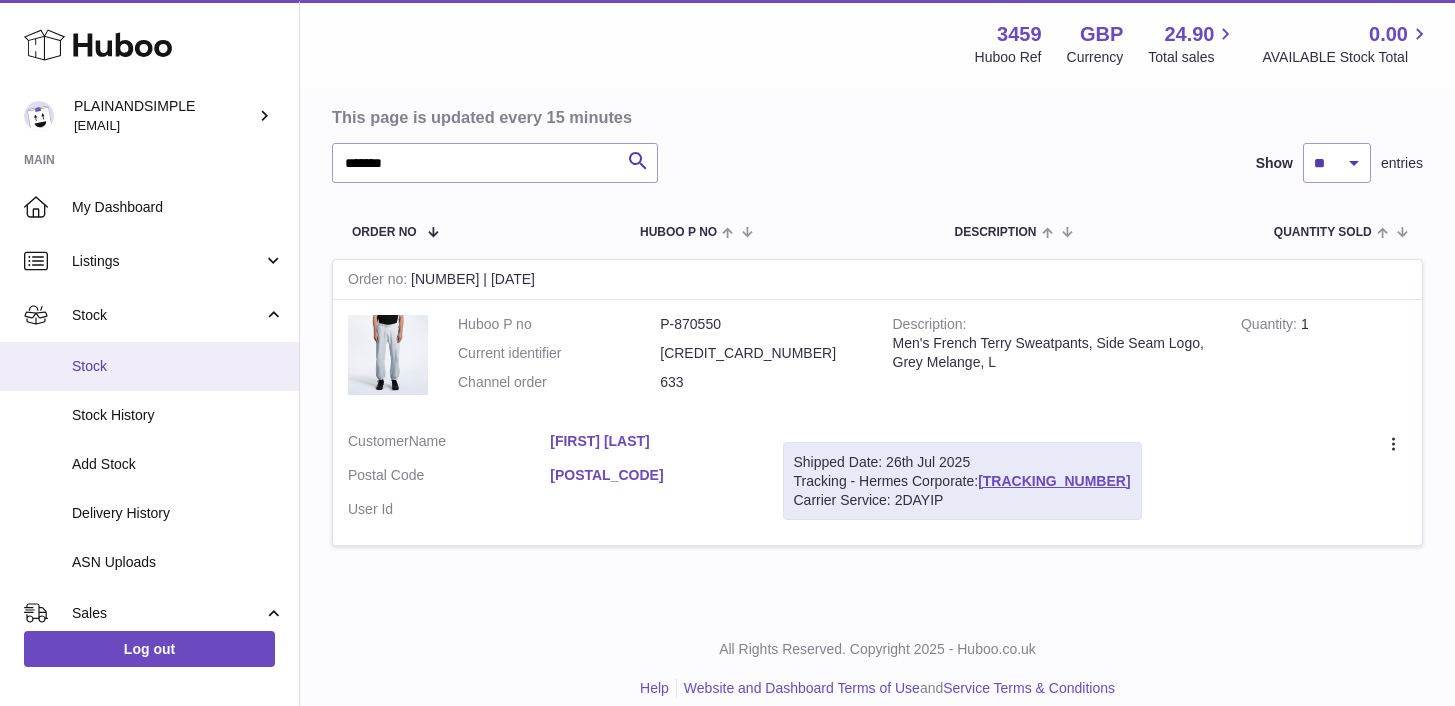 click on "Stock" at bounding box center (178, 366) 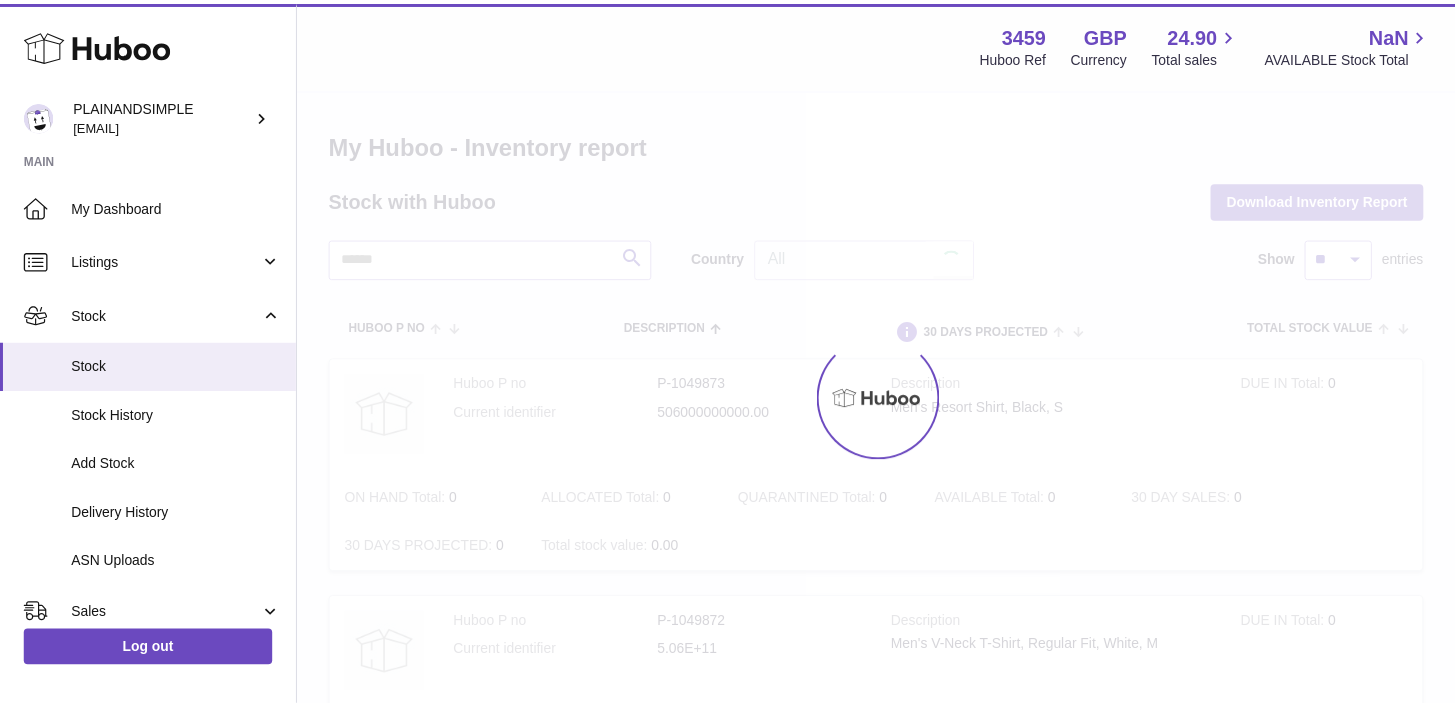 scroll, scrollTop: 0, scrollLeft: 0, axis: both 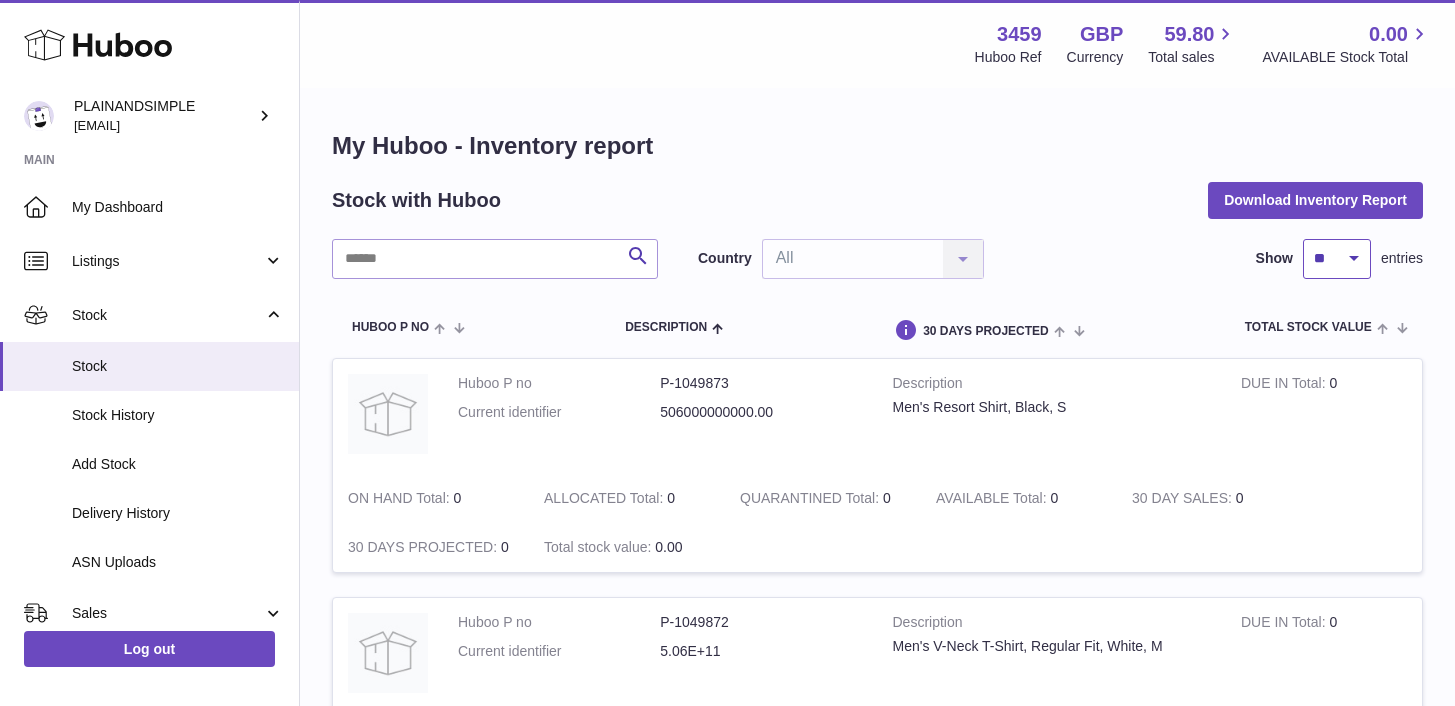 click on "** ** ** ***" at bounding box center [1337, 259] 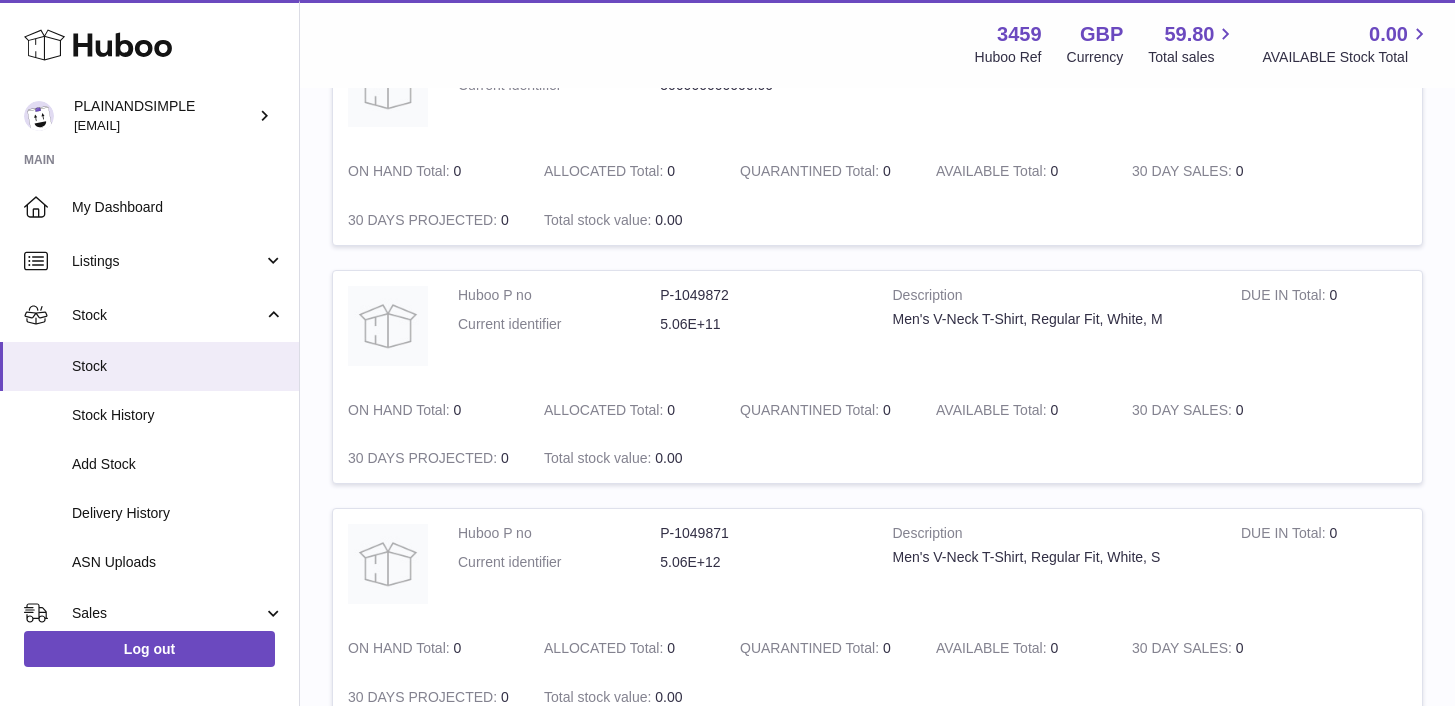 scroll, scrollTop: 436, scrollLeft: 0, axis: vertical 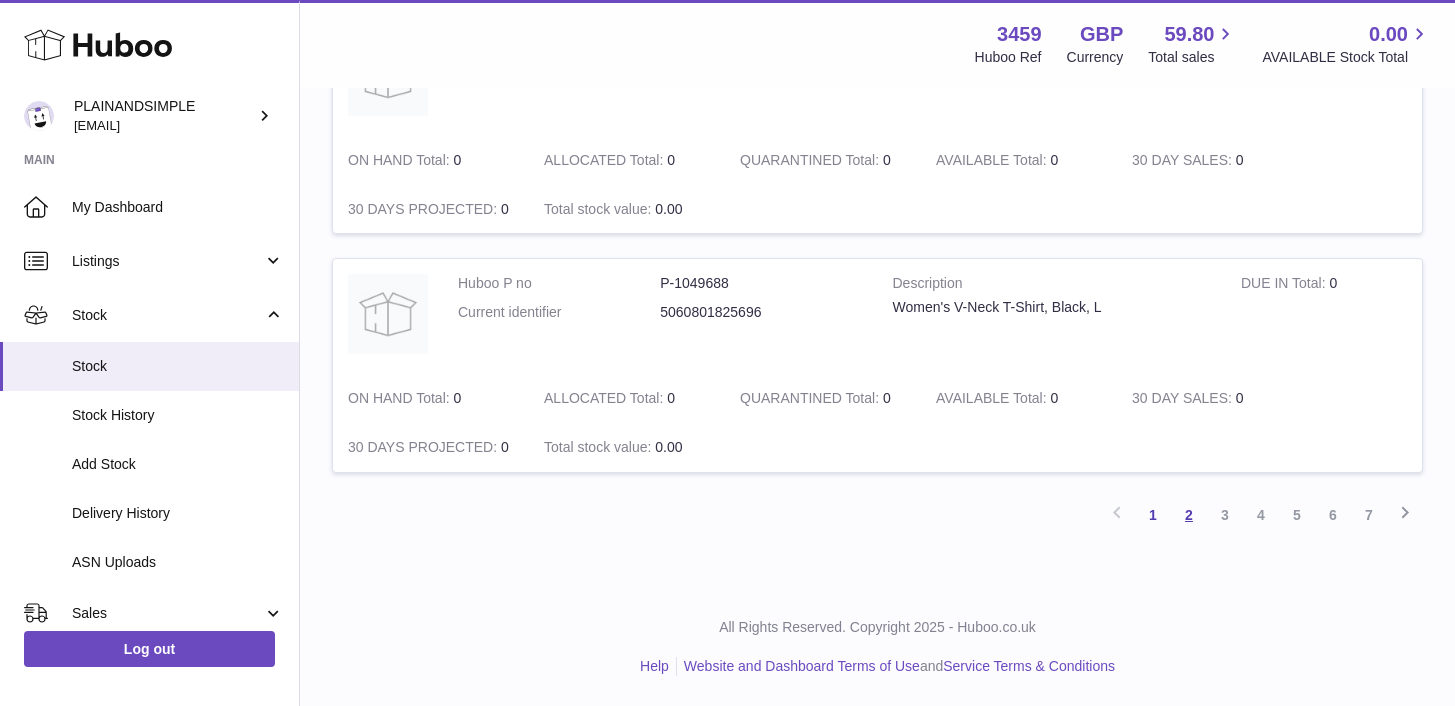 click on "2" at bounding box center [1189, 515] 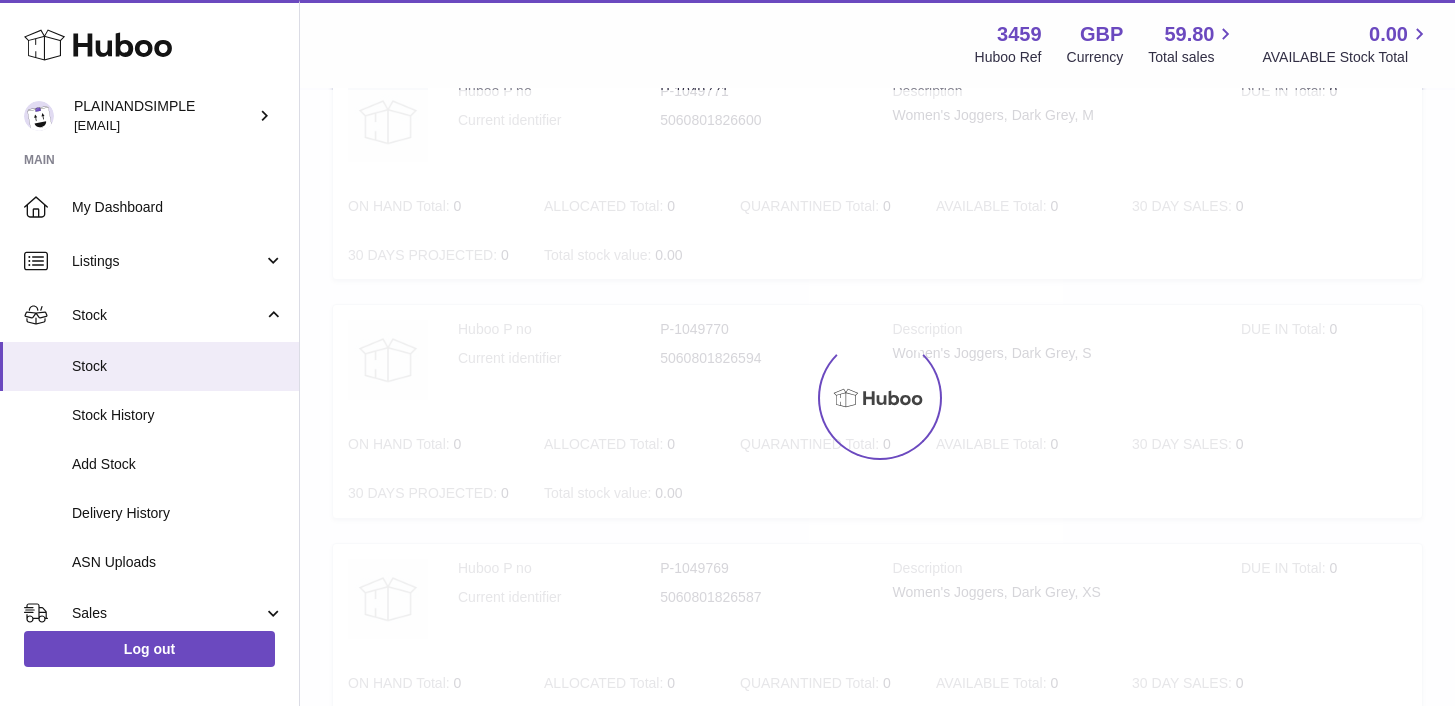 scroll, scrollTop: 90, scrollLeft: 0, axis: vertical 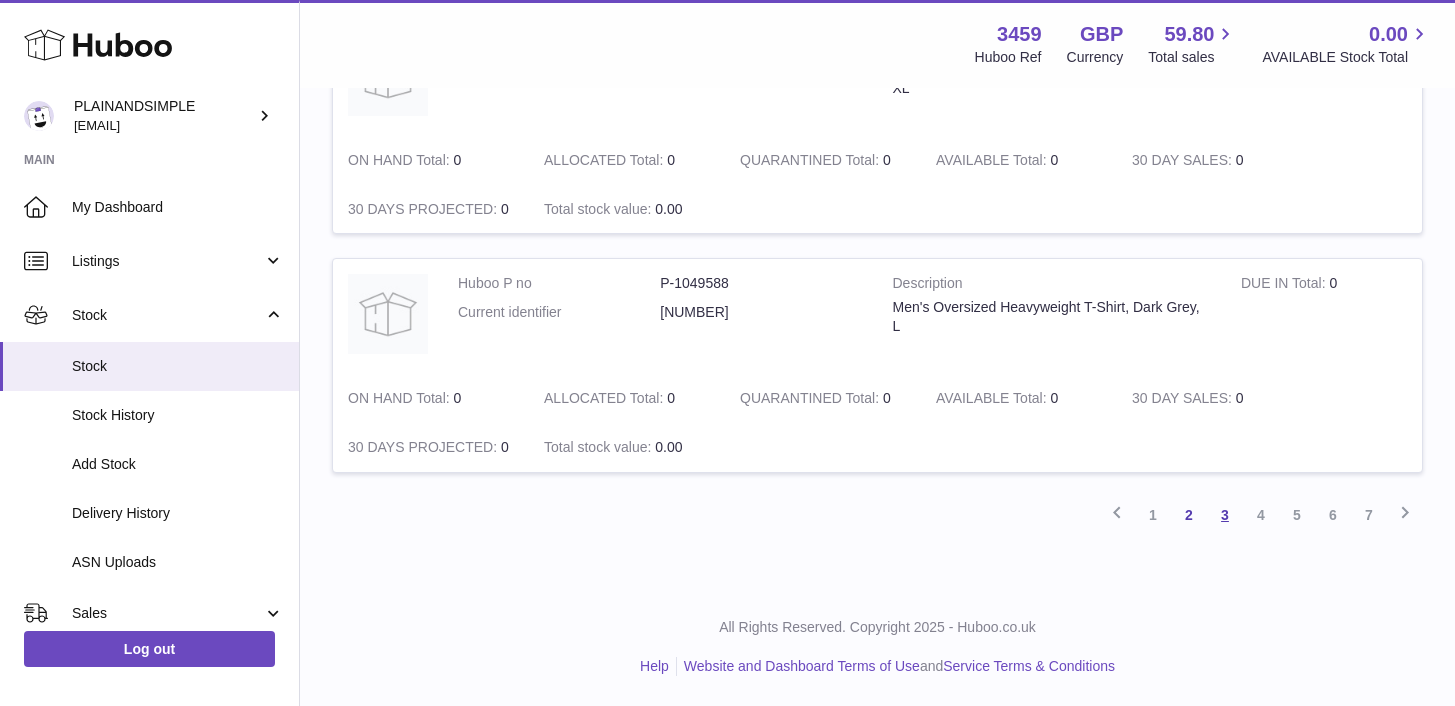 click on "3" at bounding box center [1225, 515] 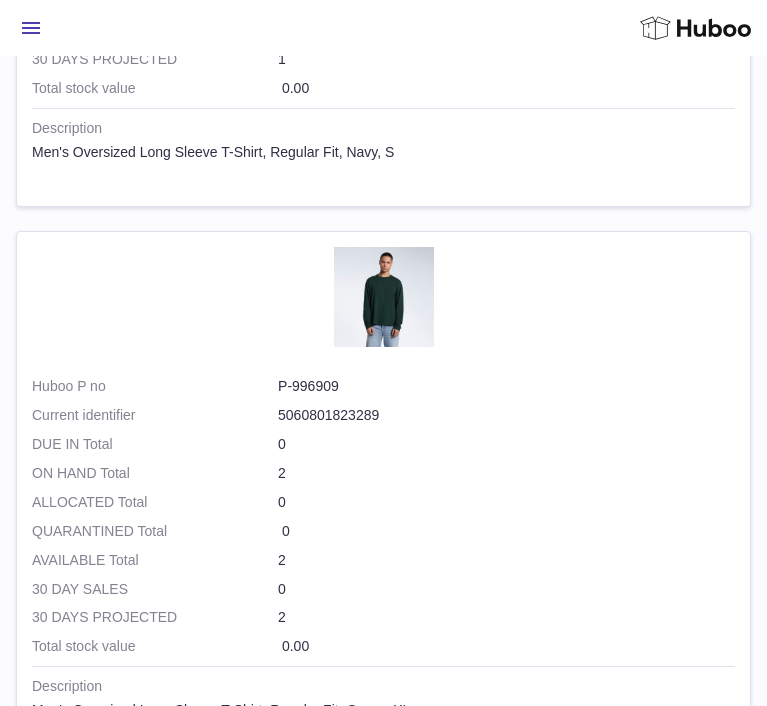 scroll, scrollTop: 29362, scrollLeft: 0, axis: vertical 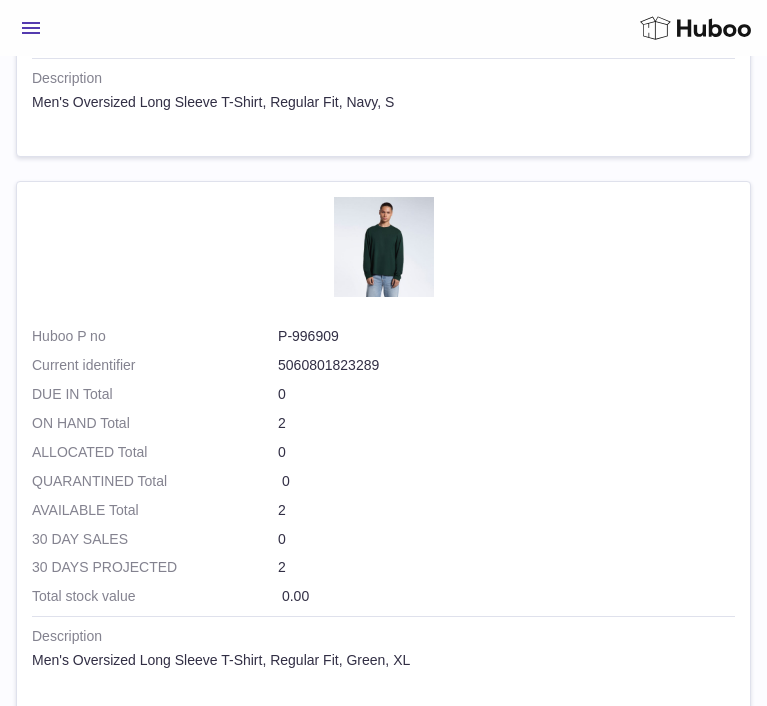 click on "4" at bounding box center [384, 27011] 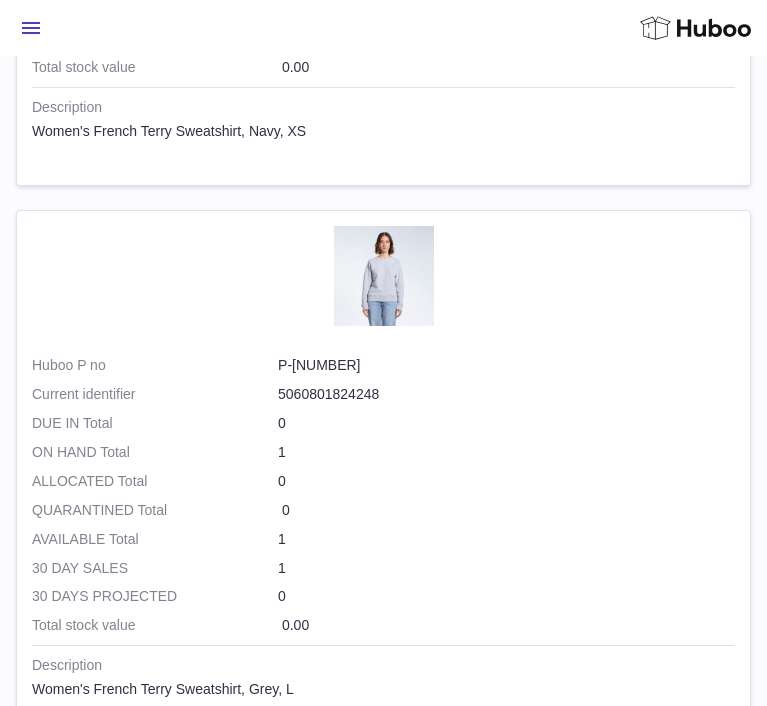 scroll, scrollTop: 29446, scrollLeft: 0, axis: vertical 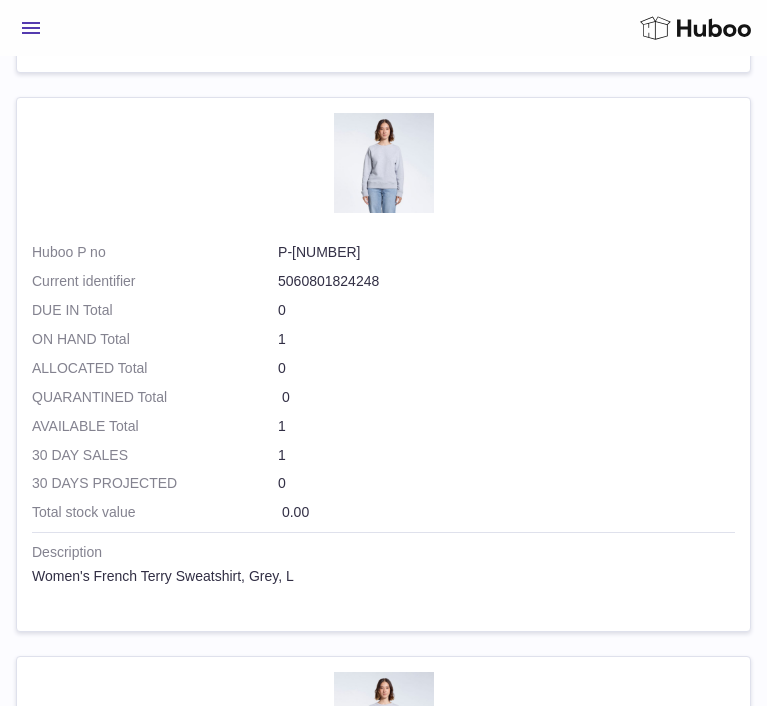 click on "5" at bounding box center [420, 26927] 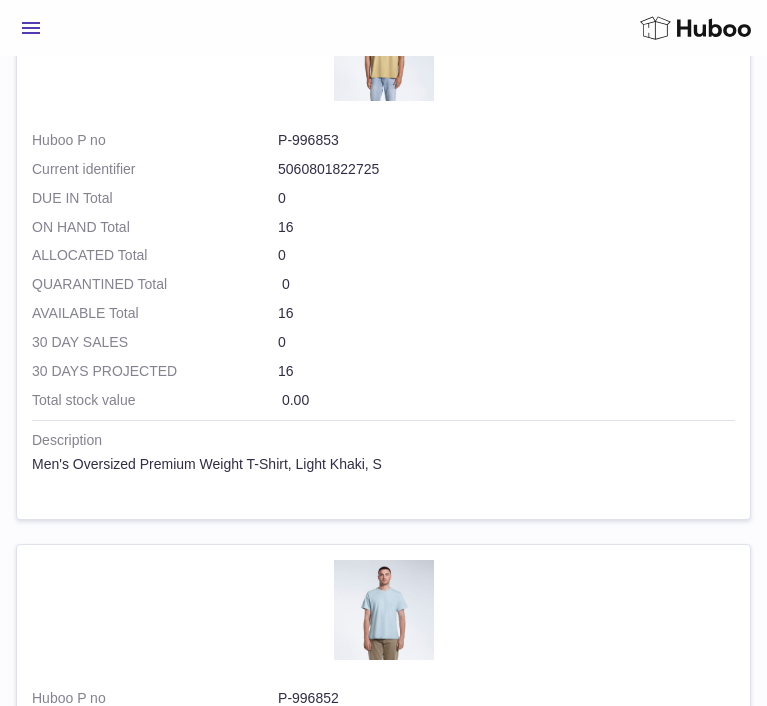 scroll, scrollTop: 80, scrollLeft: 0, axis: vertical 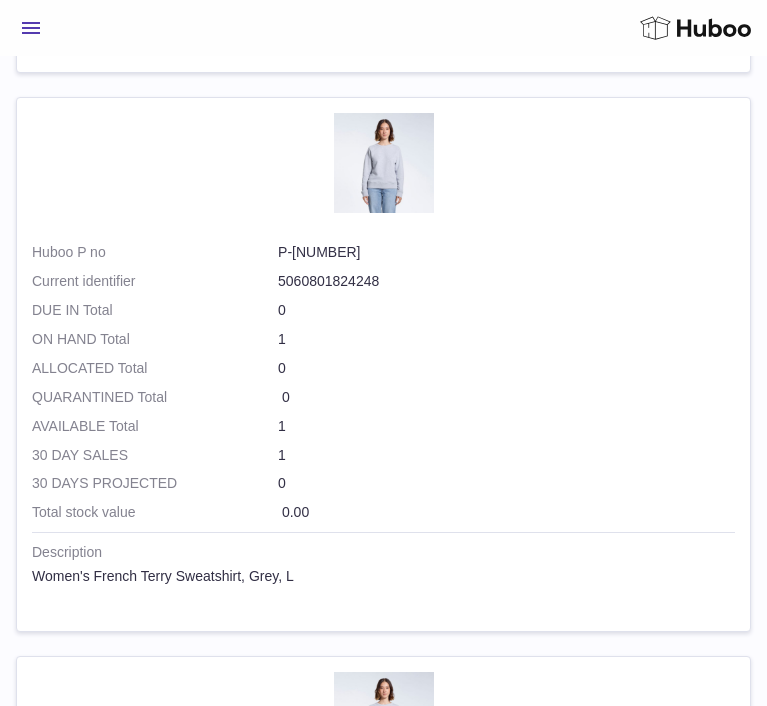 click on "2" at bounding box center [312, 26927] 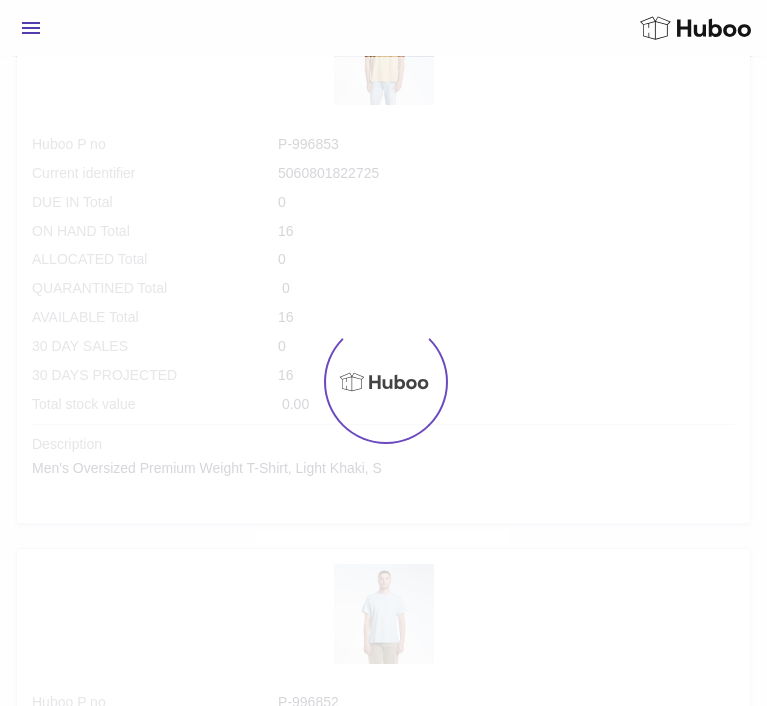 scroll, scrollTop: 80, scrollLeft: 0, axis: vertical 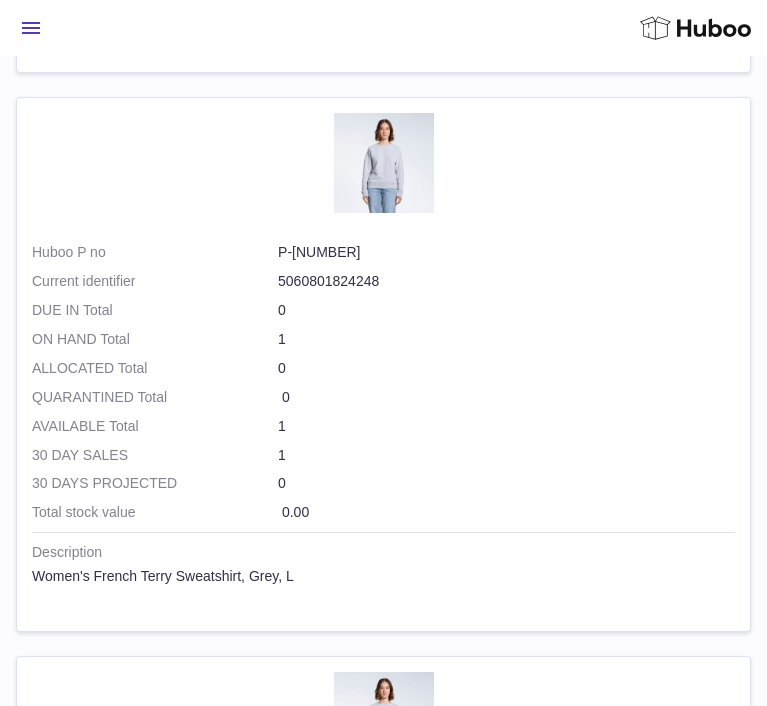 click on "5" at bounding box center [420, 26927] 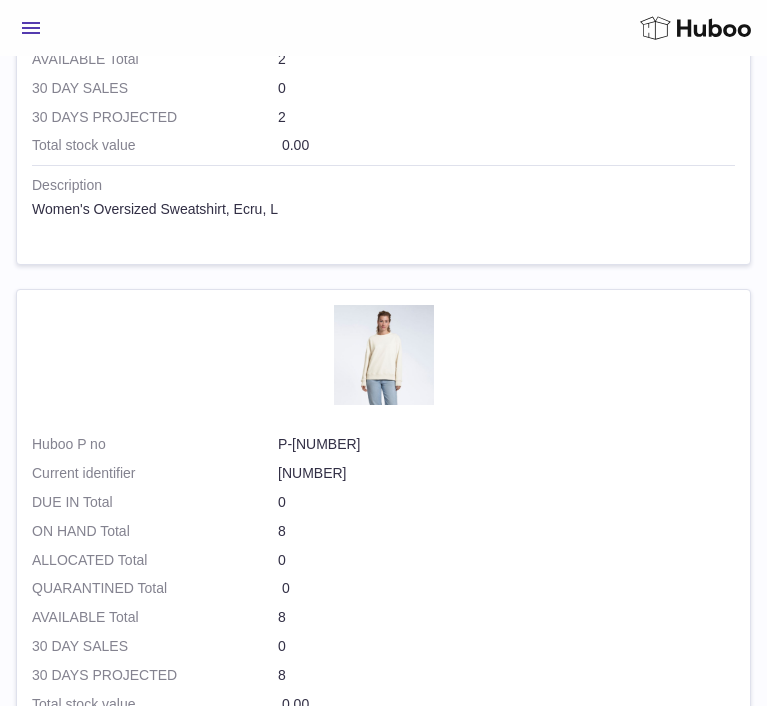 scroll, scrollTop: 80, scrollLeft: 0, axis: vertical 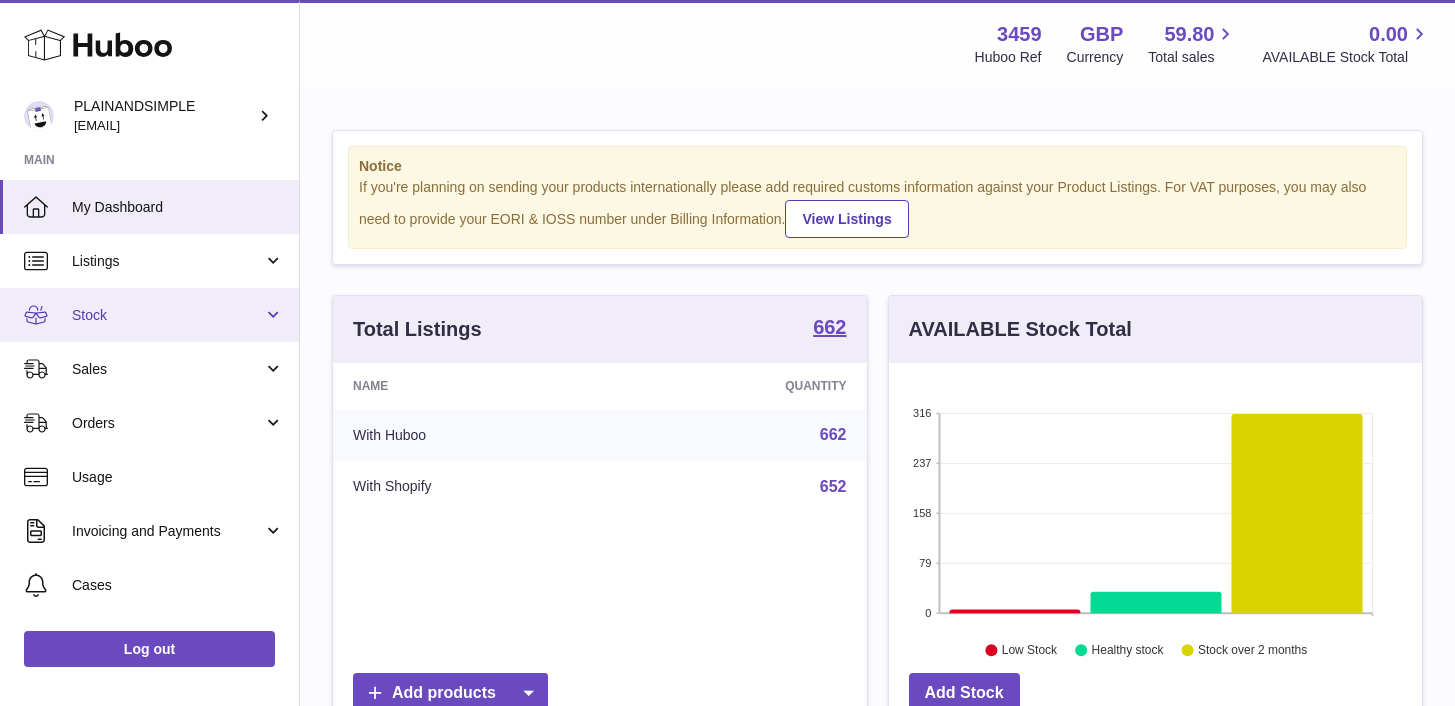 click on "Stock" at bounding box center (149, 315) 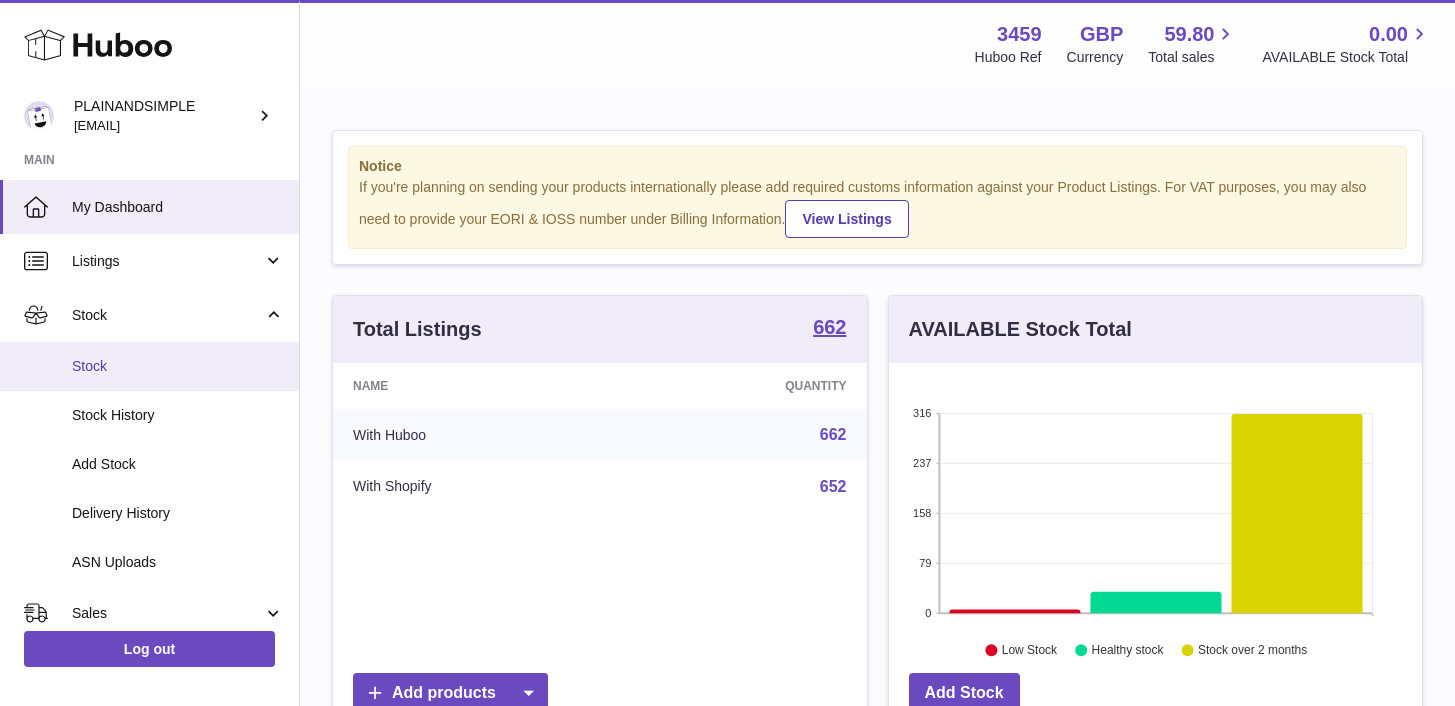 click on "Stock" at bounding box center (149, 366) 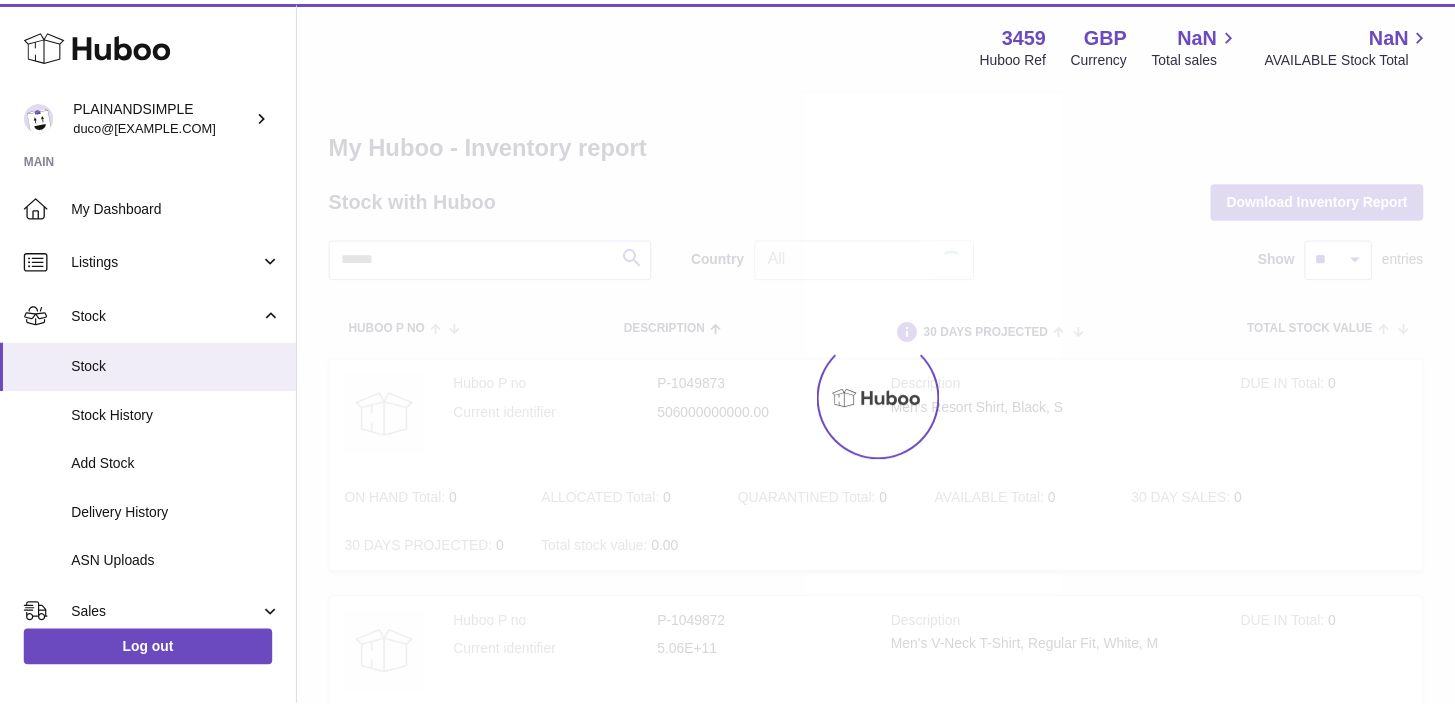 scroll, scrollTop: 0, scrollLeft: 0, axis: both 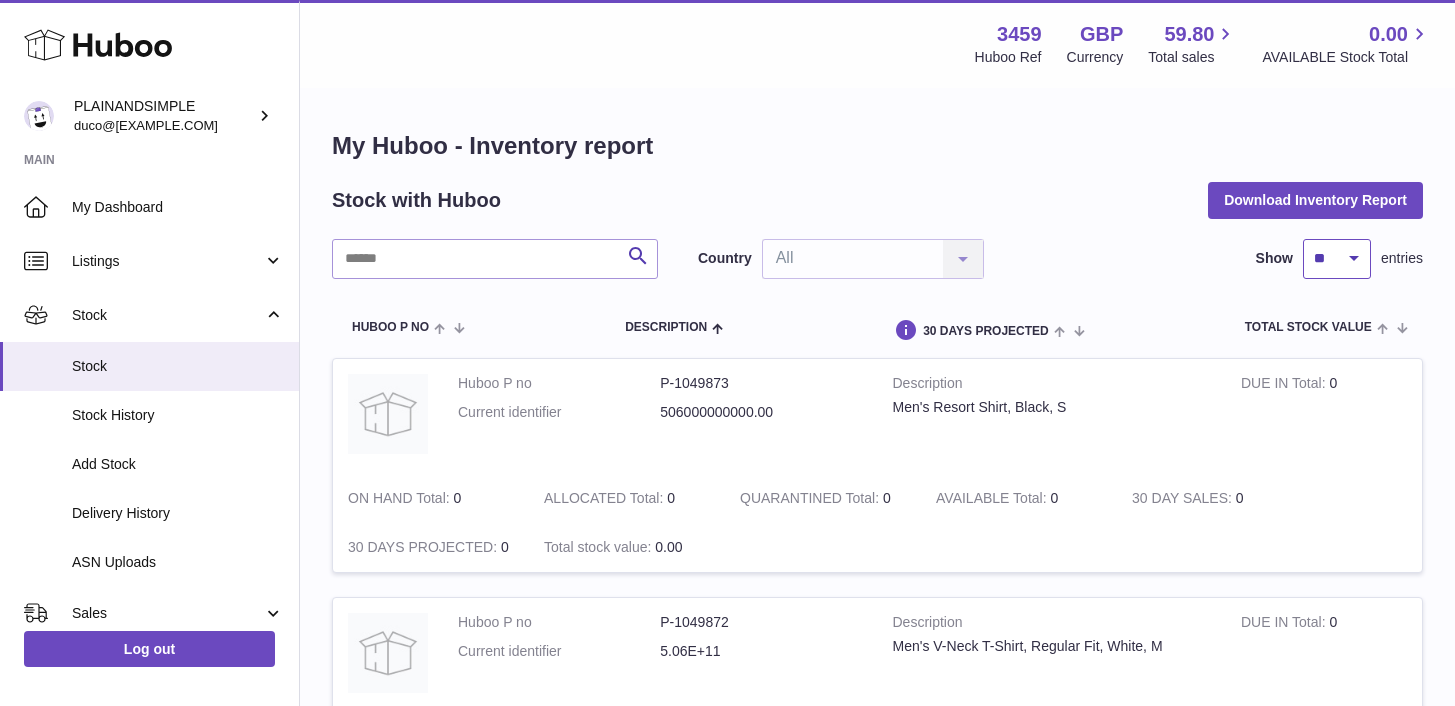 click on "** ** ** ***" at bounding box center [1337, 259] 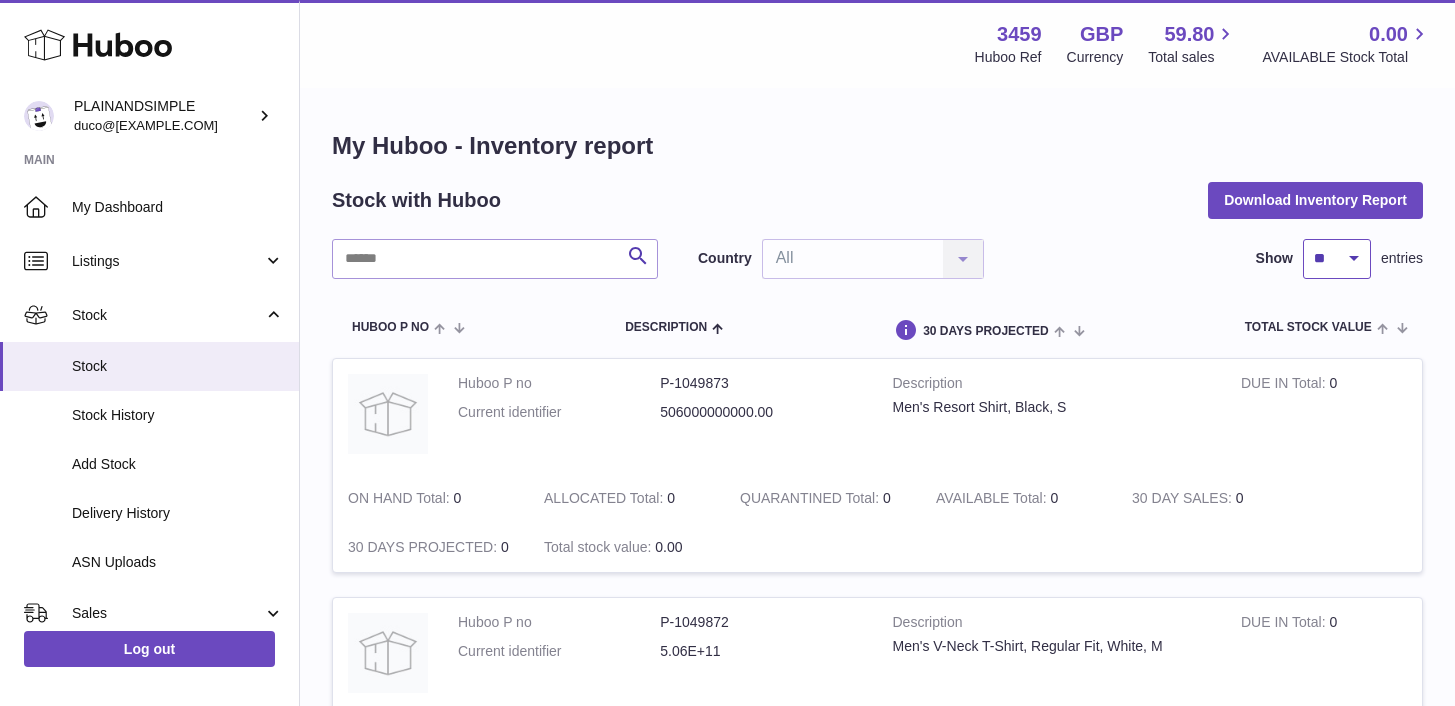 select on "***" 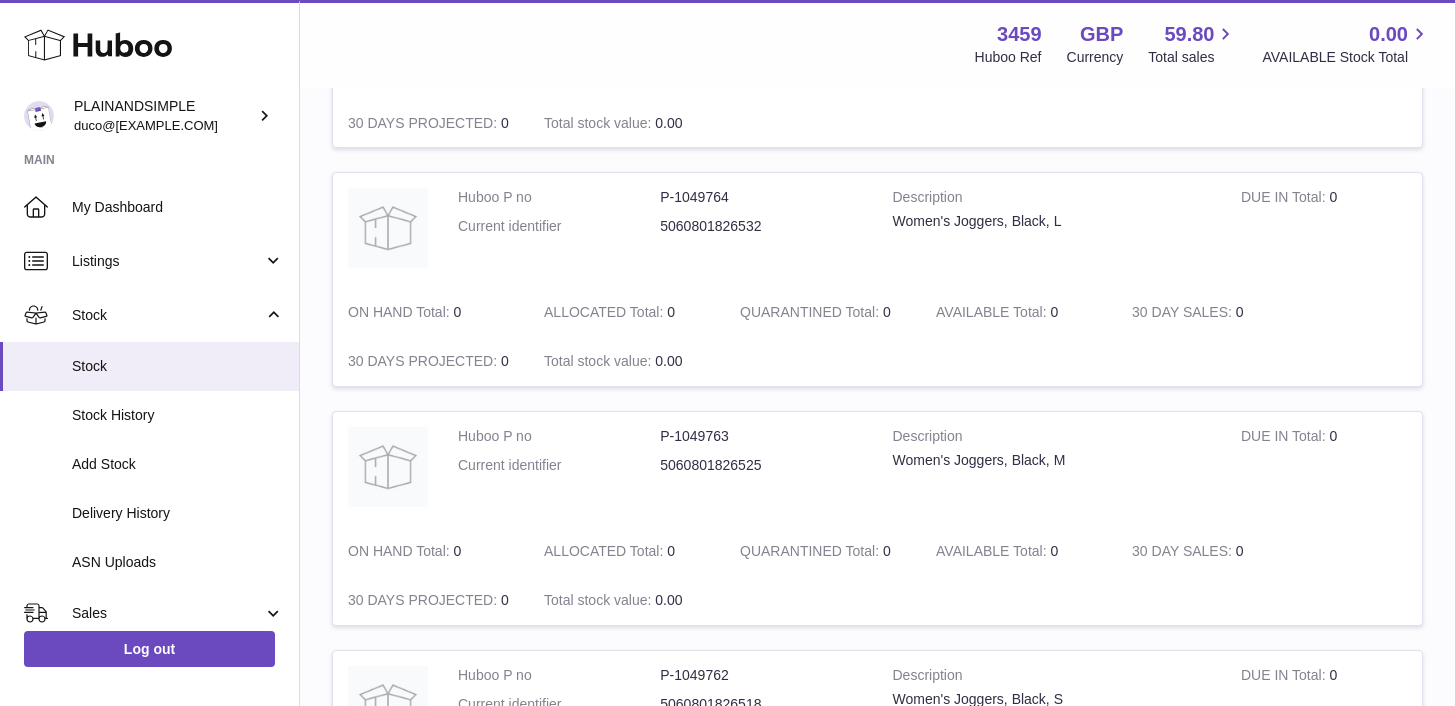 scroll, scrollTop: 23731, scrollLeft: 0, axis: vertical 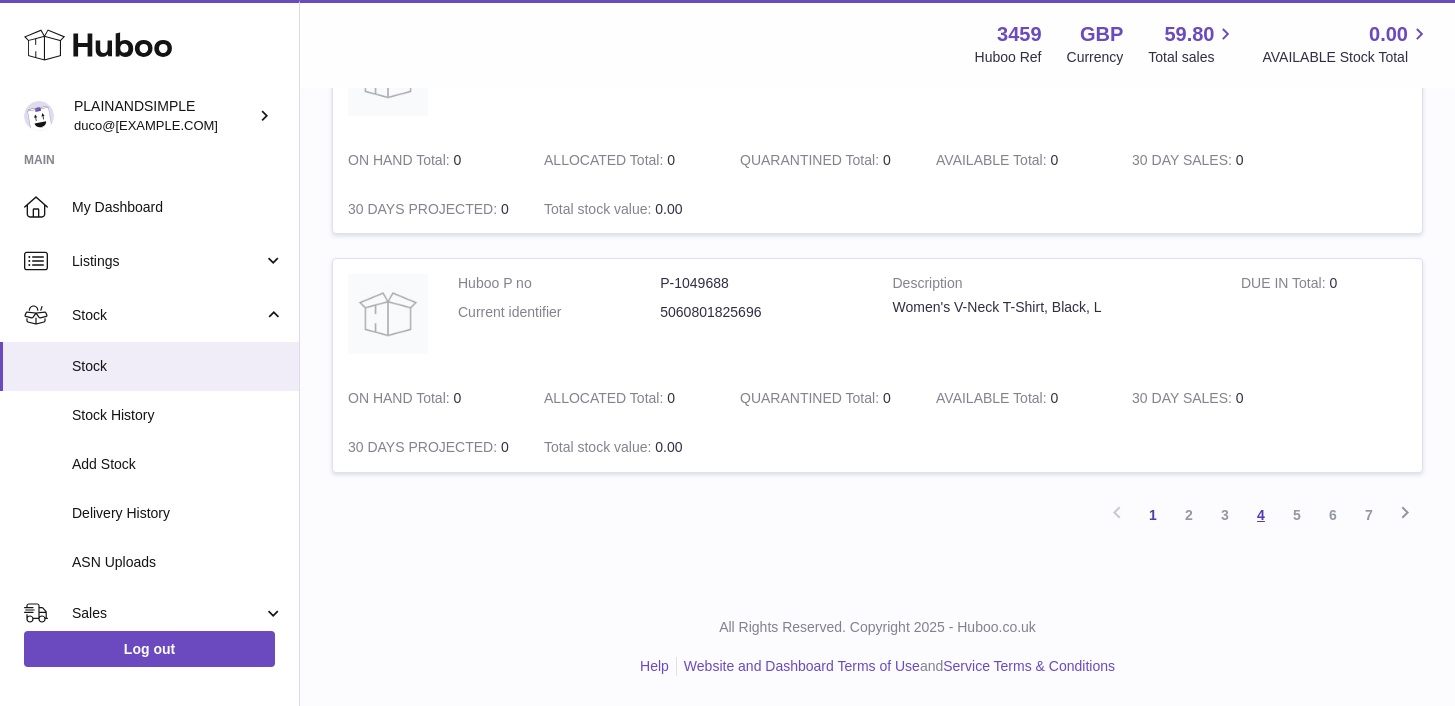 click on "4" at bounding box center (1261, 515) 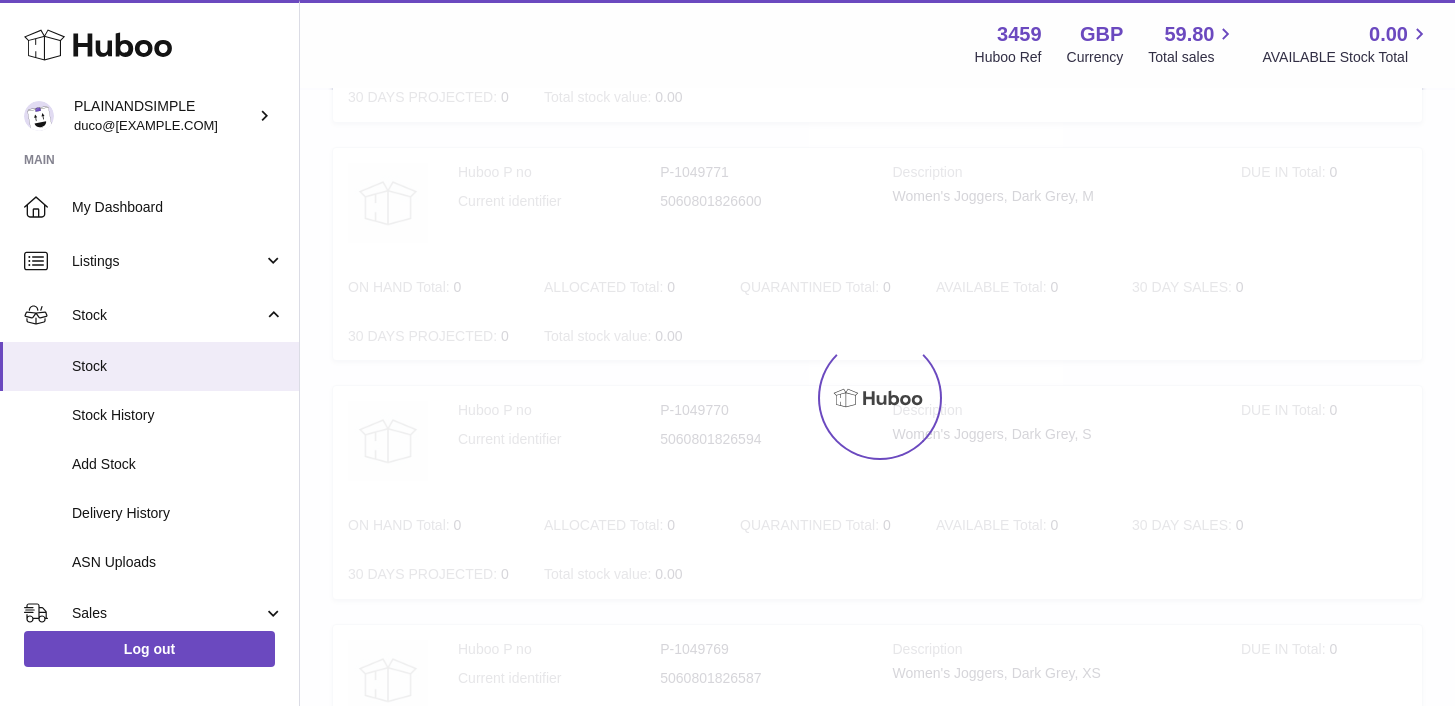 scroll, scrollTop: 90, scrollLeft: 0, axis: vertical 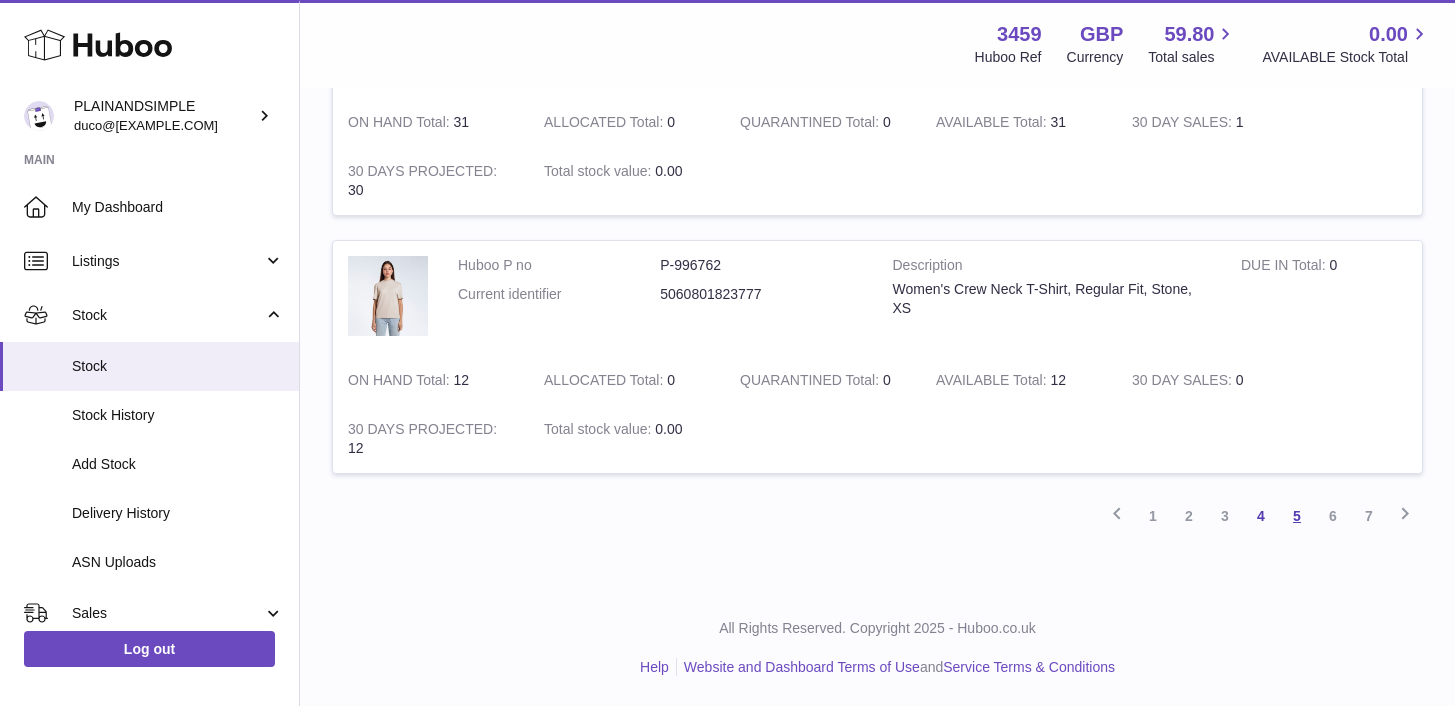 click on "5" at bounding box center [1297, 516] 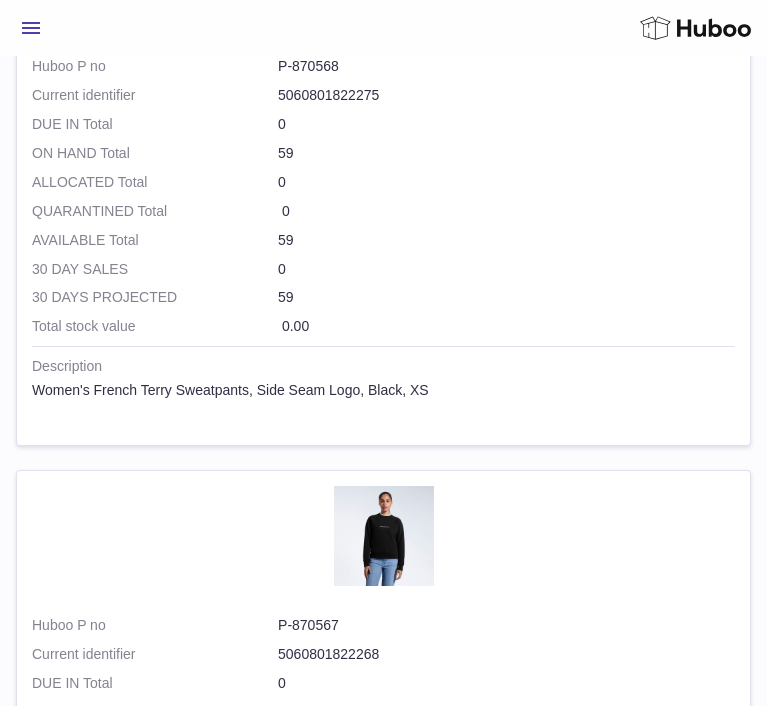 scroll, scrollTop: 29679, scrollLeft: 0, axis: vertical 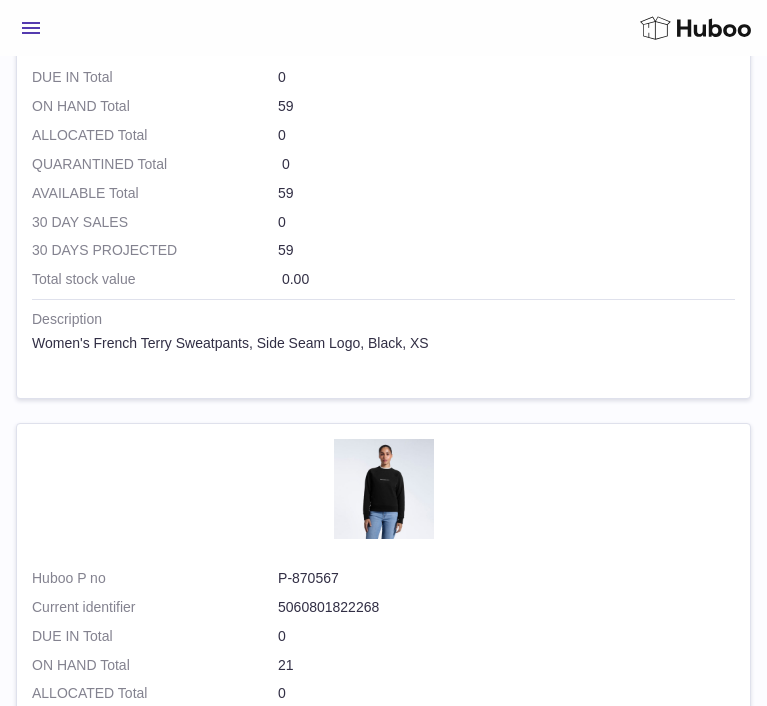 click on "6" at bounding box center [456, 26694] 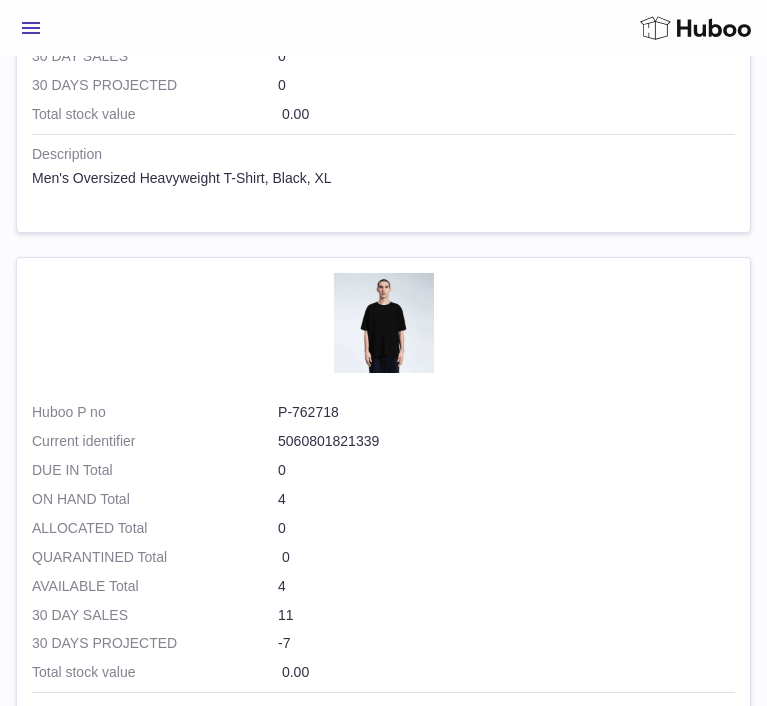 scroll, scrollTop: 29362, scrollLeft: 0, axis: vertical 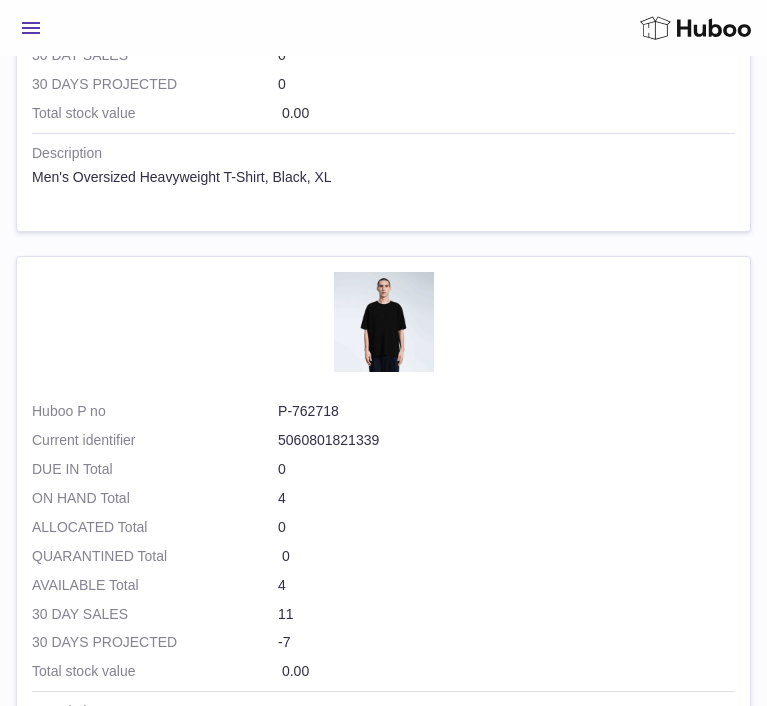 click on "7" at bounding box center (492, 27086) 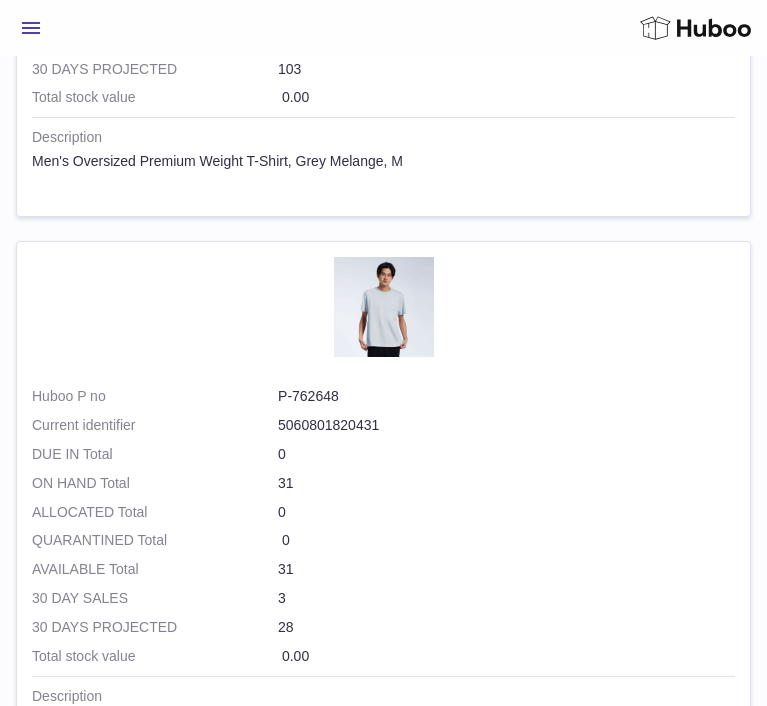scroll, scrollTop: 12548, scrollLeft: 0, axis: vertical 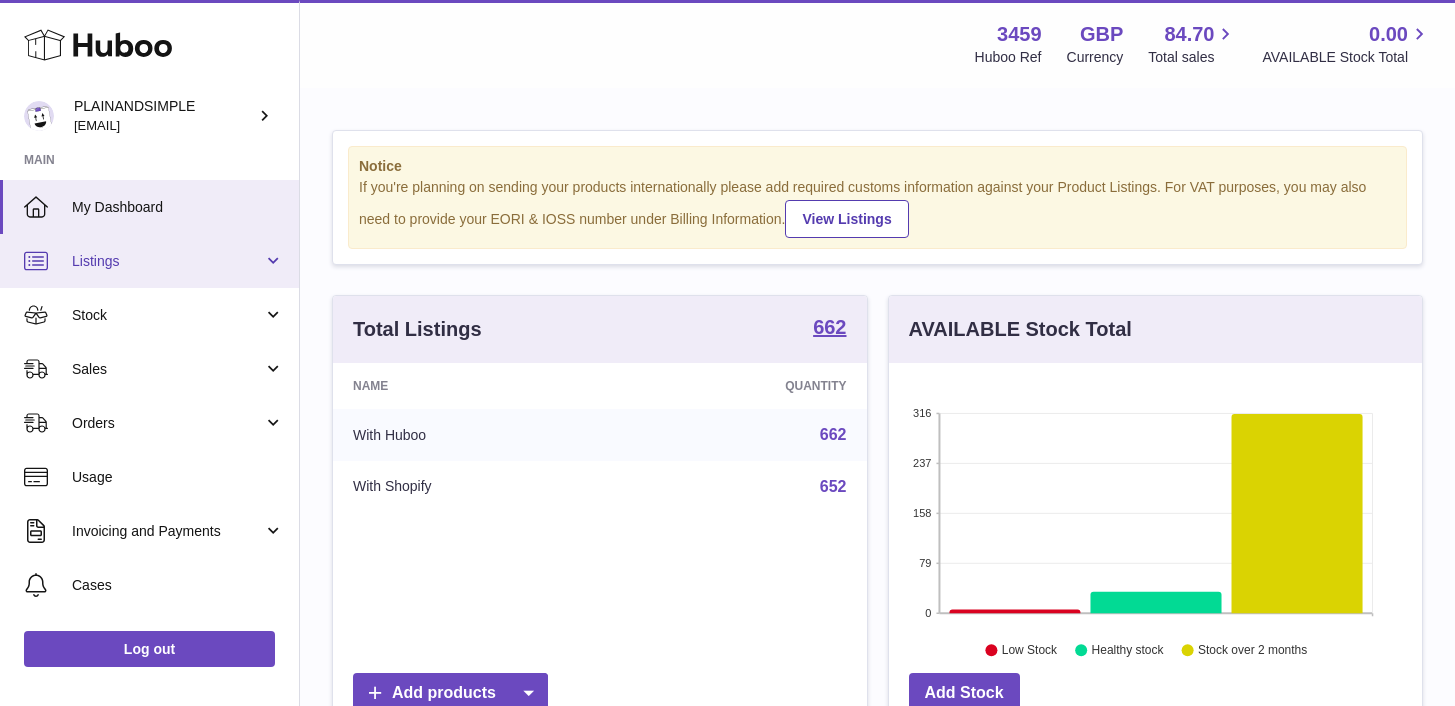 click on "Listings" at bounding box center (149, 261) 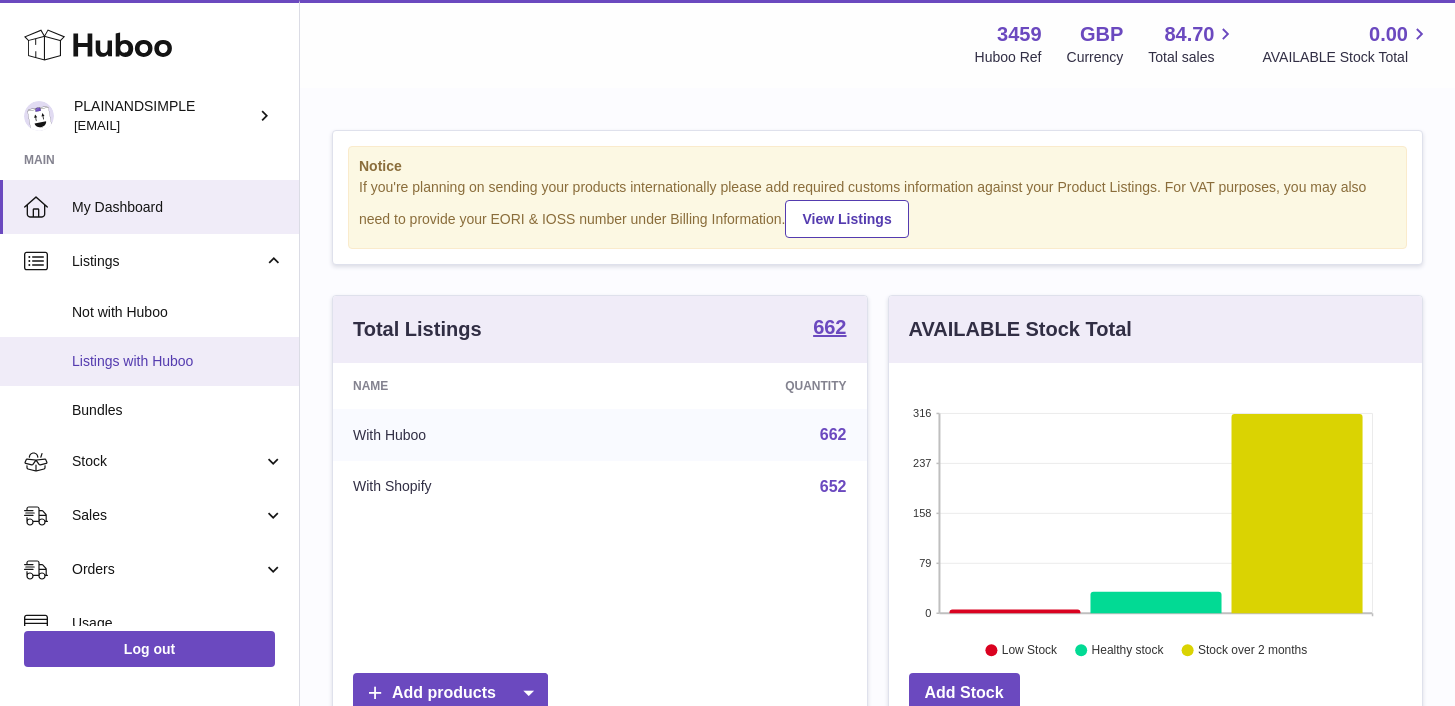 click on "Listings with Huboo" at bounding box center [178, 361] 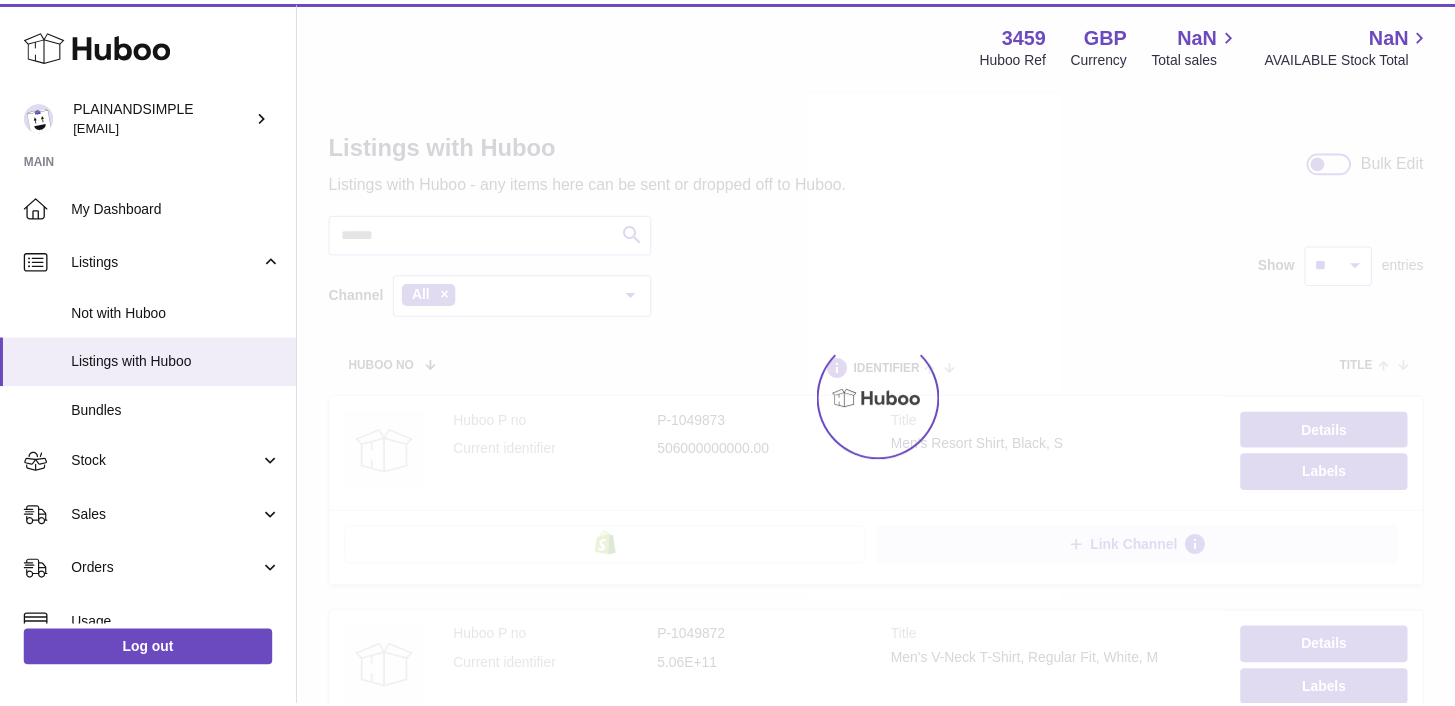 scroll, scrollTop: 0, scrollLeft: 0, axis: both 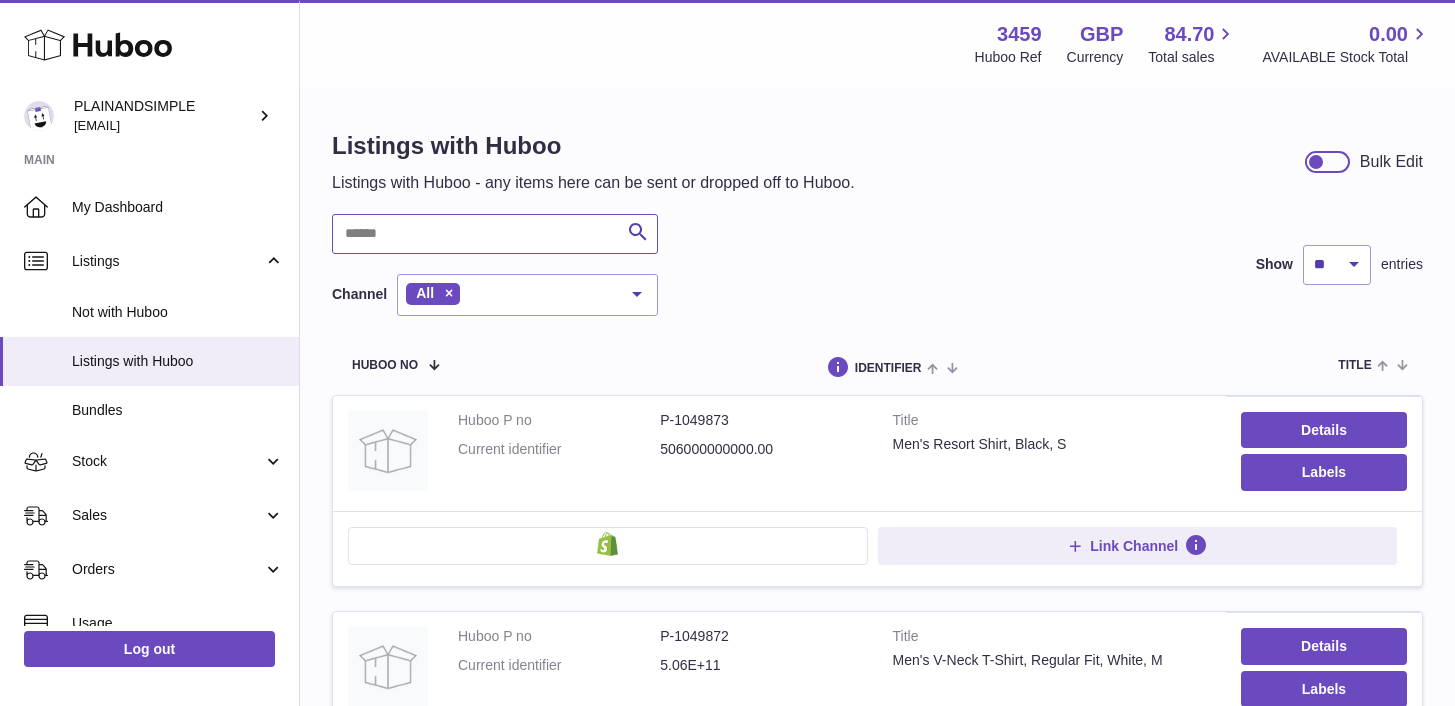 click at bounding box center [495, 234] 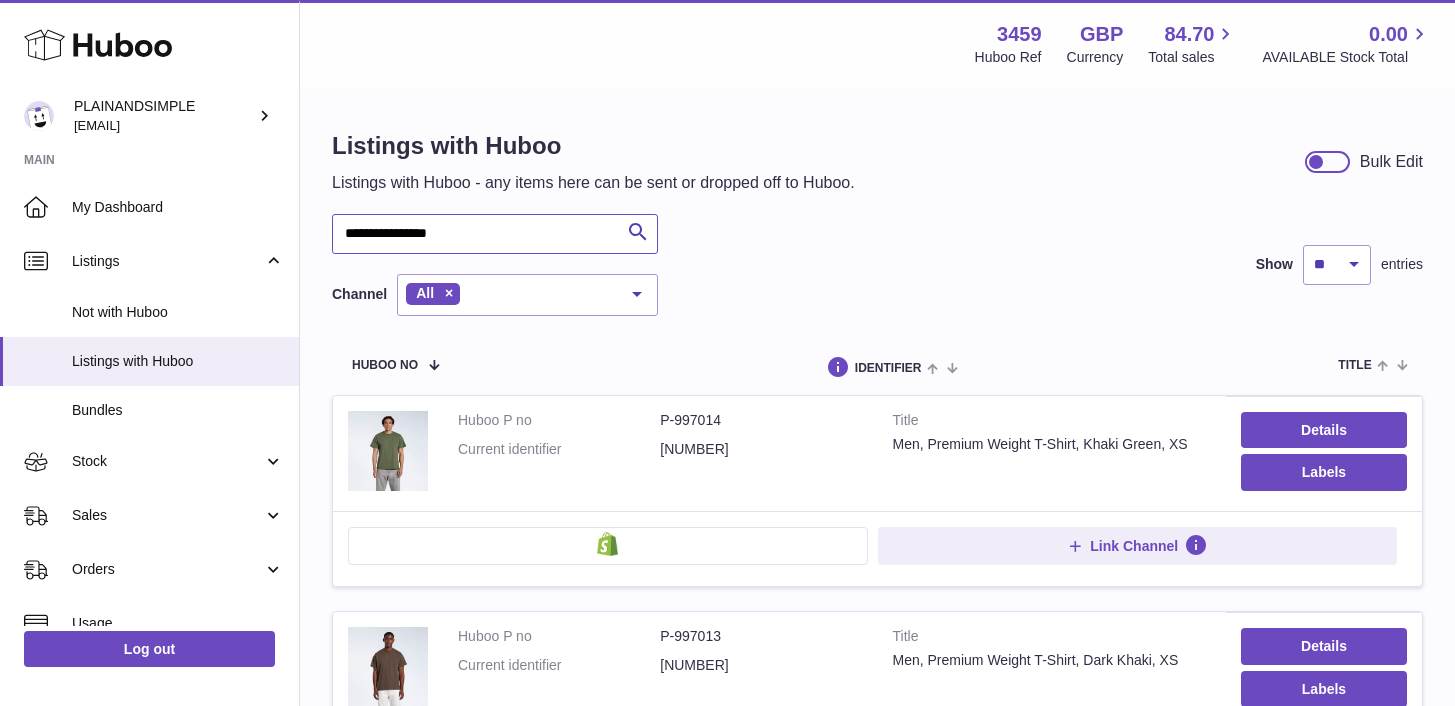 type on "**********" 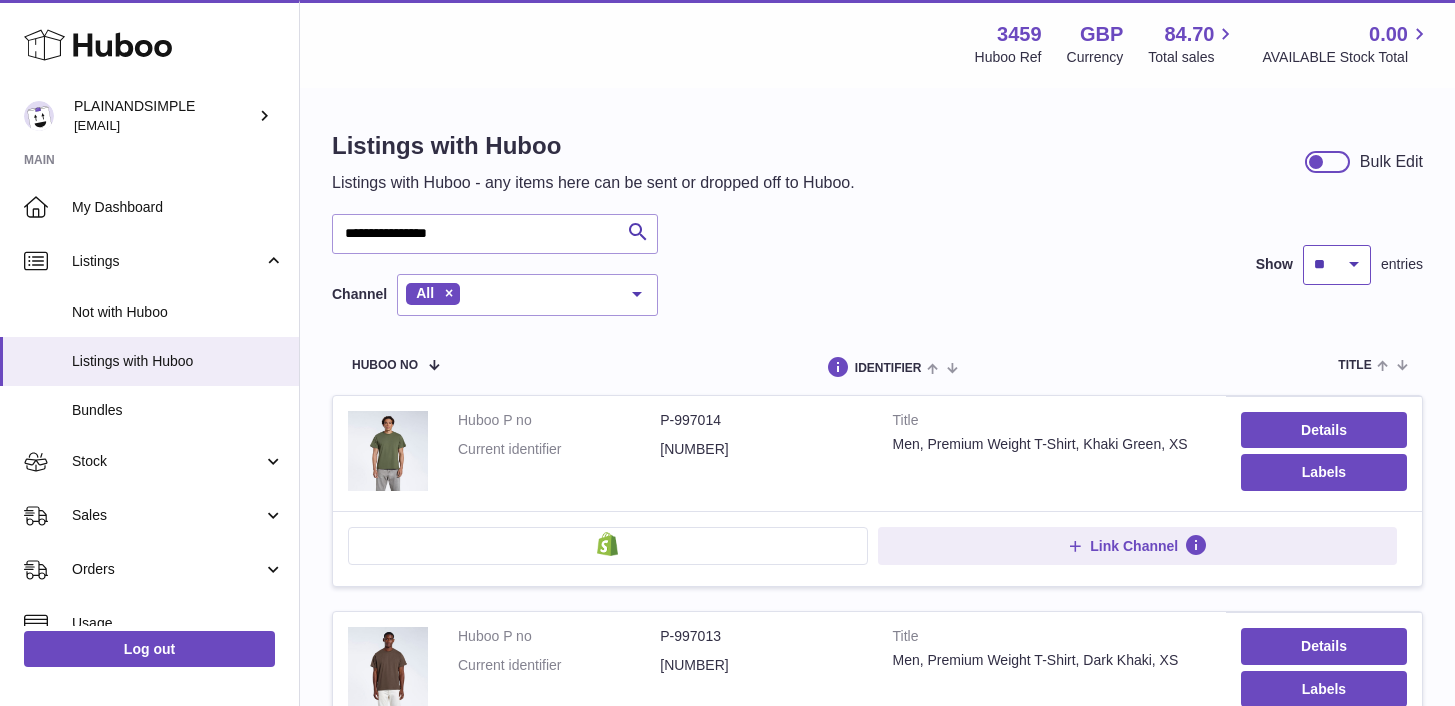 click on "** ** ** ***" at bounding box center (1337, 265) 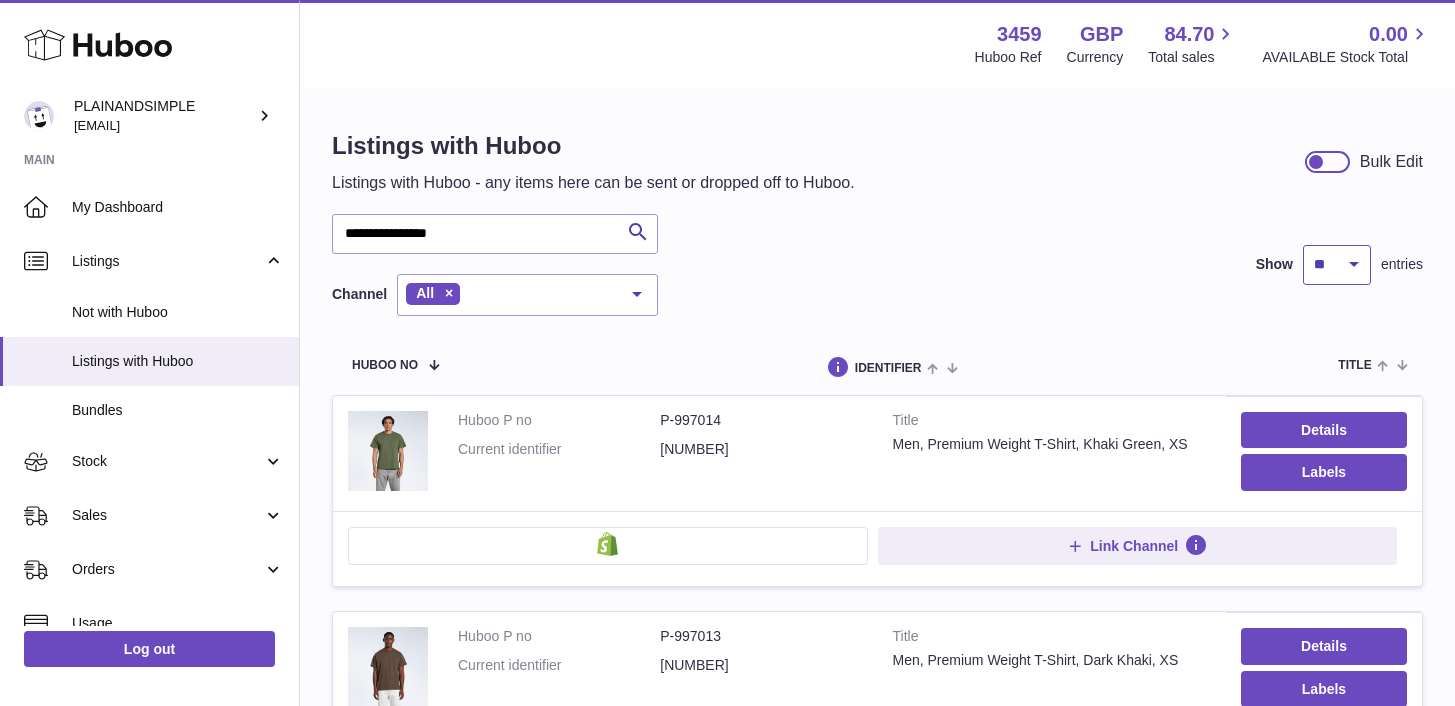 select on "***" 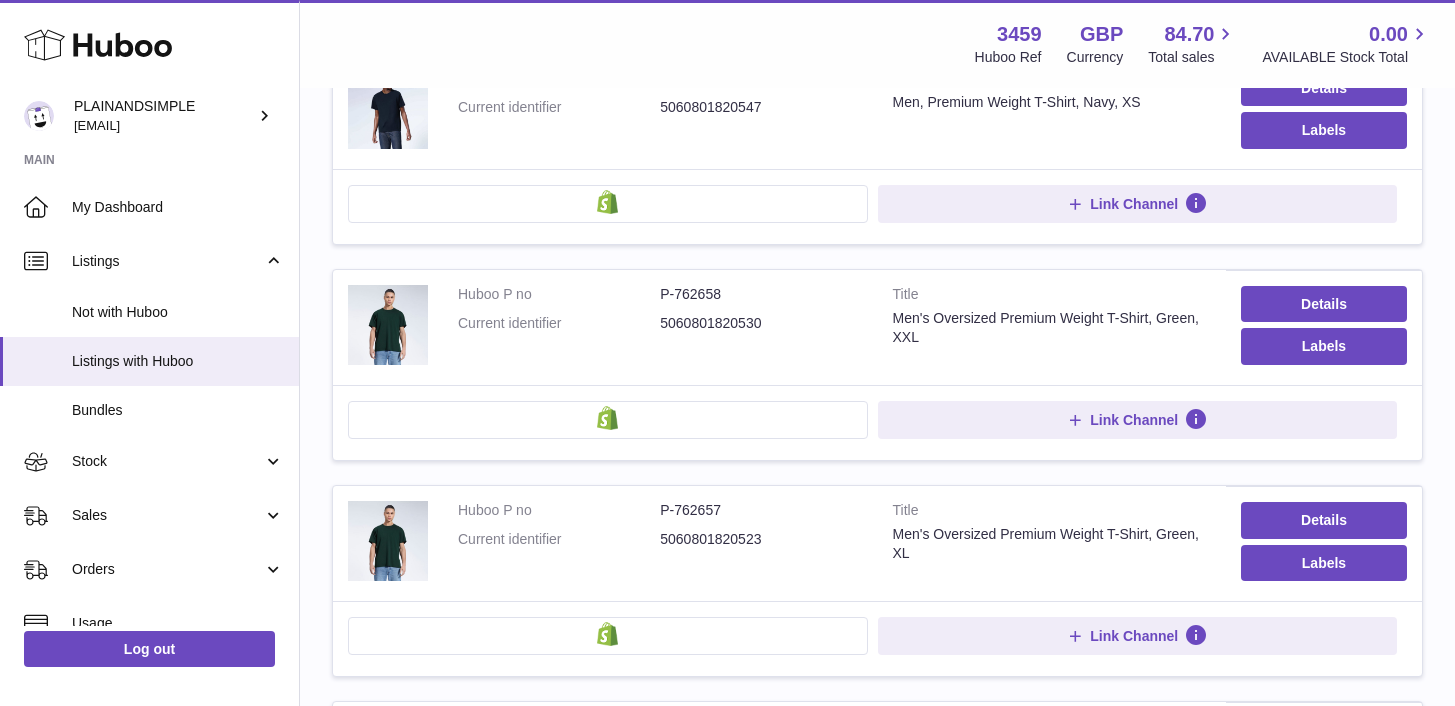 scroll, scrollTop: 21508, scrollLeft: 0, axis: vertical 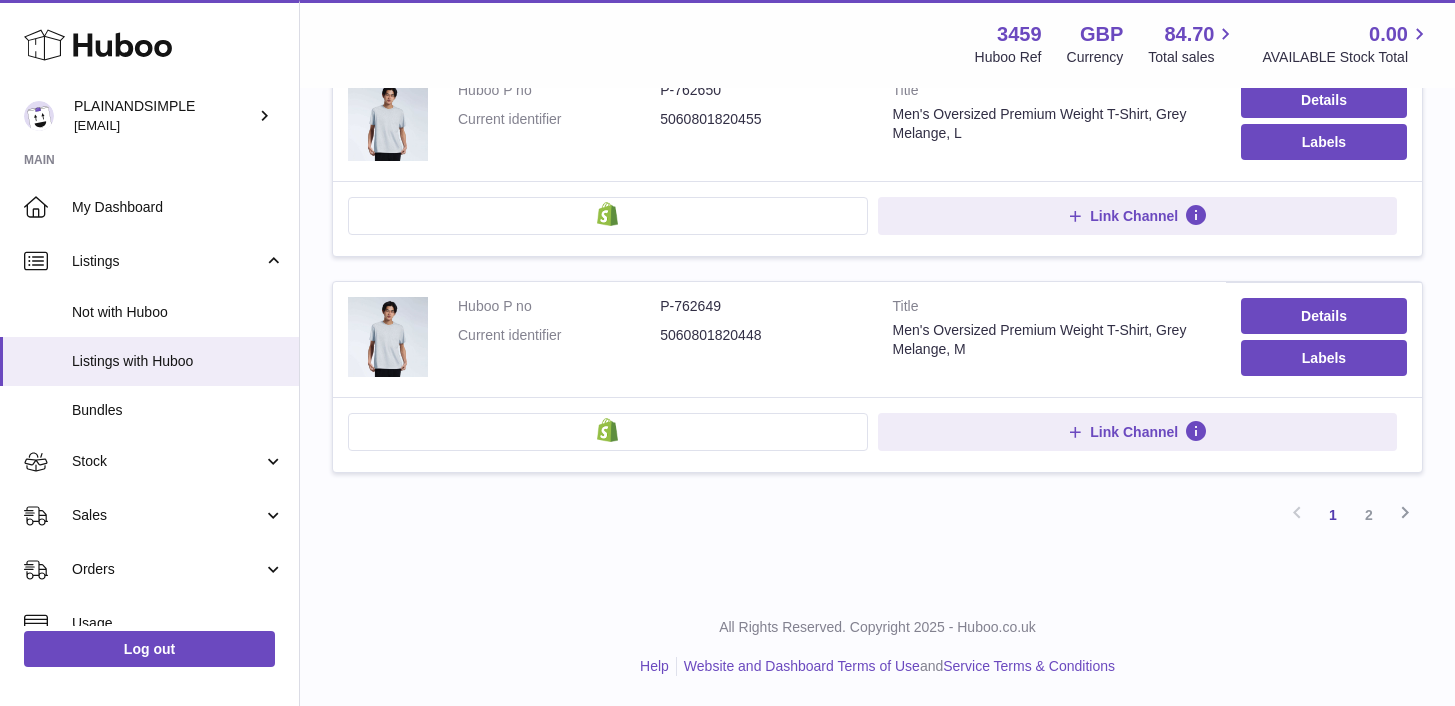 click on "2" at bounding box center [1369, 515] 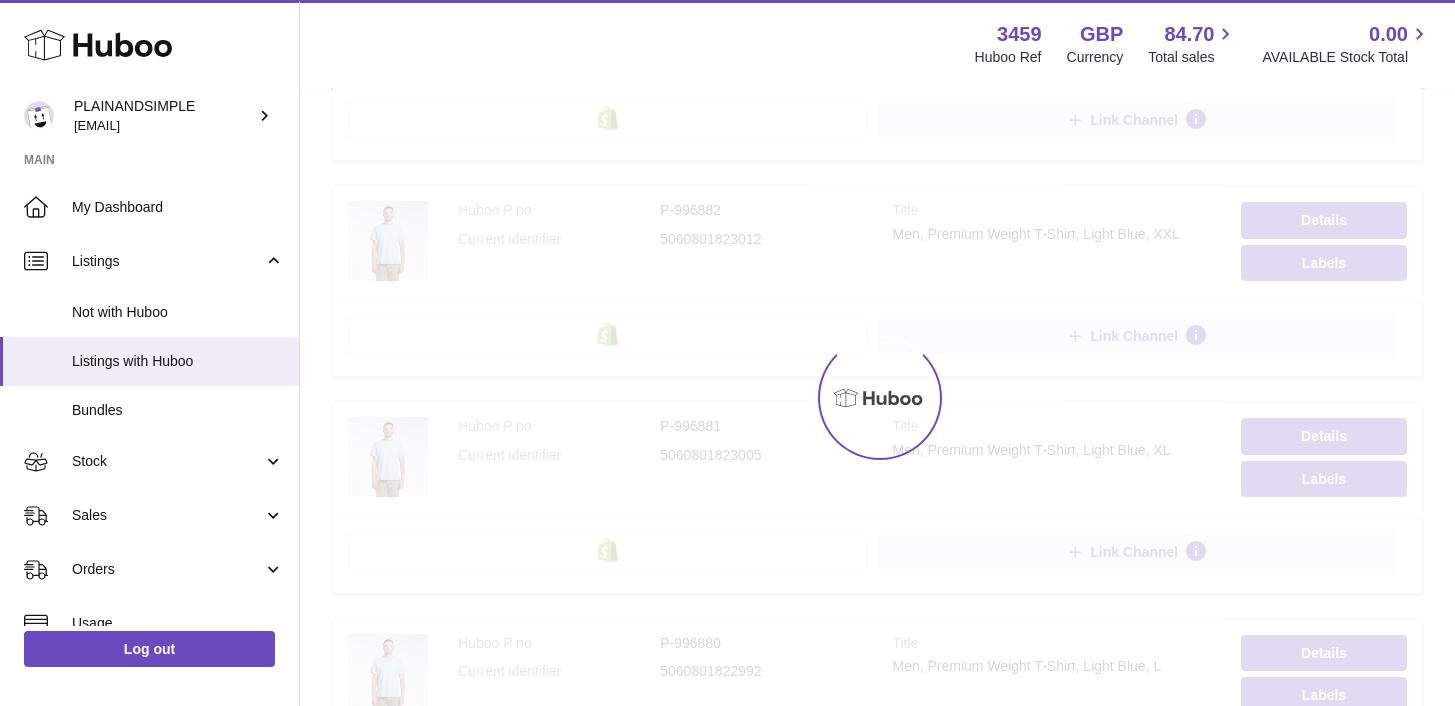 scroll, scrollTop: 90, scrollLeft: 0, axis: vertical 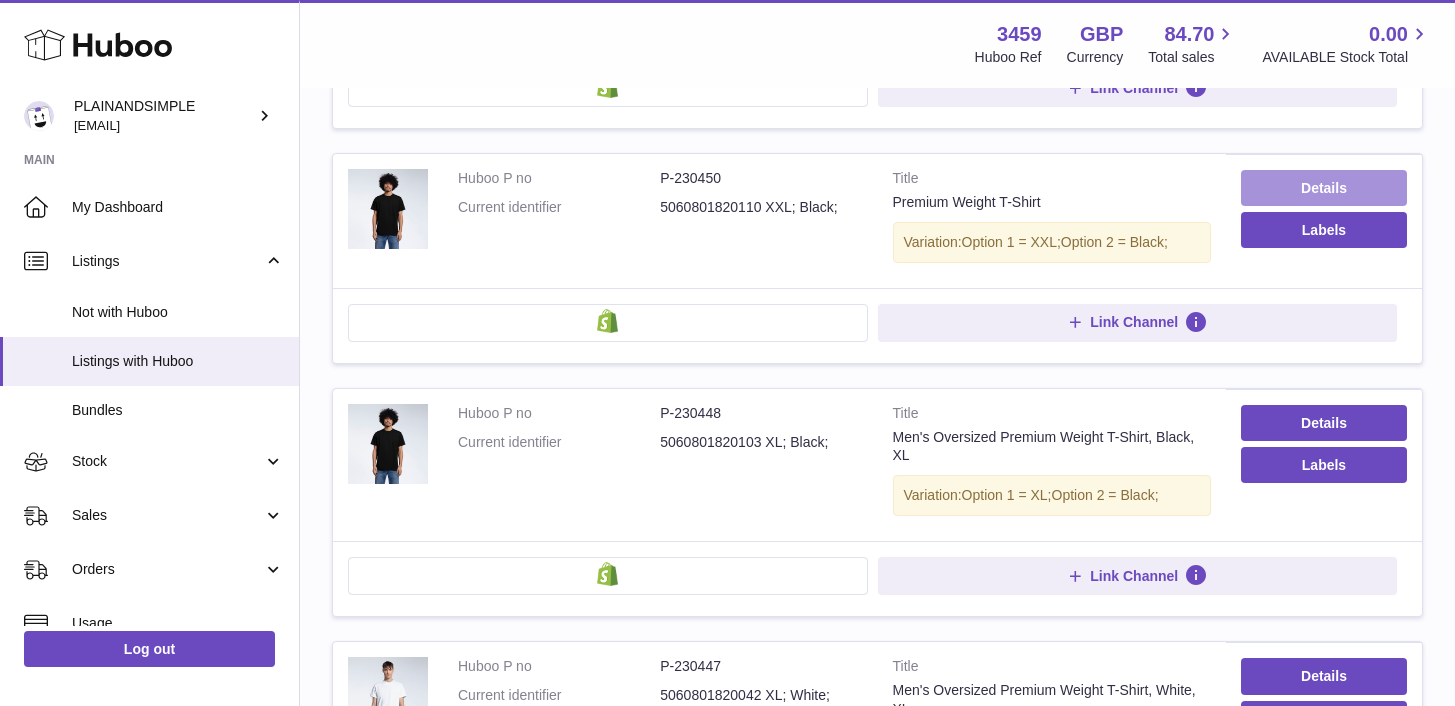 click on "Details" at bounding box center (1324, 188) 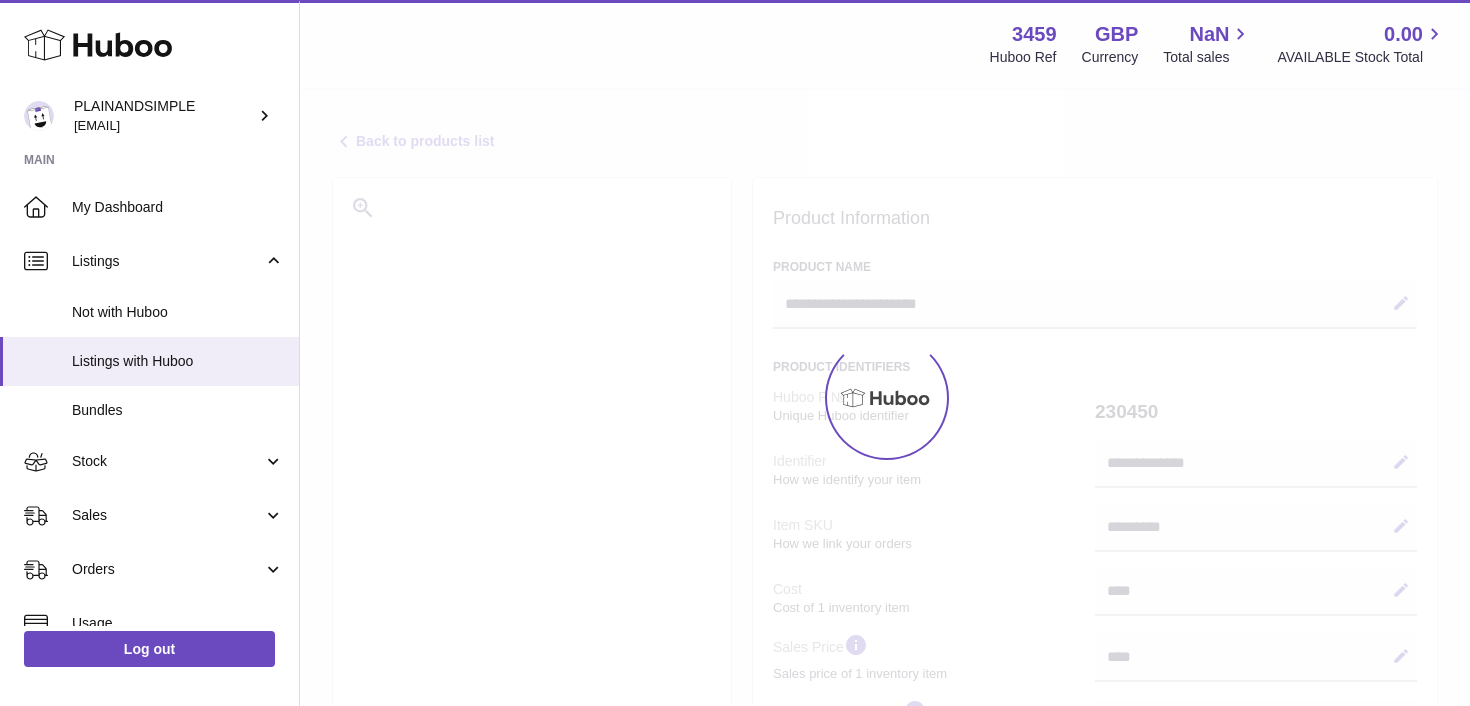 select on "***" 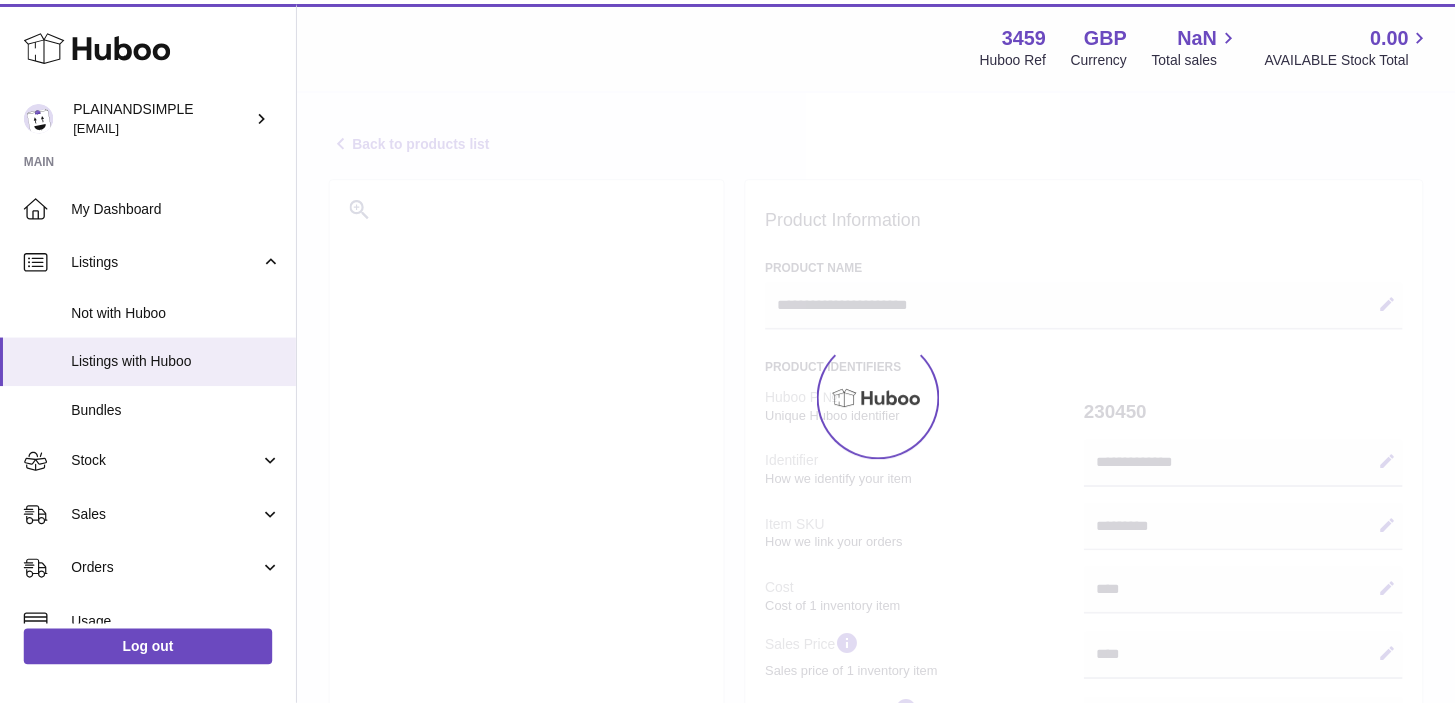 scroll, scrollTop: 0, scrollLeft: 0, axis: both 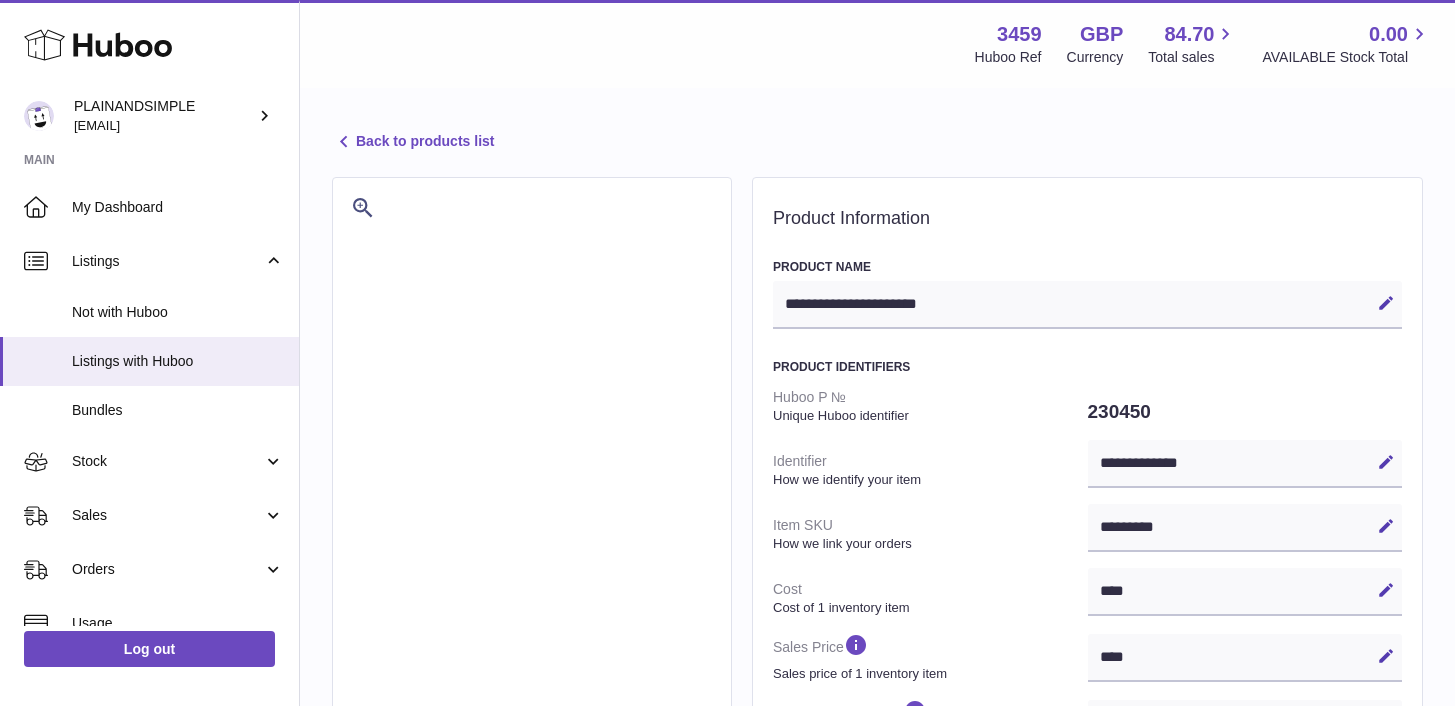 click on "**********" at bounding box center (1087, 305) 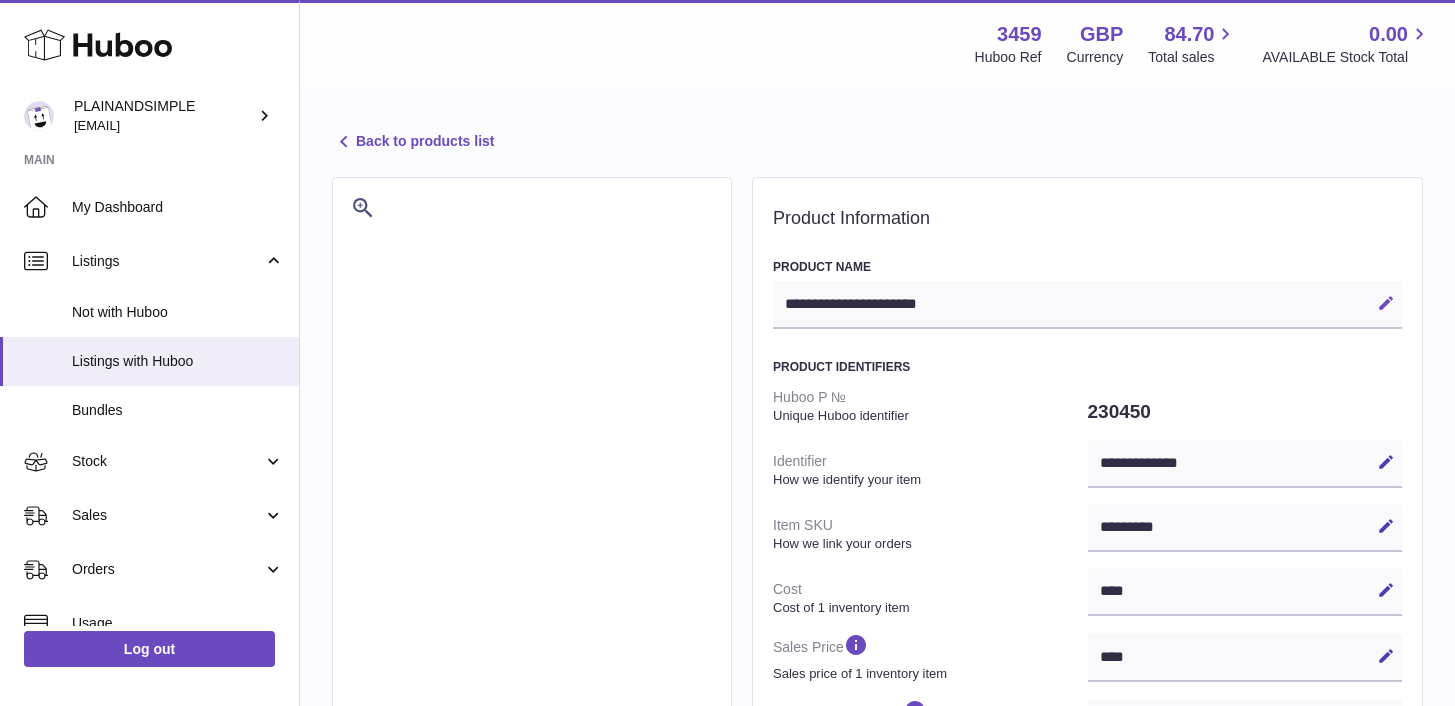 click on "Edit" at bounding box center (1386, 303) 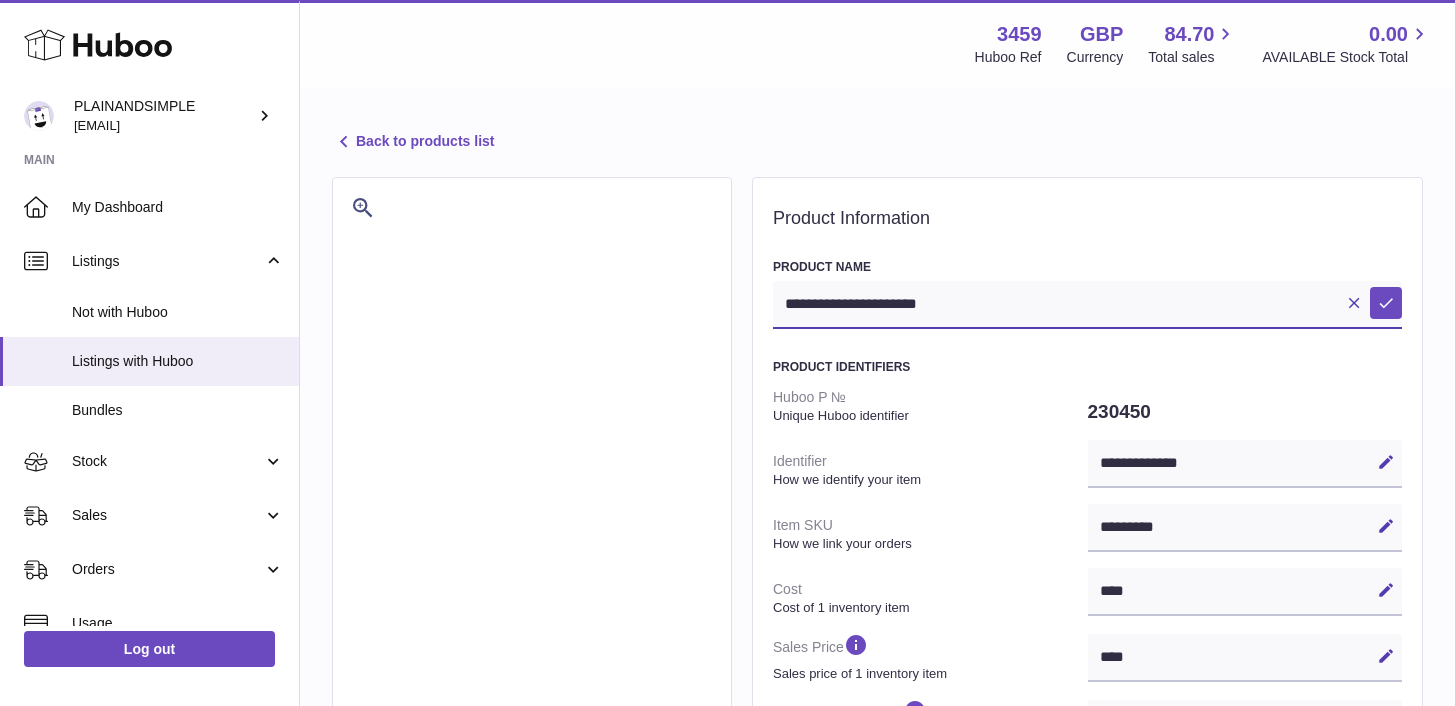 click on "**********" at bounding box center [1087, 305] 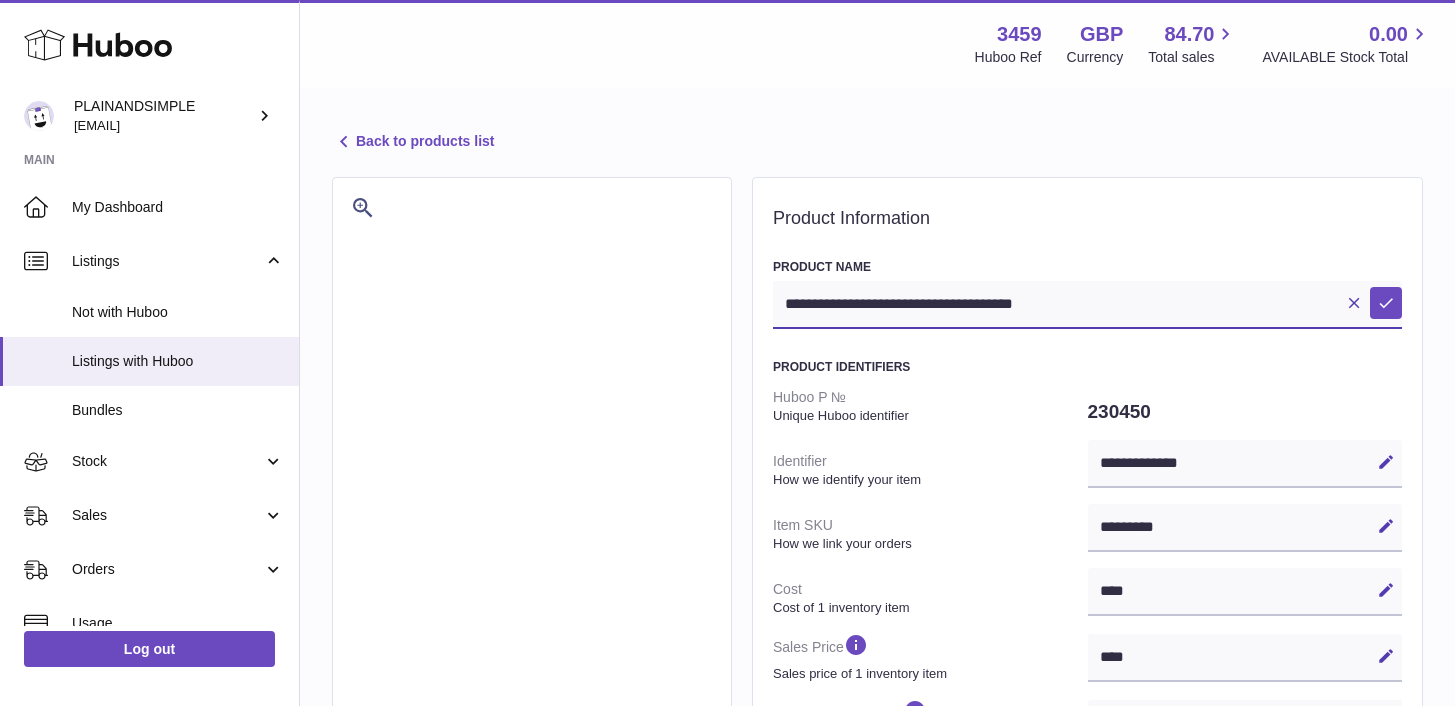 click on "**********" at bounding box center [1087, 305] 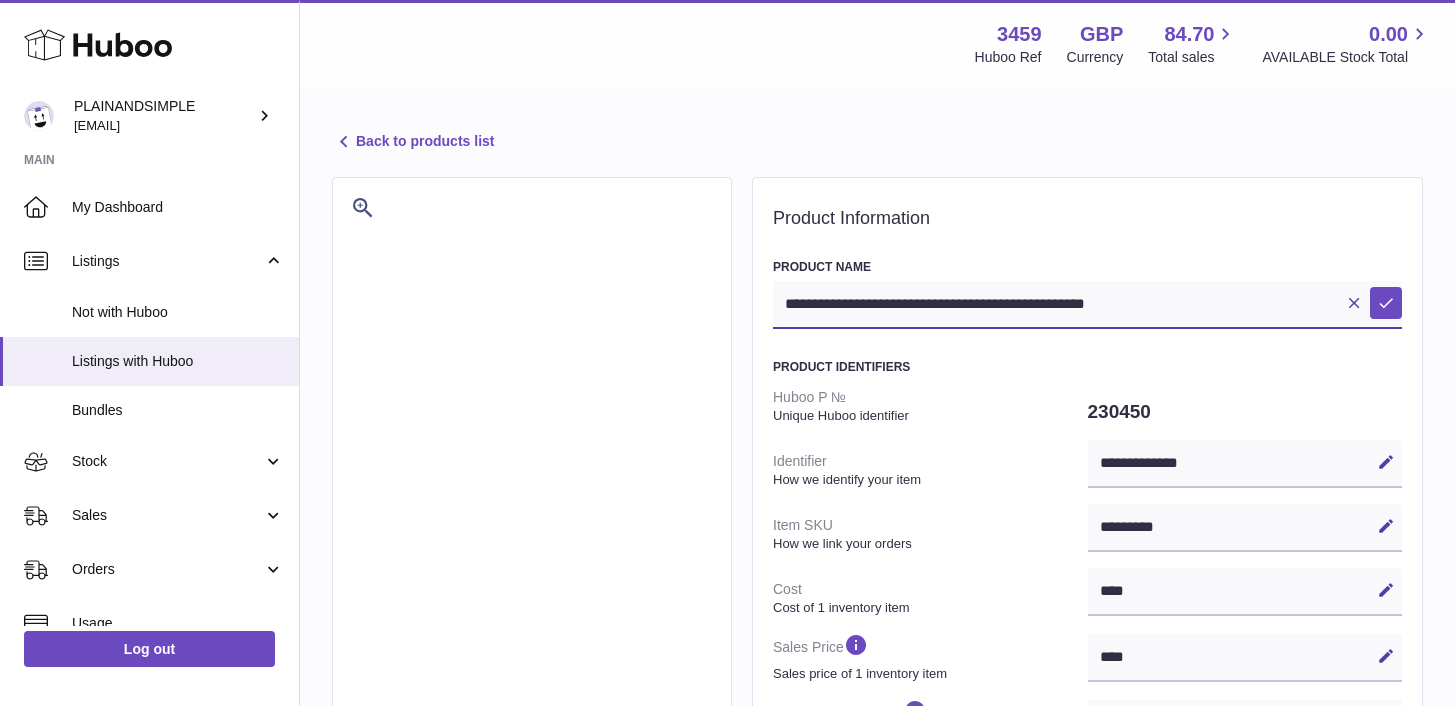click on "**********" at bounding box center (1087, 305) 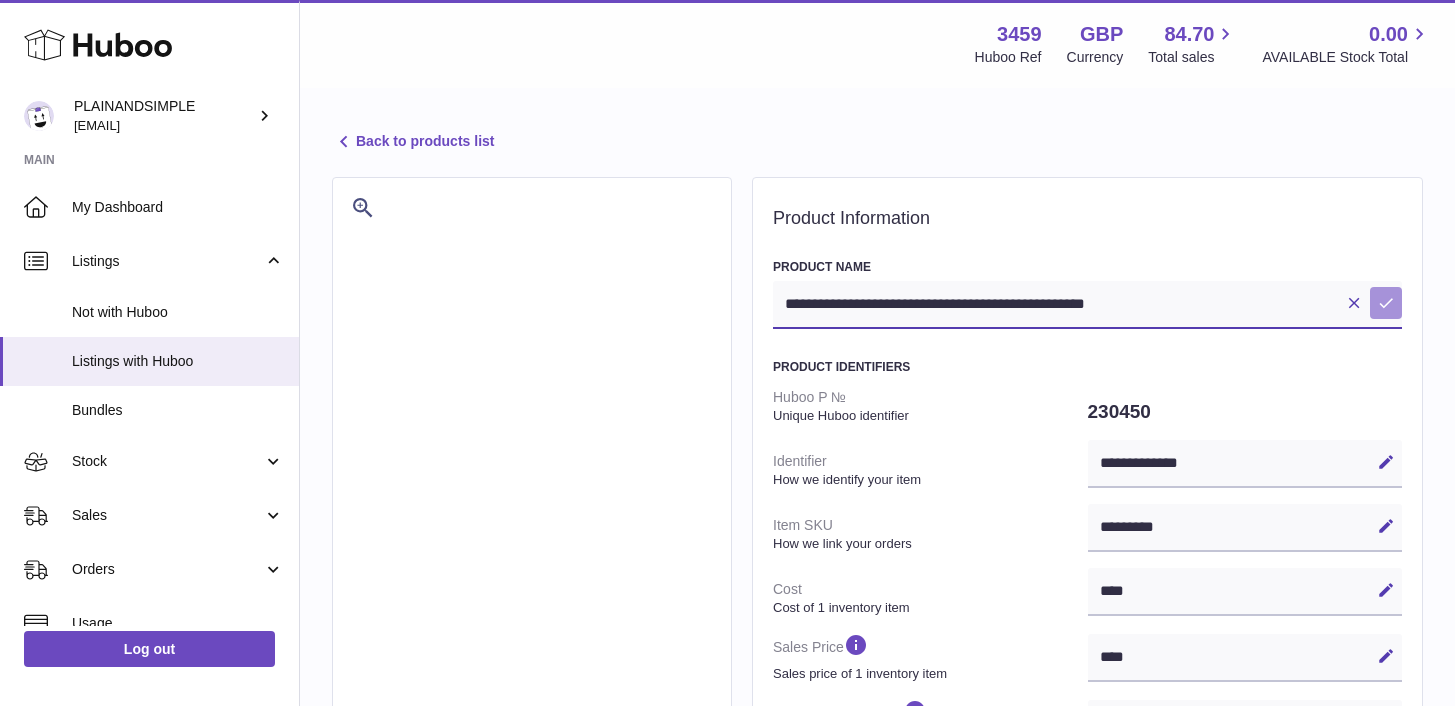 type on "**********" 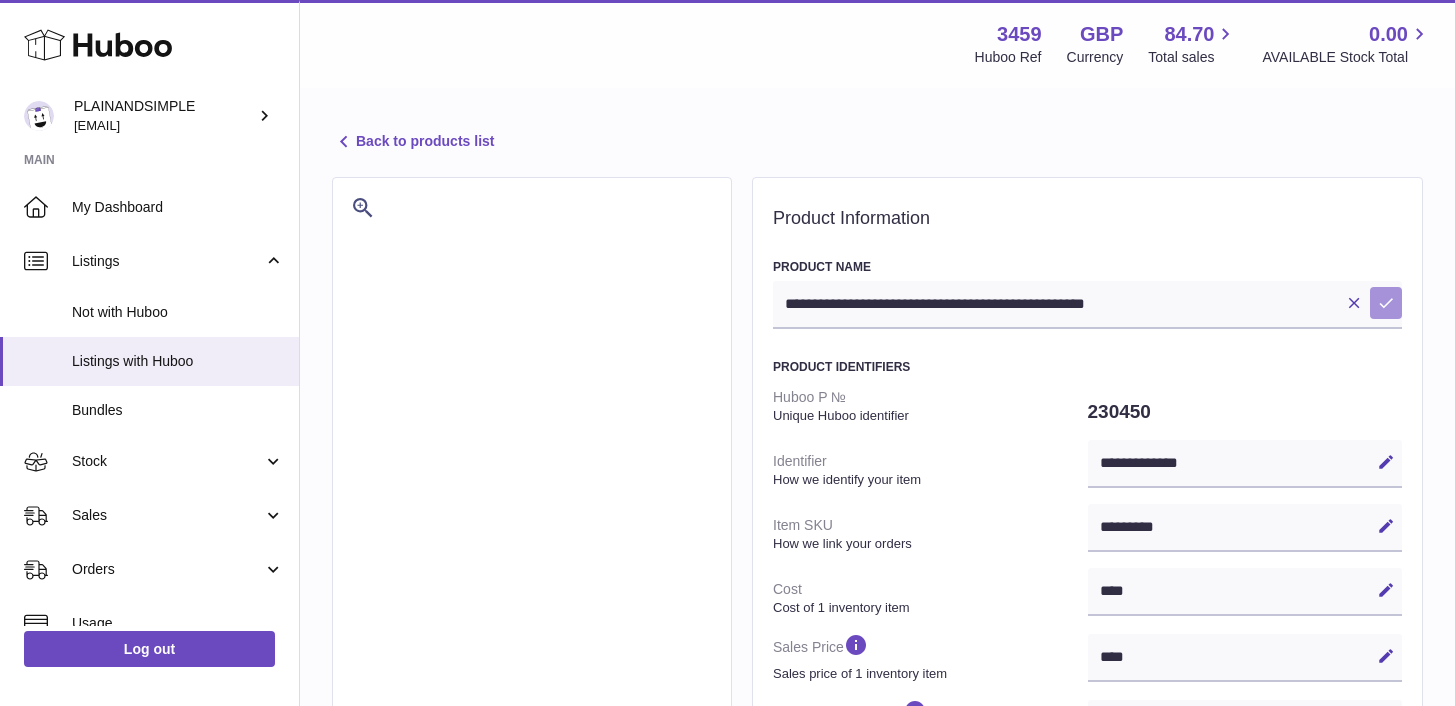 click at bounding box center [1386, 303] 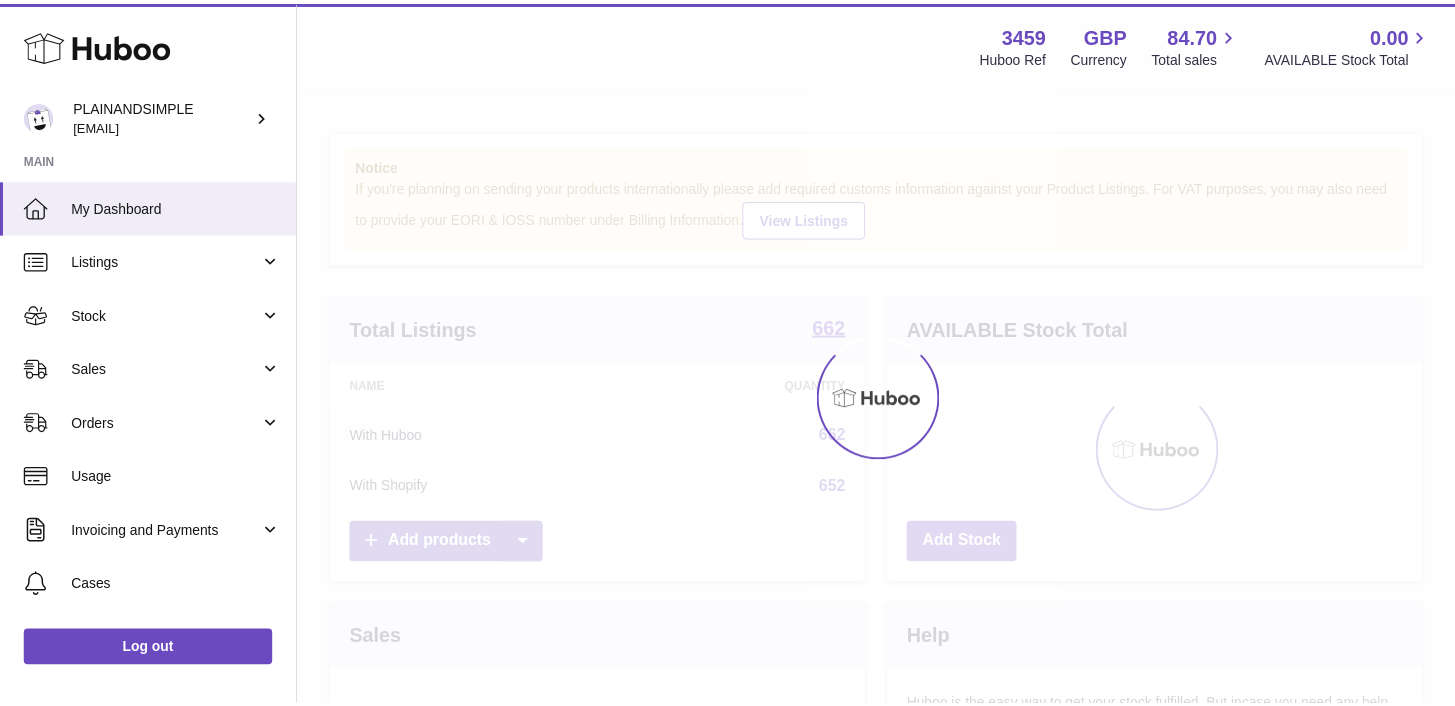 scroll, scrollTop: 0, scrollLeft: 0, axis: both 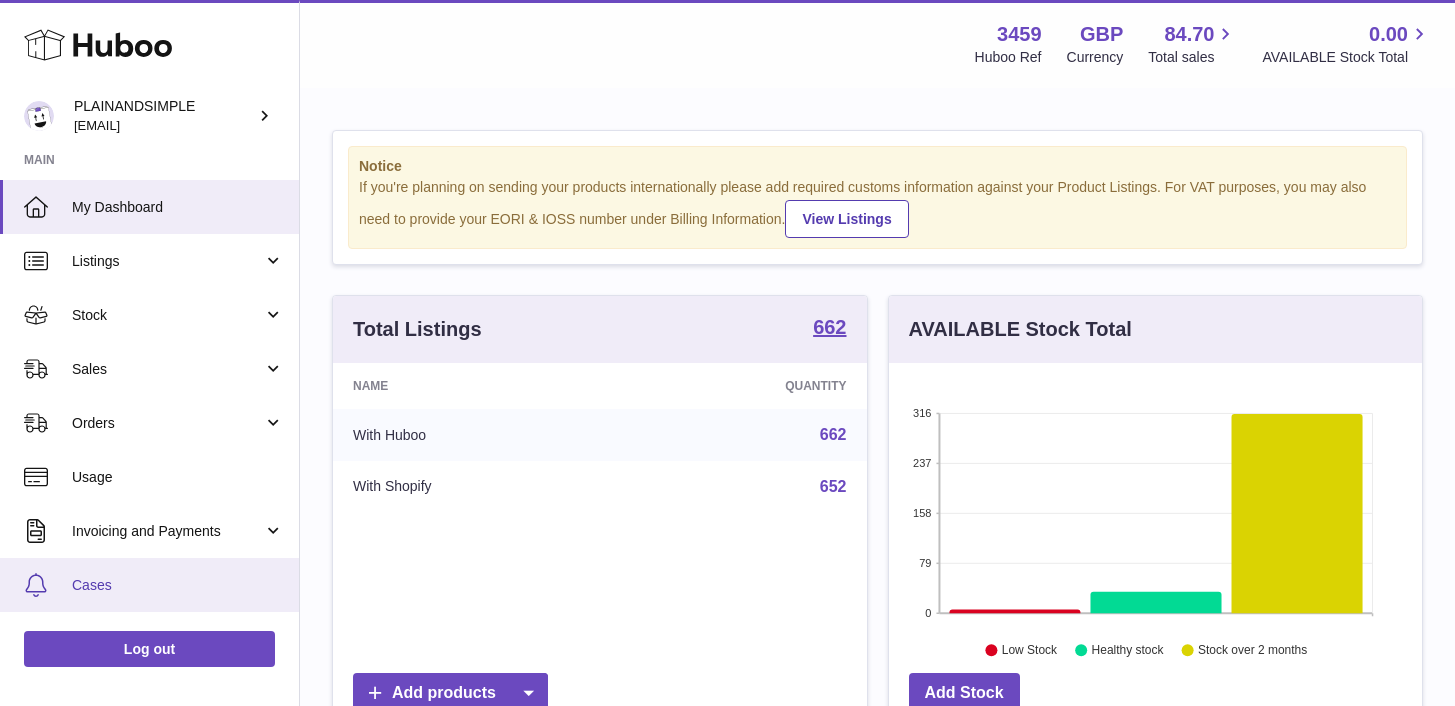 click on "Cases" at bounding box center [178, 585] 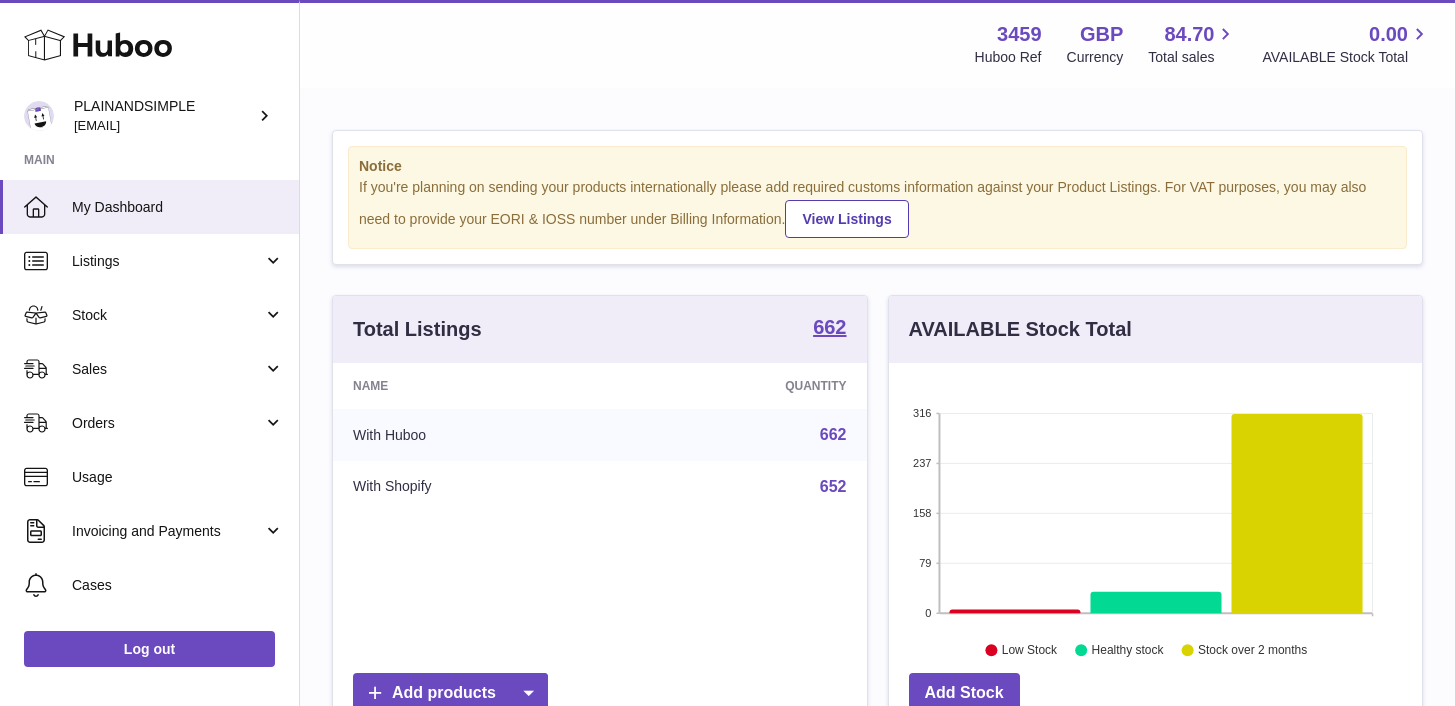 scroll, scrollTop: 999688, scrollLeft: 999466, axis: both 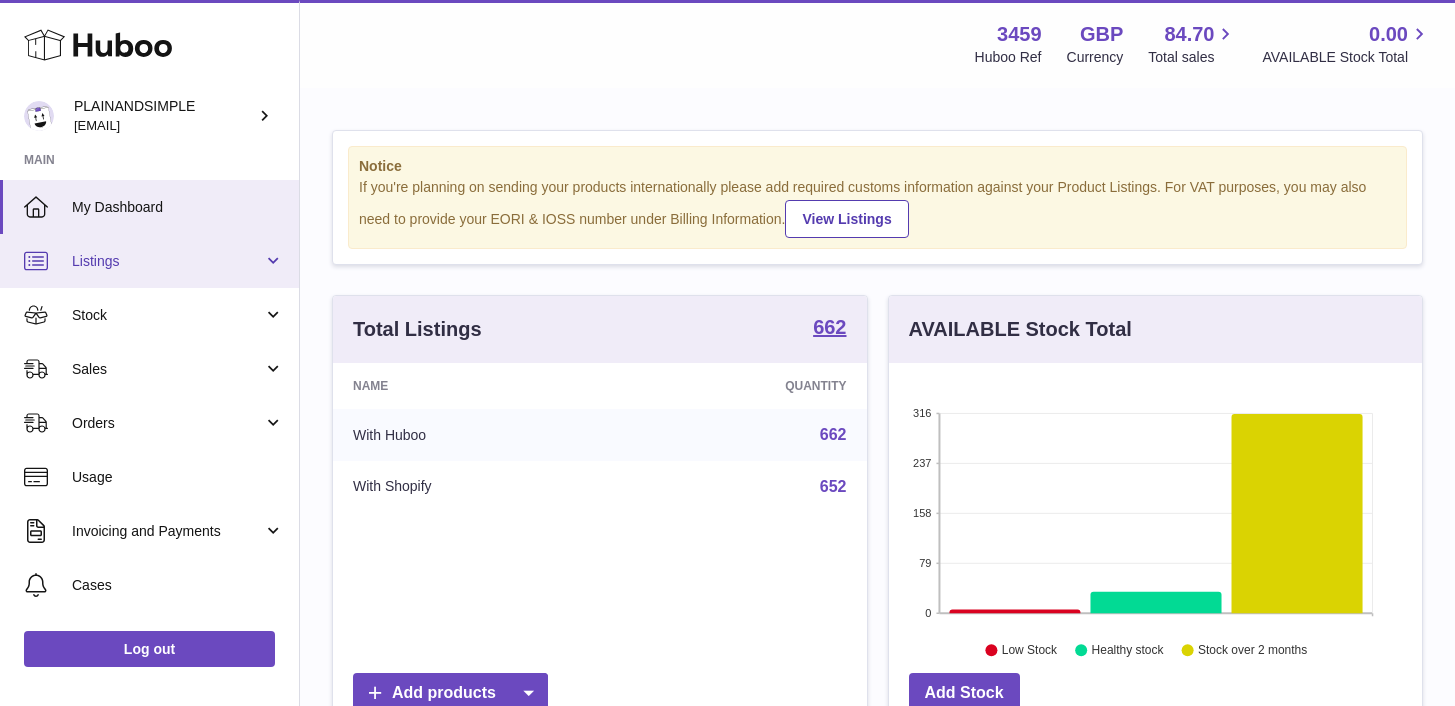 click on "Listings" at bounding box center (149, 261) 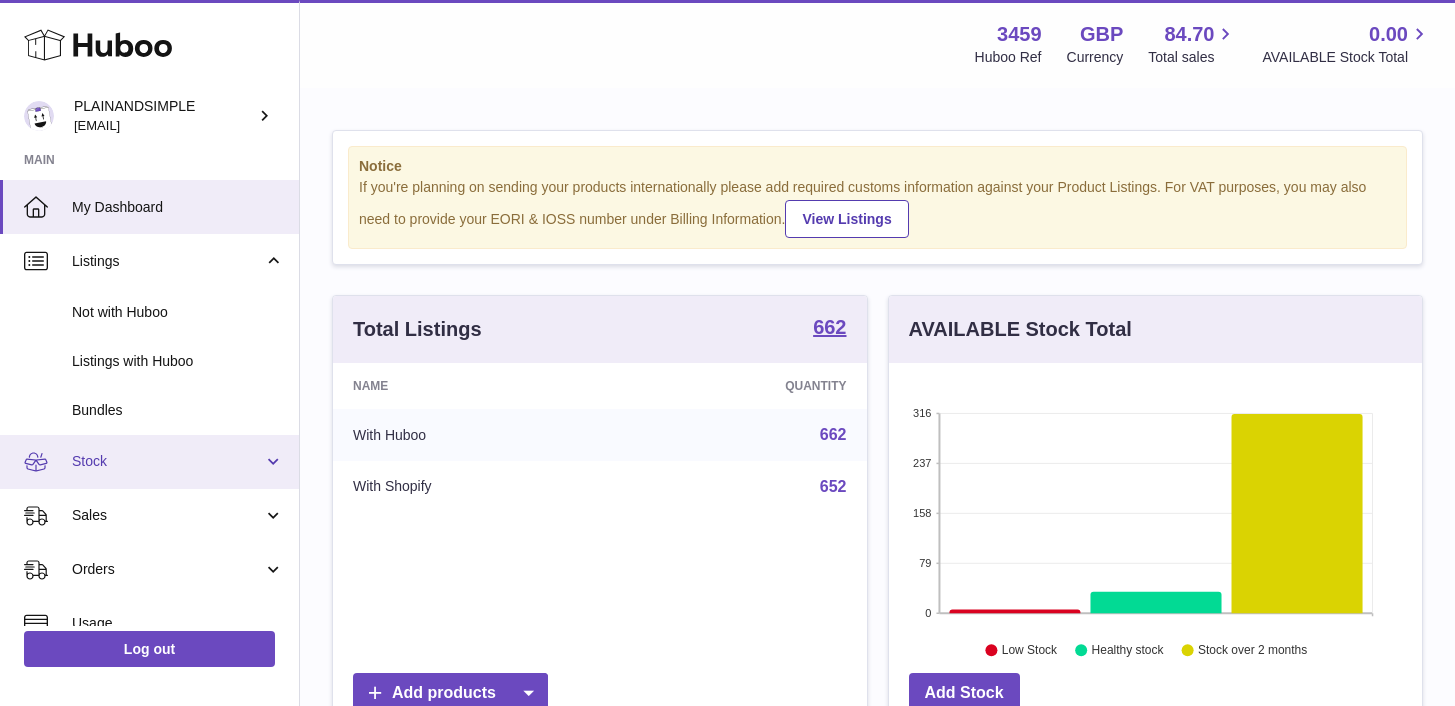 click on "Stock" at bounding box center [149, 462] 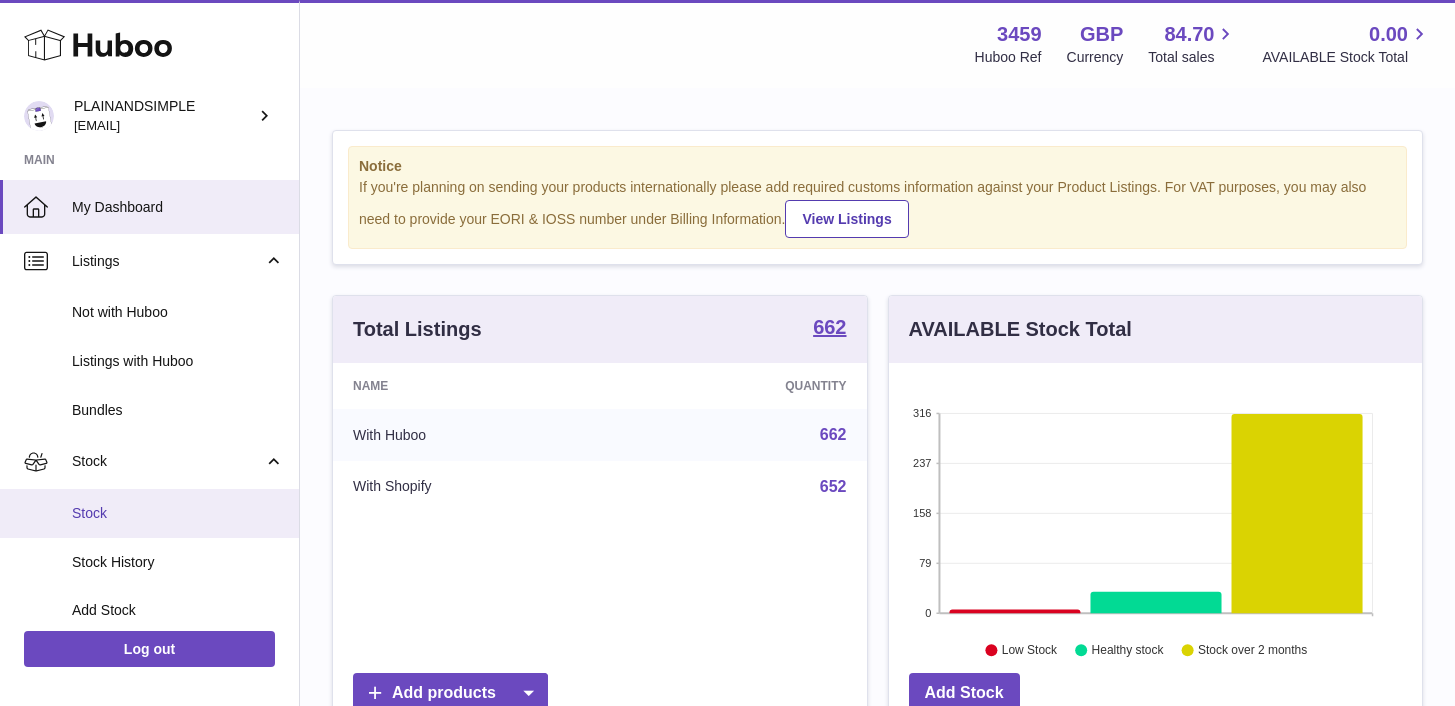 click on "Stock" at bounding box center [149, 513] 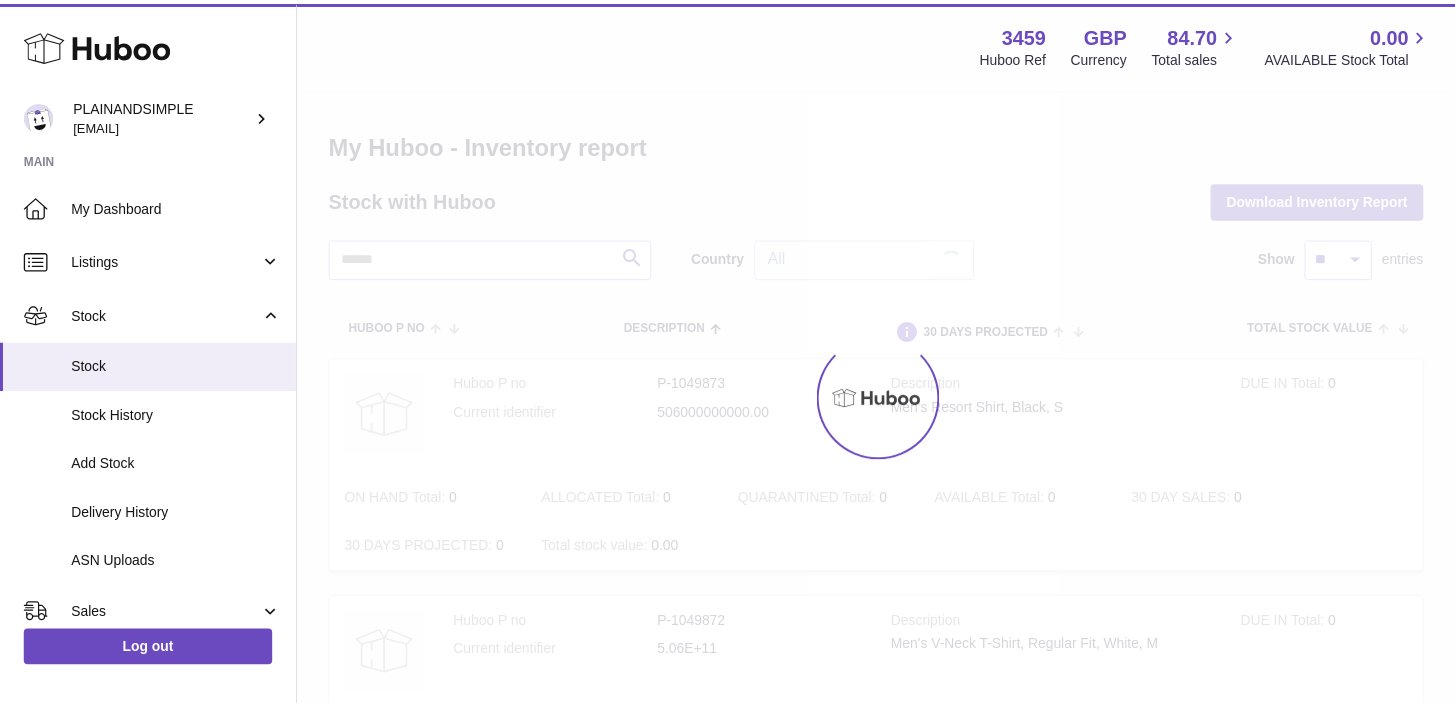scroll, scrollTop: 0, scrollLeft: 0, axis: both 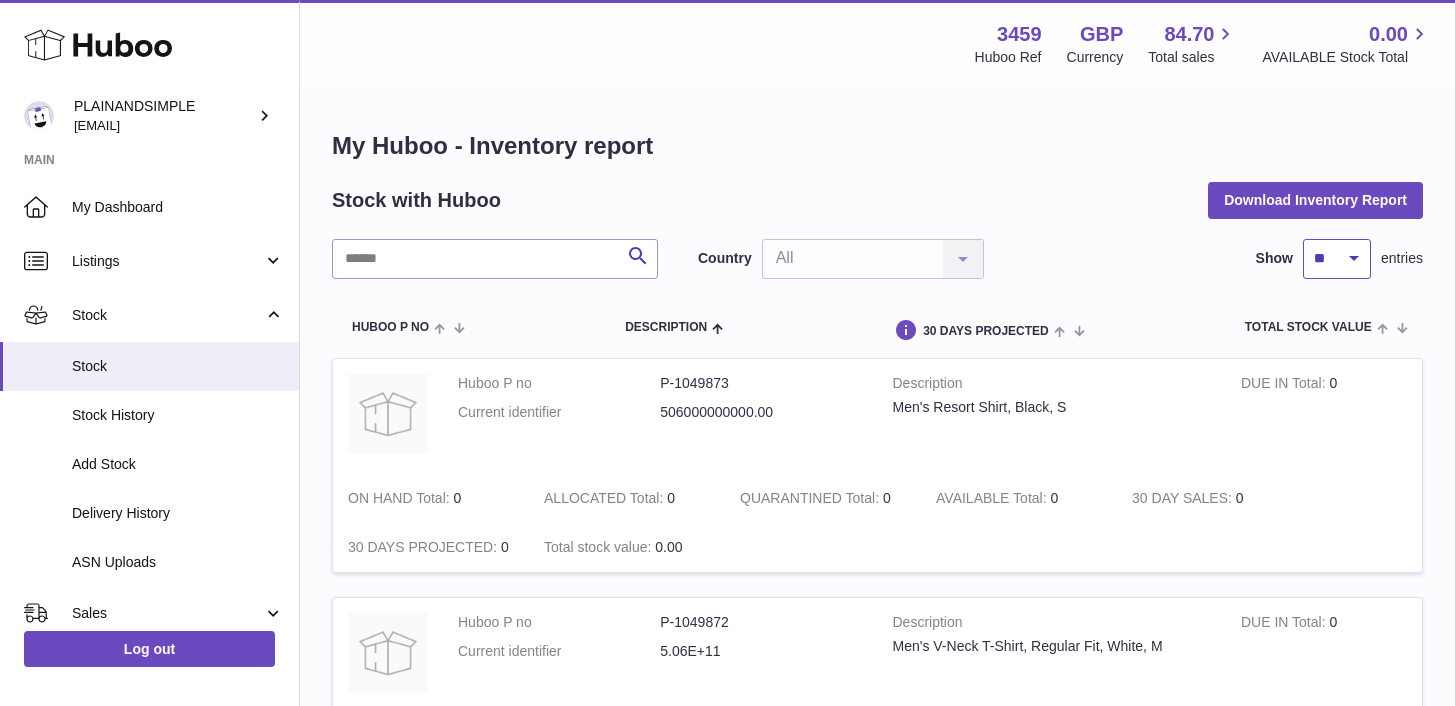 click on "** ** ** ***" at bounding box center (1337, 259) 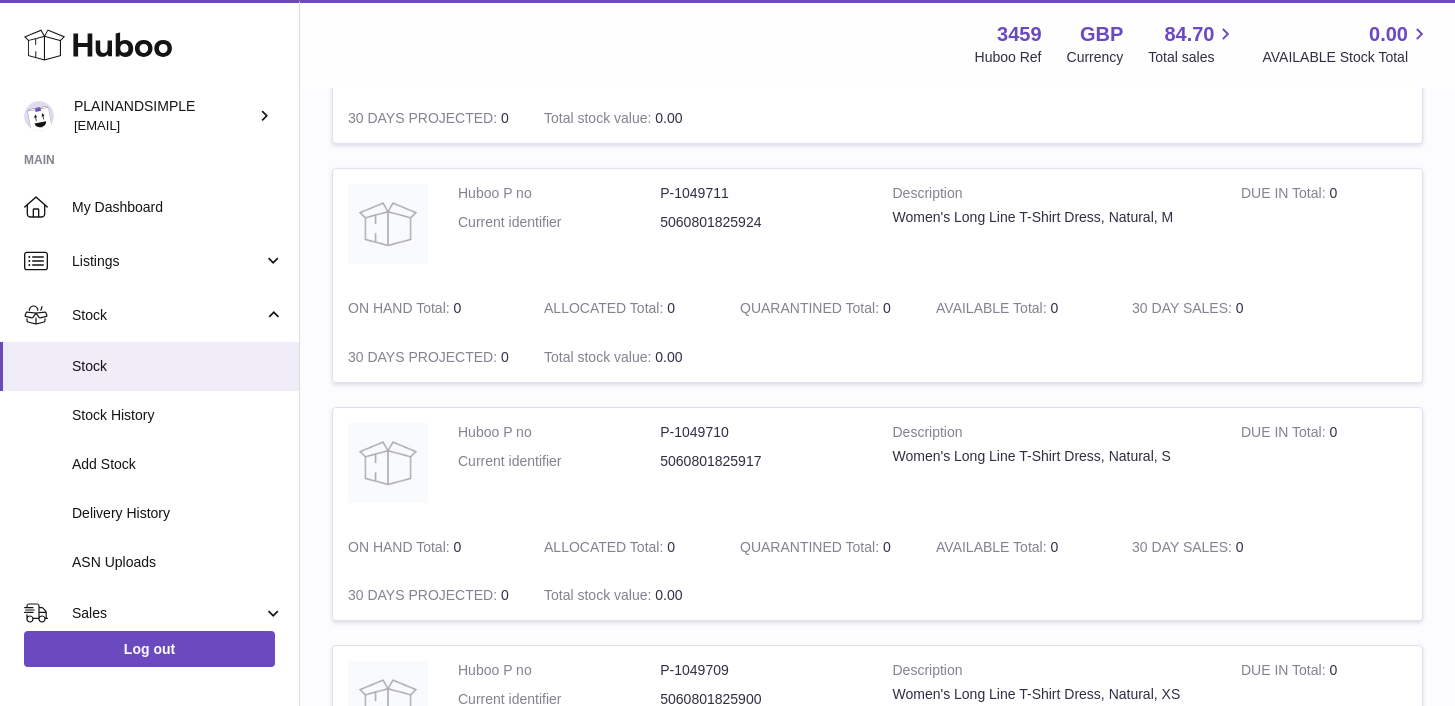 scroll, scrollTop: 23731, scrollLeft: 0, axis: vertical 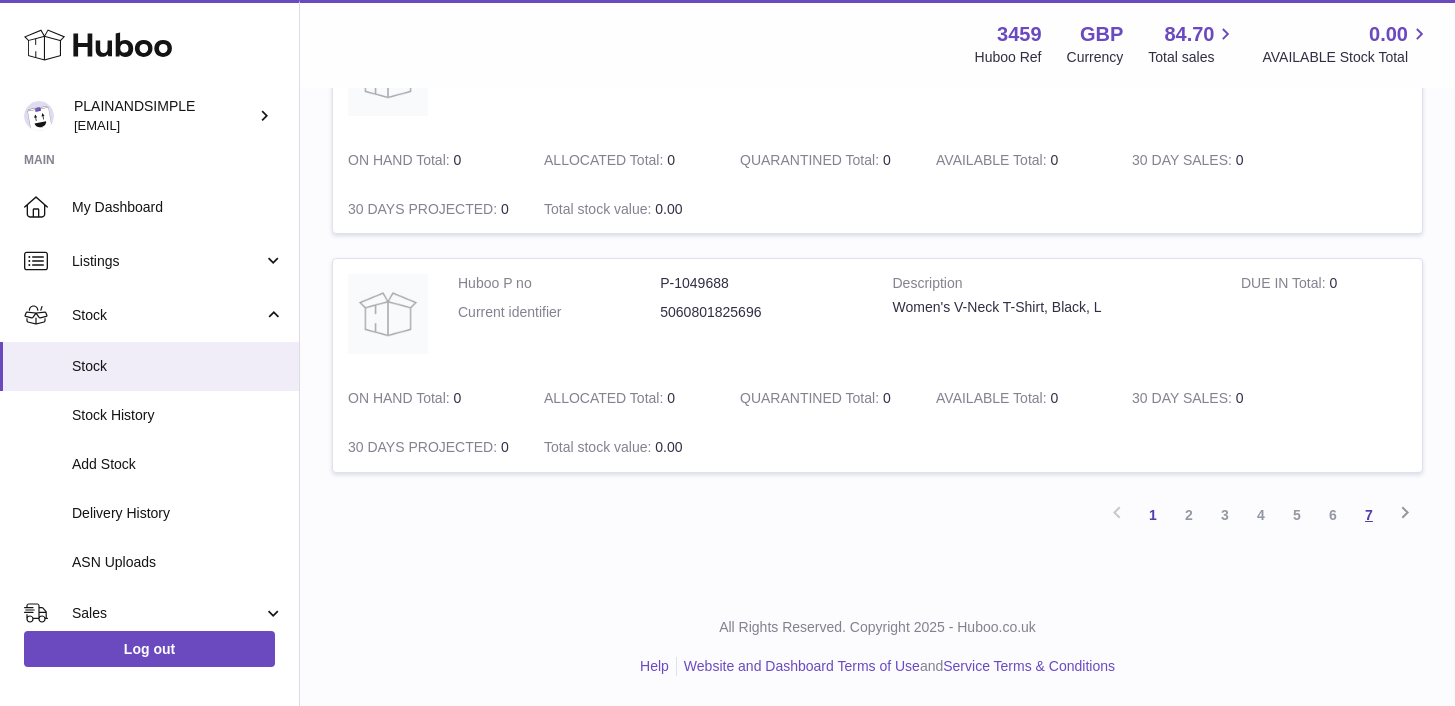 click on "7" at bounding box center [1369, 515] 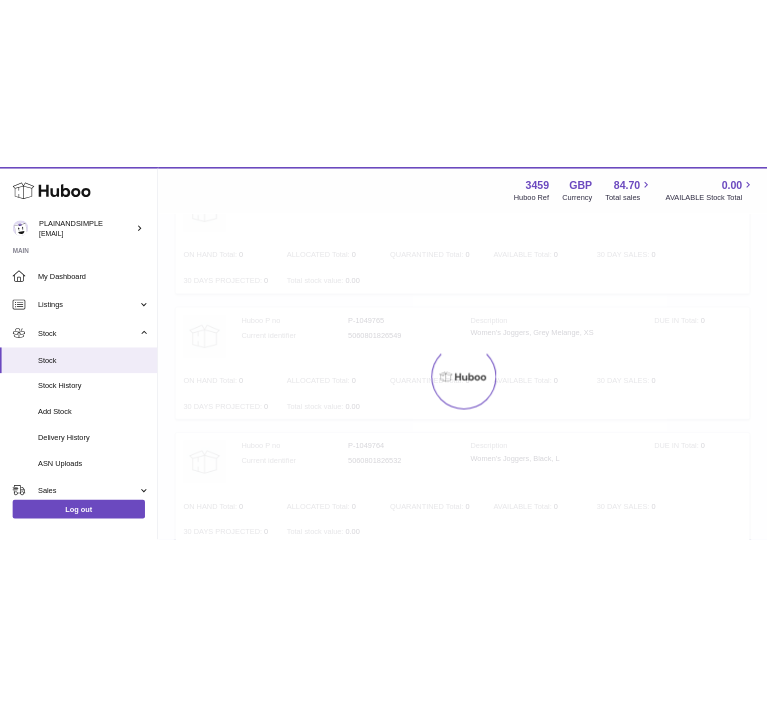 scroll, scrollTop: 90, scrollLeft: 0, axis: vertical 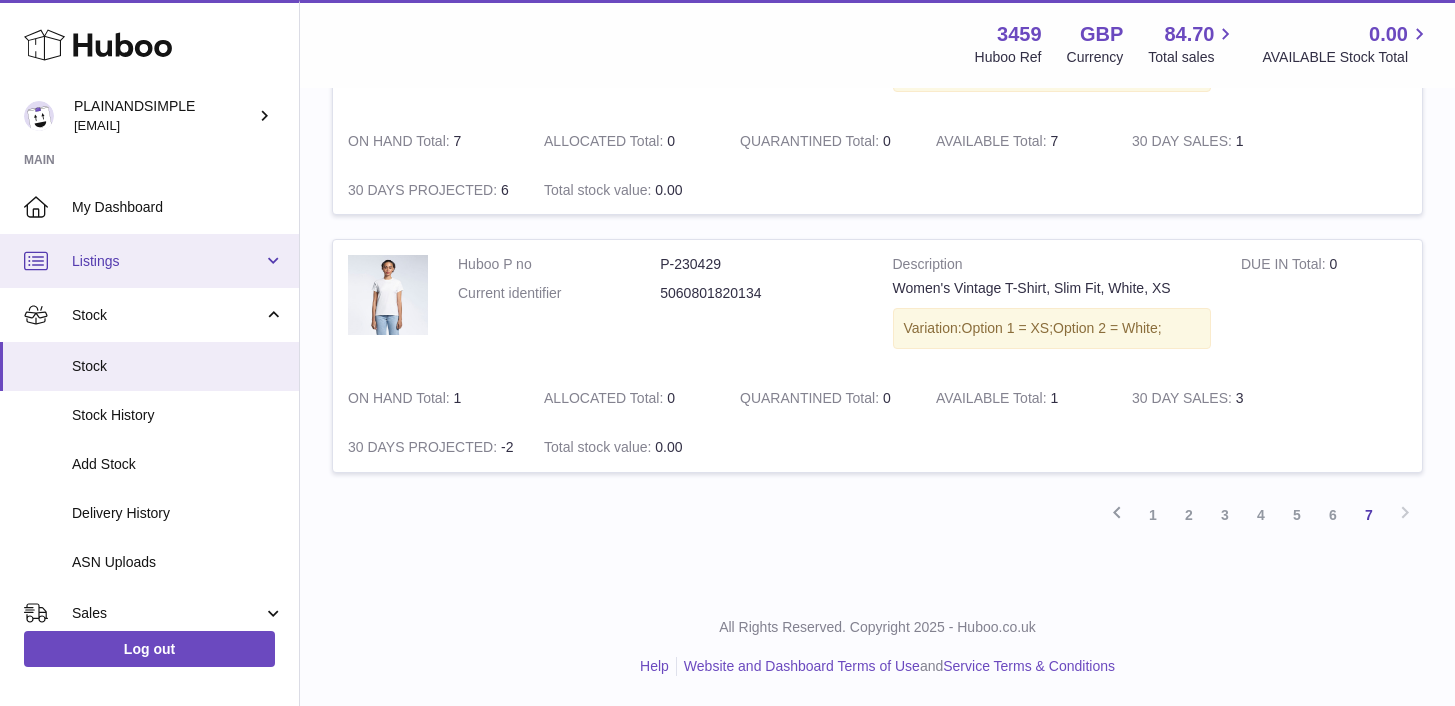 click on "Listings" at bounding box center [149, 261] 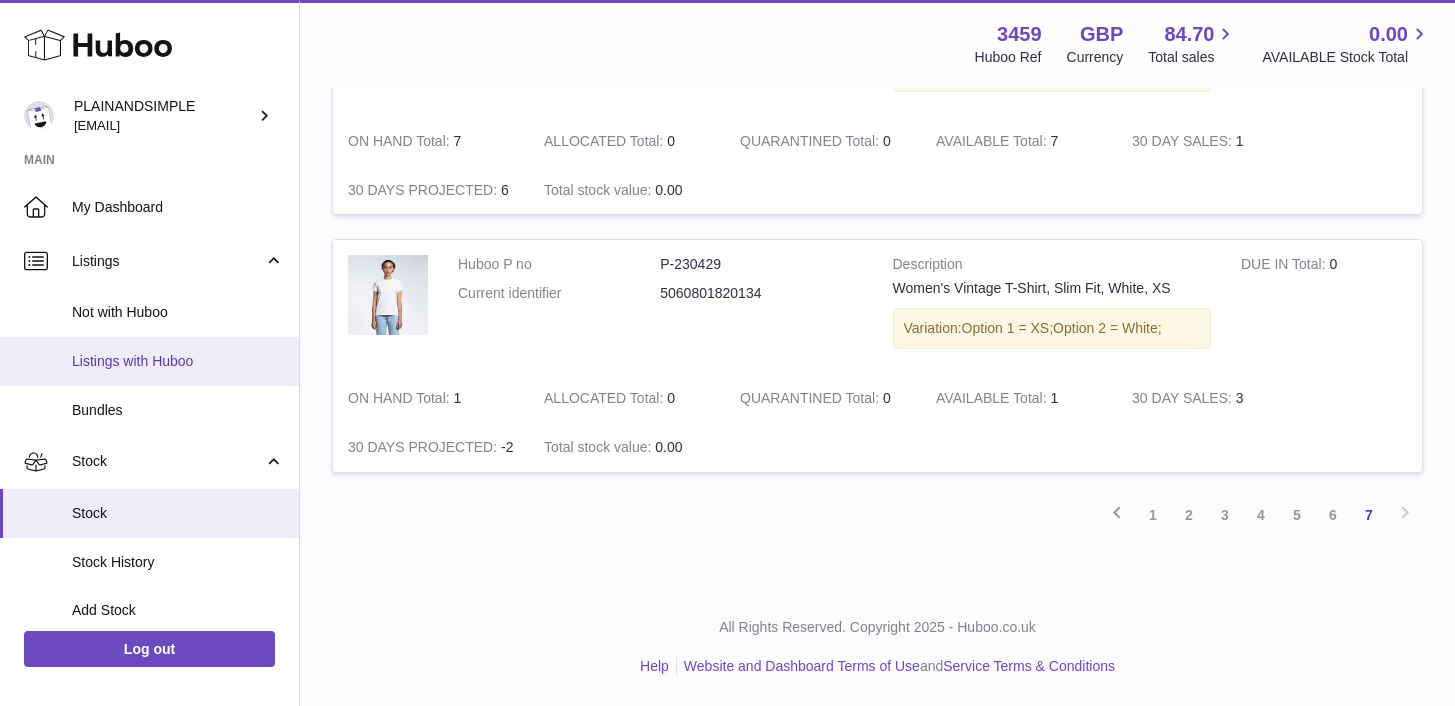 click on "Listings with Huboo" at bounding box center [178, 361] 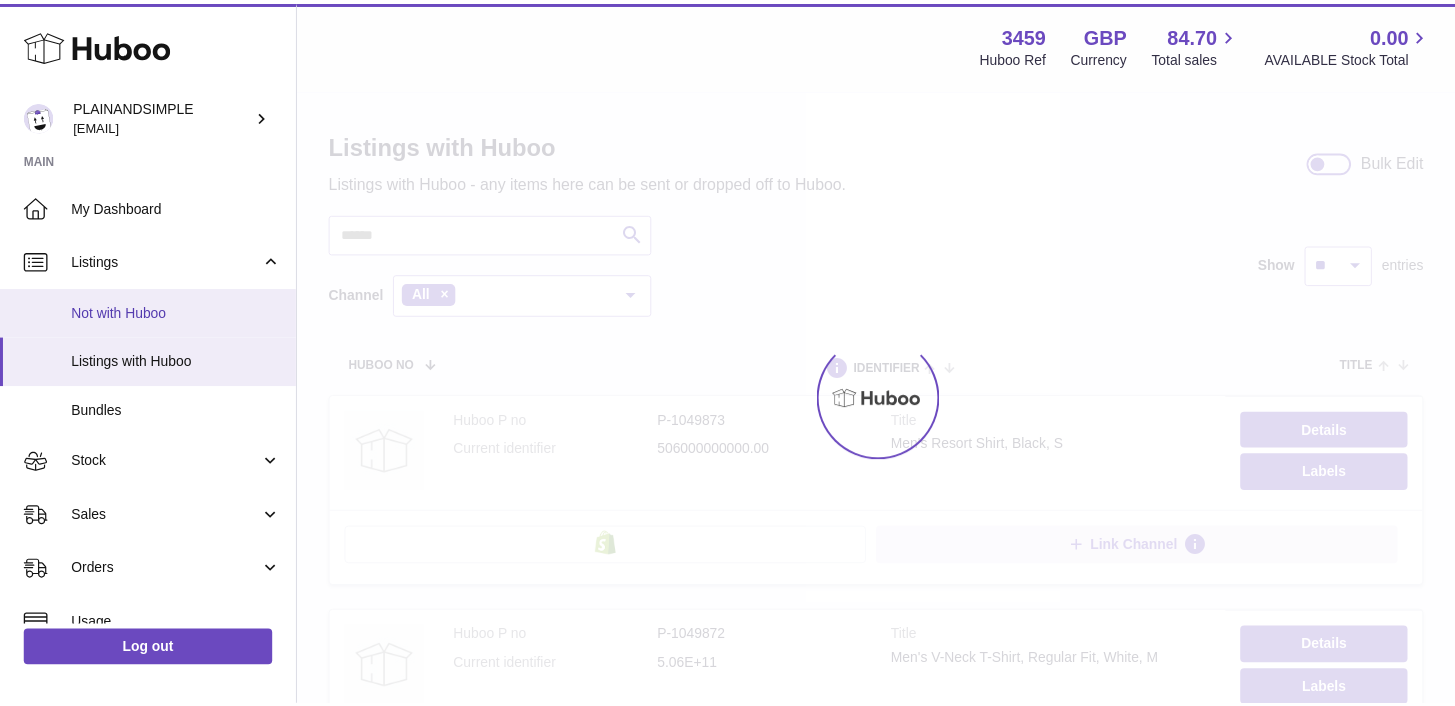 scroll, scrollTop: 0, scrollLeft: 0, axis: both 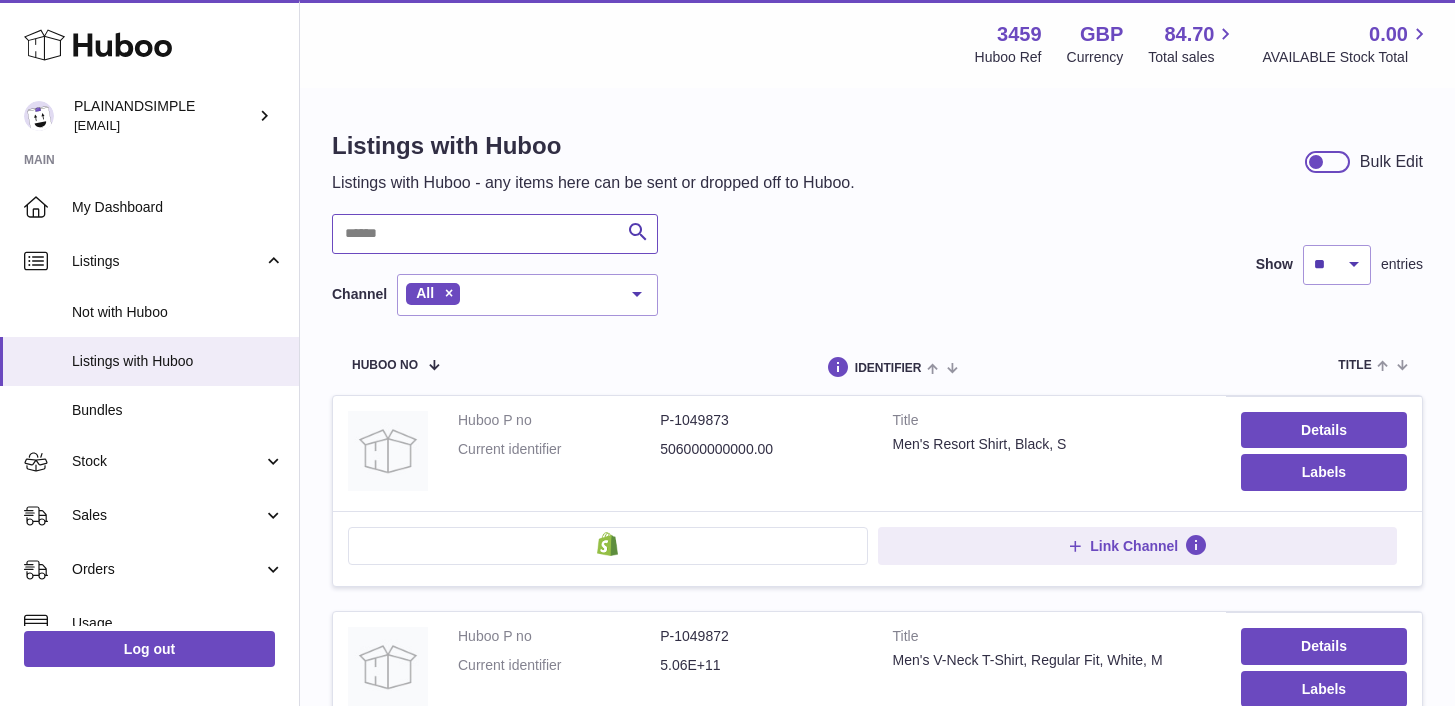 click at bounding box center (495, 234) 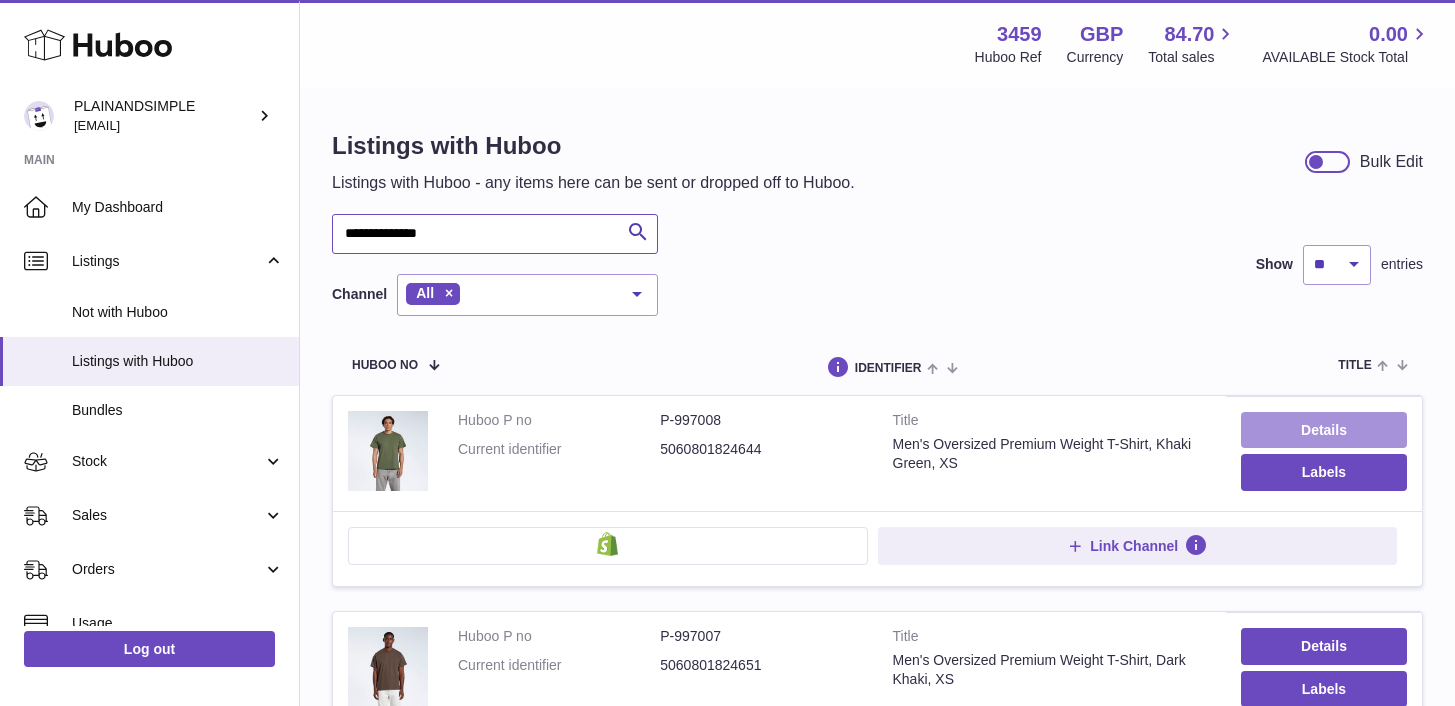 type on "**********" 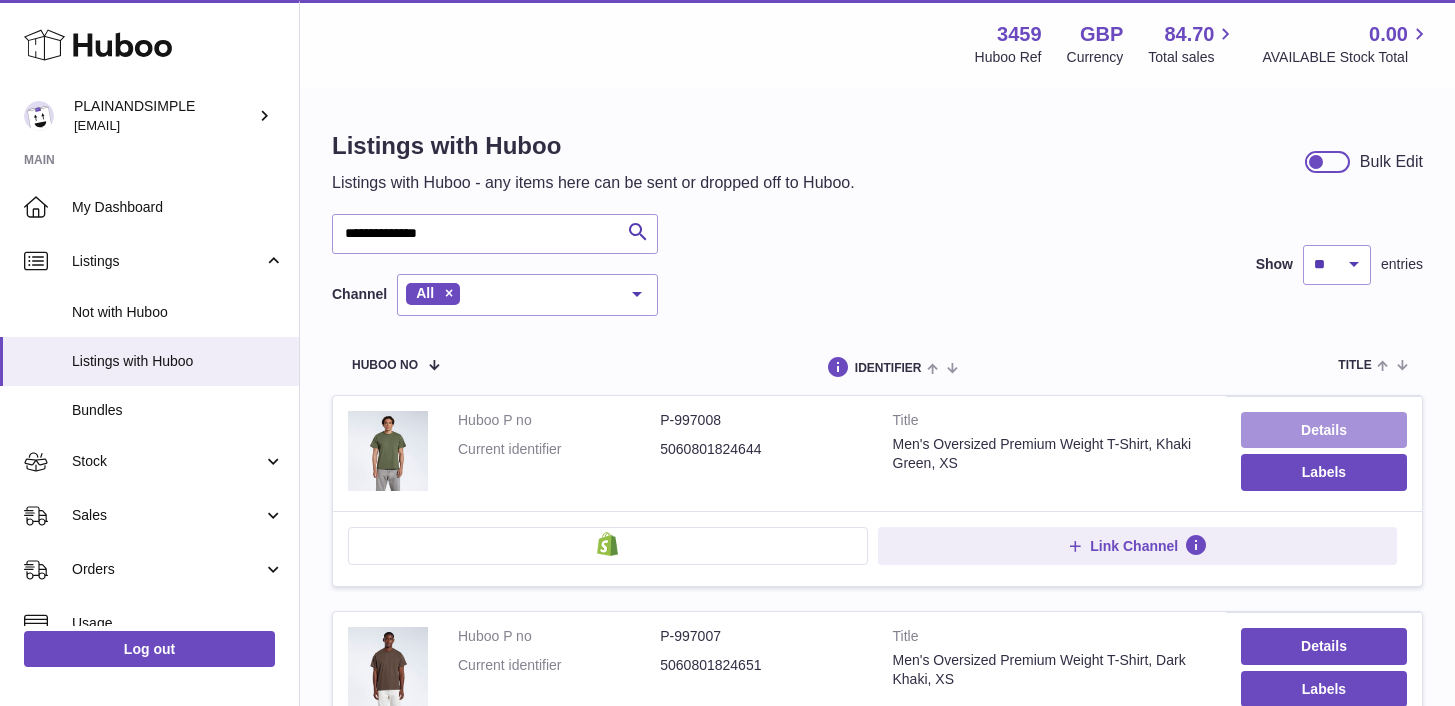 click on "Details" at bounding box center (1324, 430) 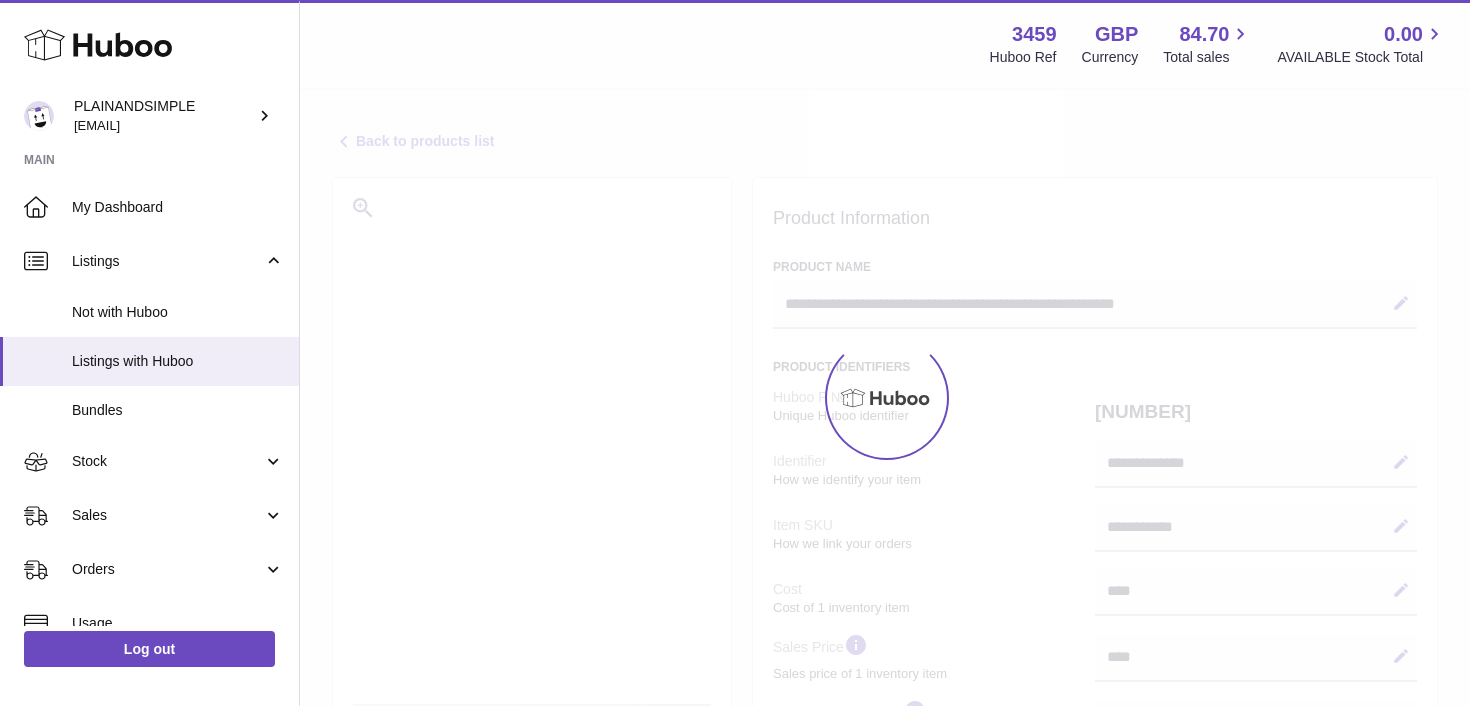 select on "***" 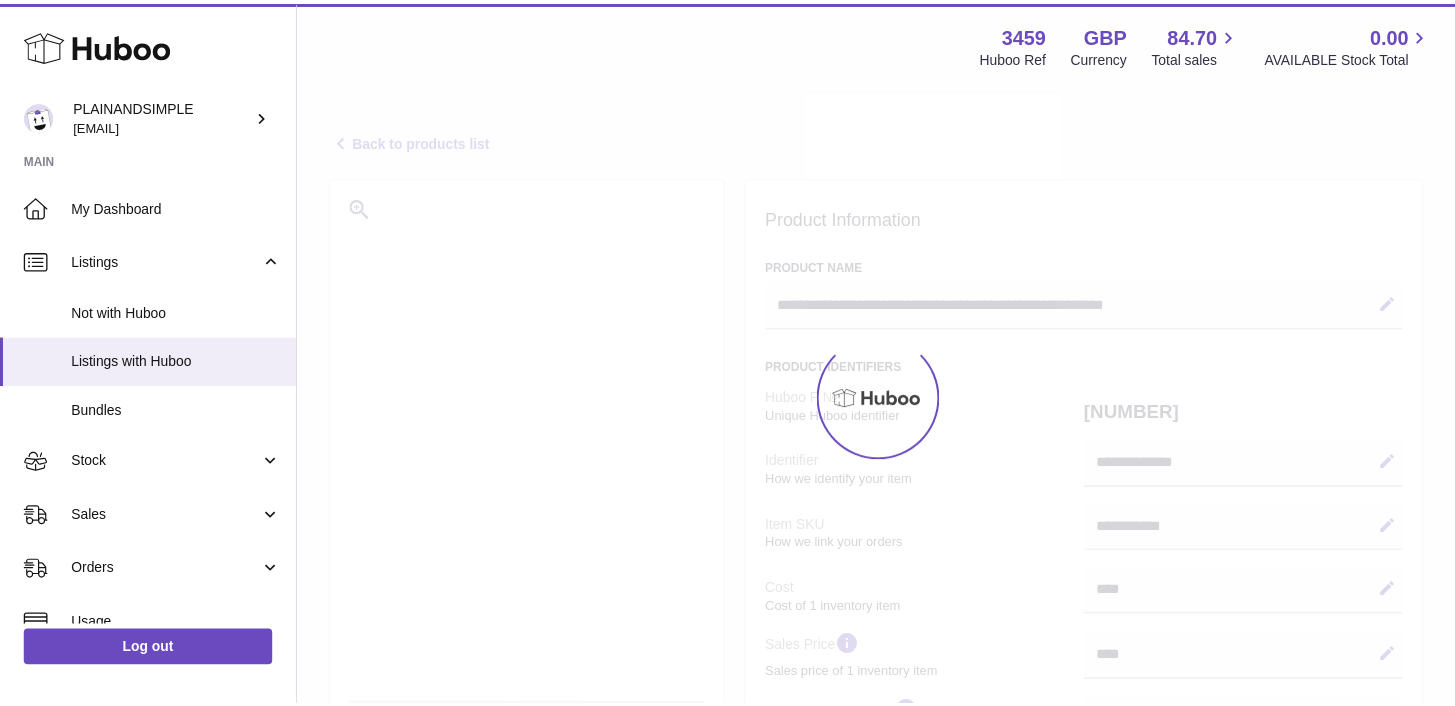 scroll, scrollTop: 0, scrollLeft: 0, axis: both 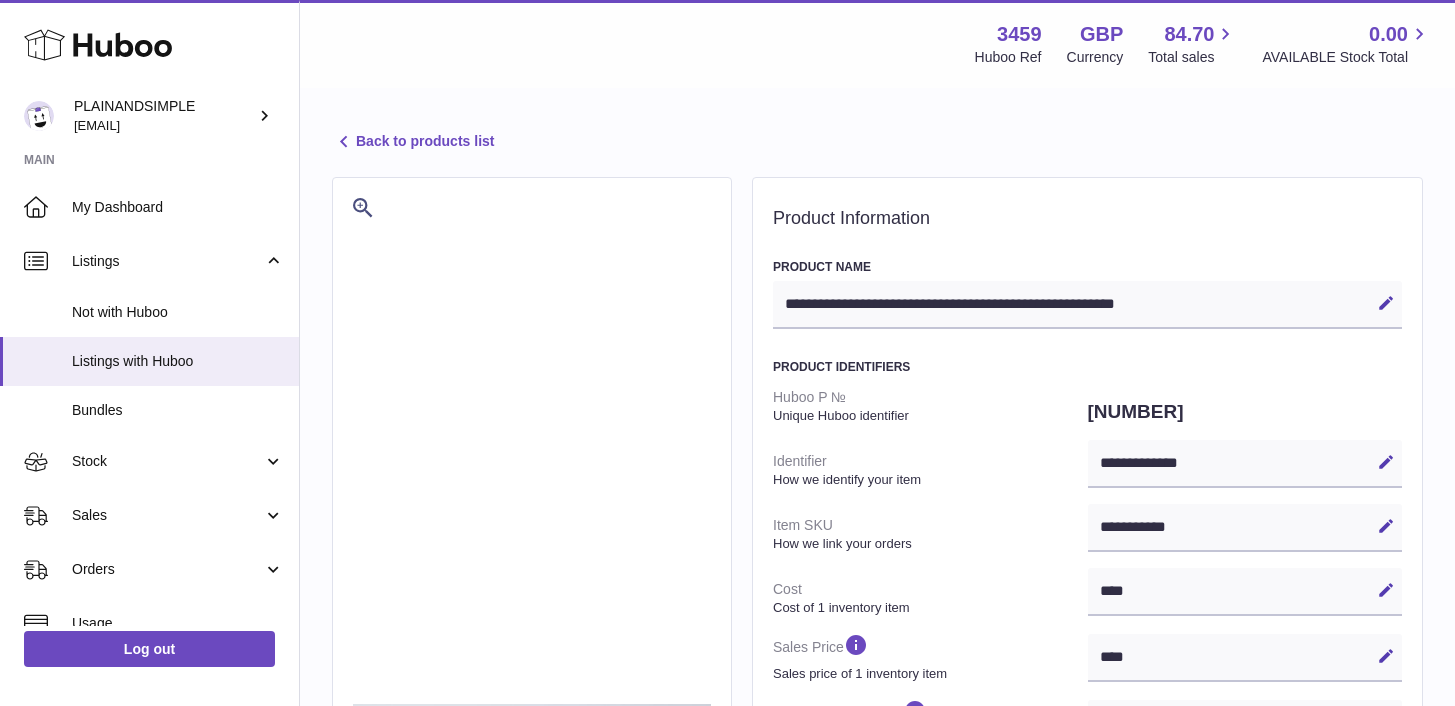 click at bounding box center (344, 142) 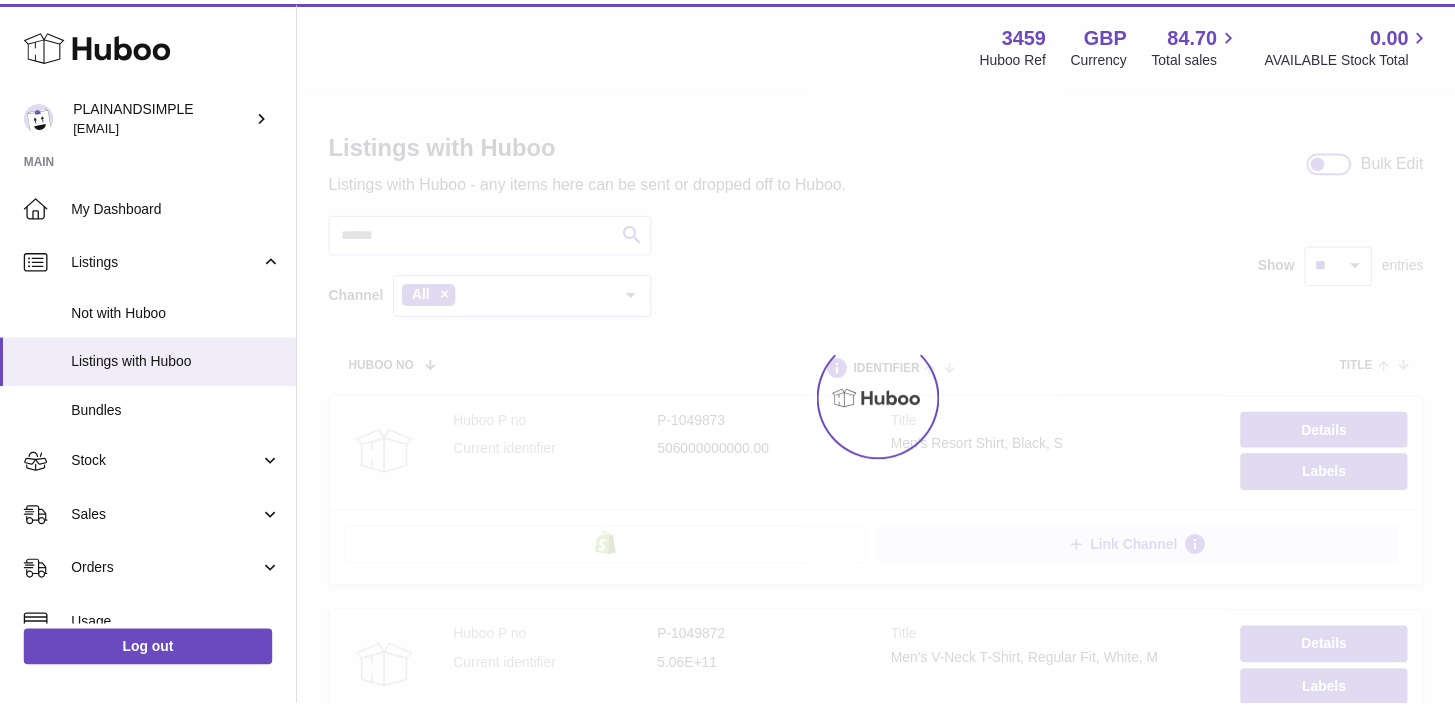 scroll, scrollTop: 0, scrollLeft: 0, axis: both 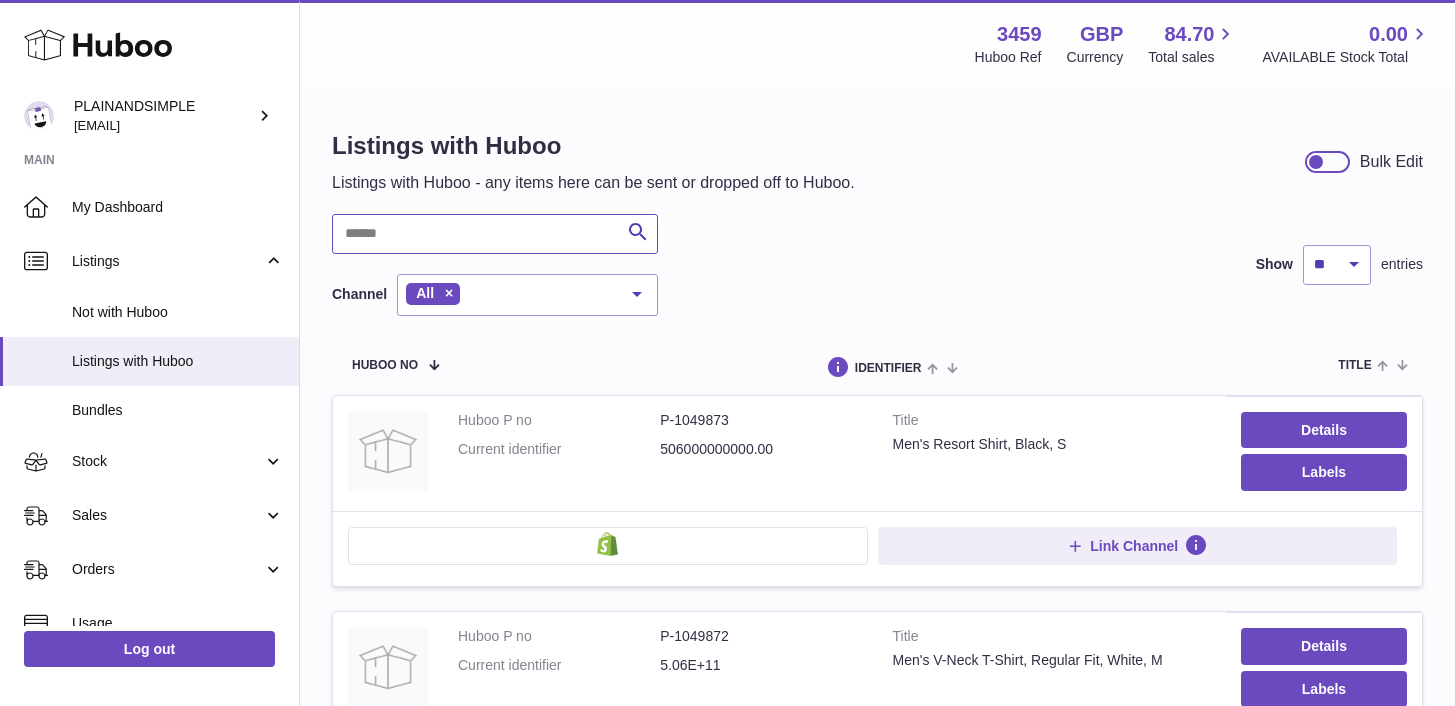 click at bounding box center [495, 234] 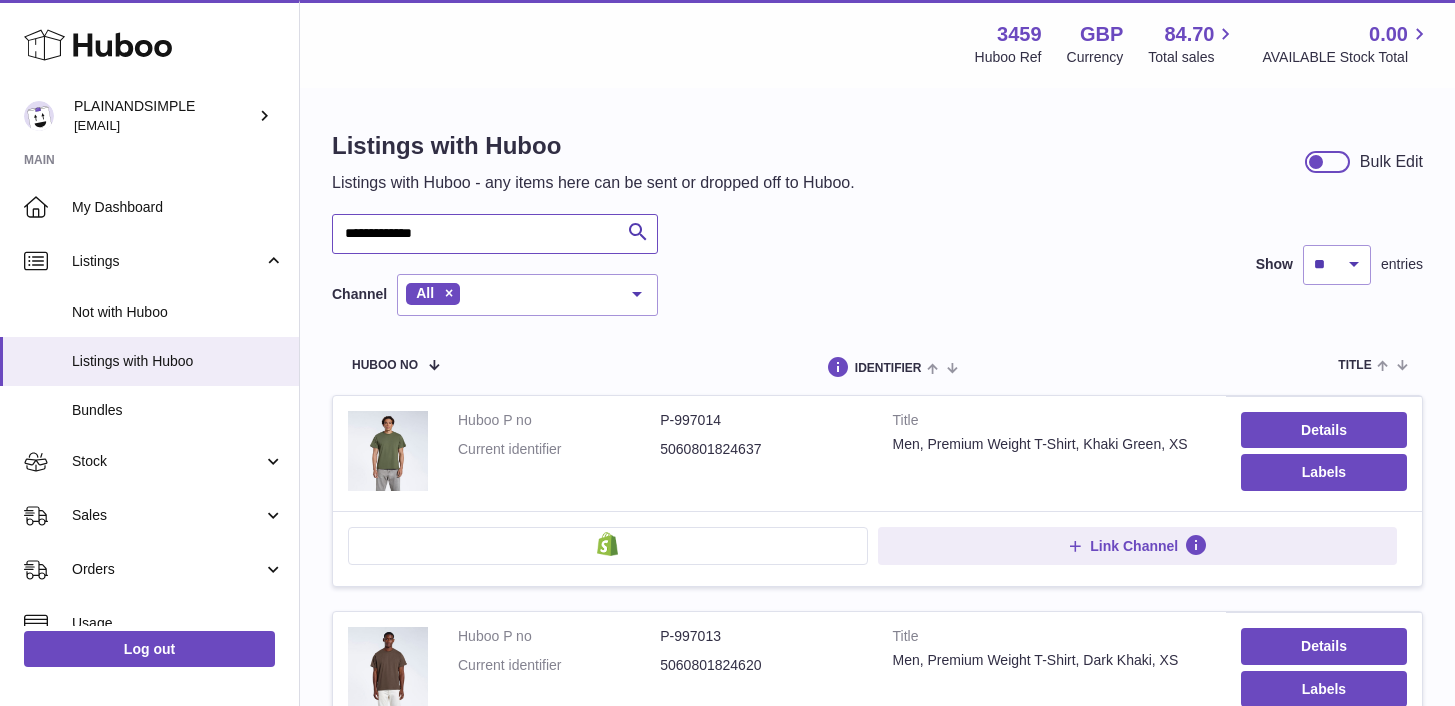 type on "**********" 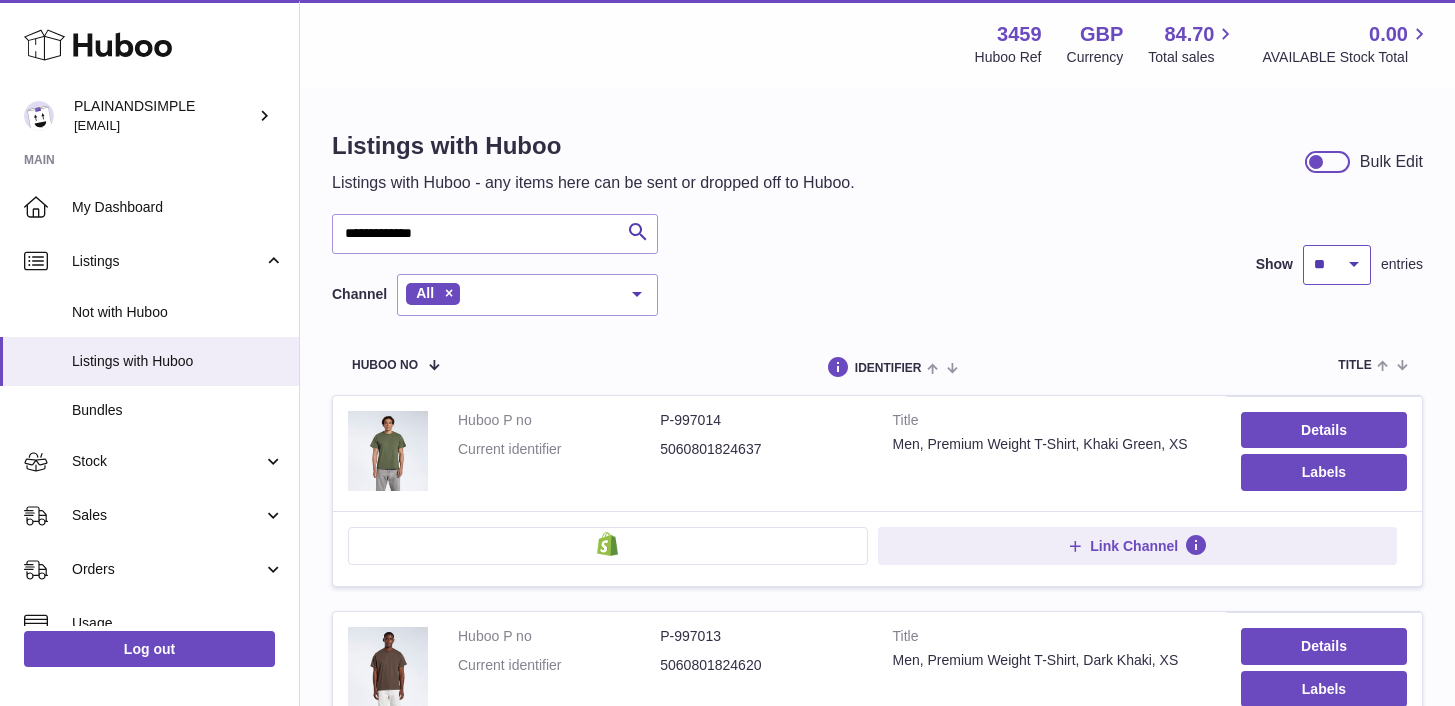 click on "** ** ** ***" at bounding box center (1337, 265) 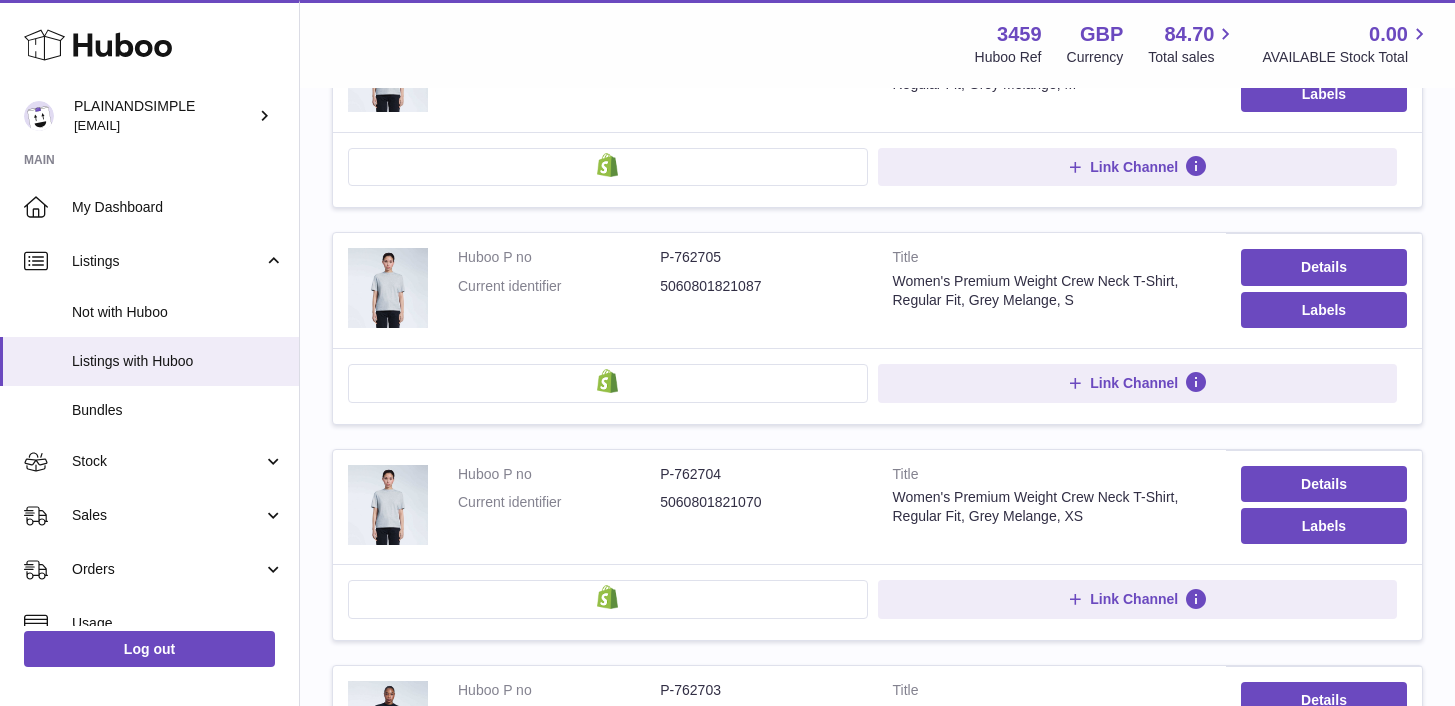 scroll, scrollTop: 21508, scrollLeft: 0, axis: vertical 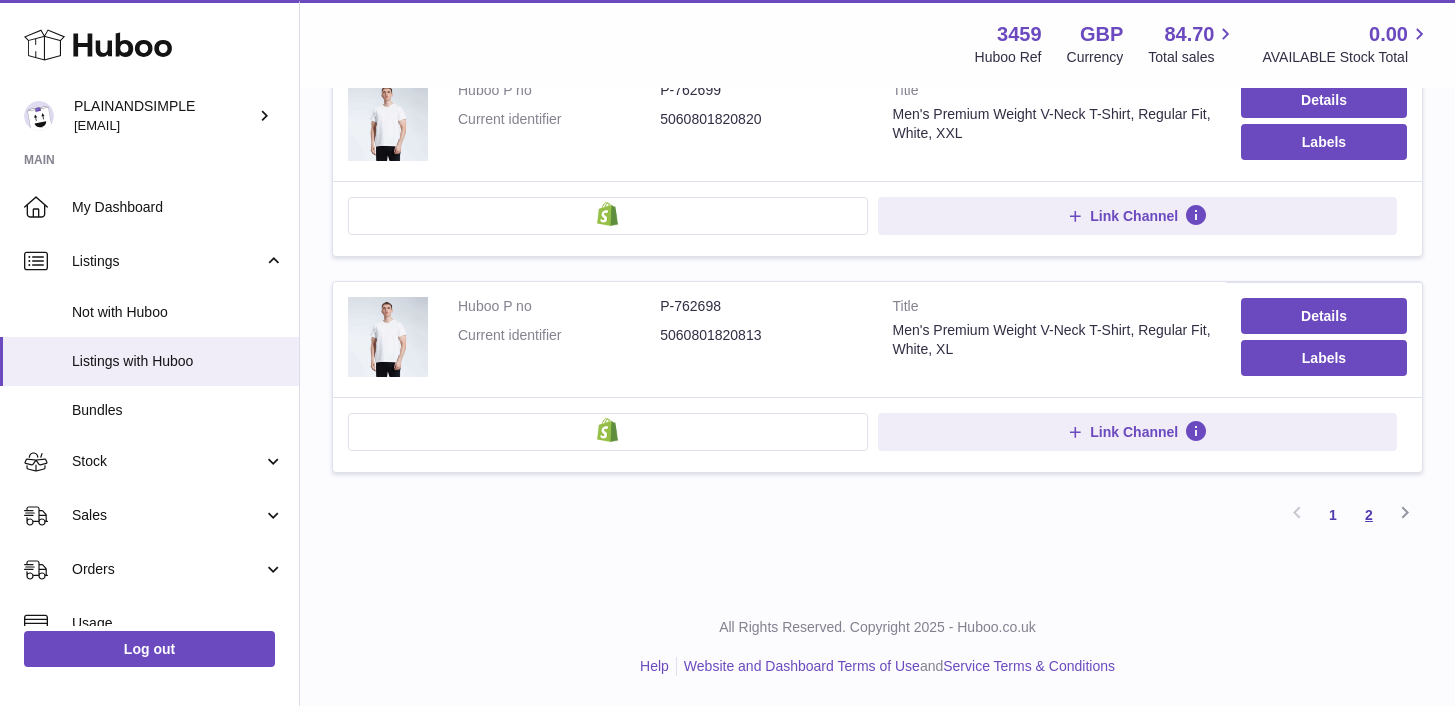 click on "2" at bounding box center [1369, 515] 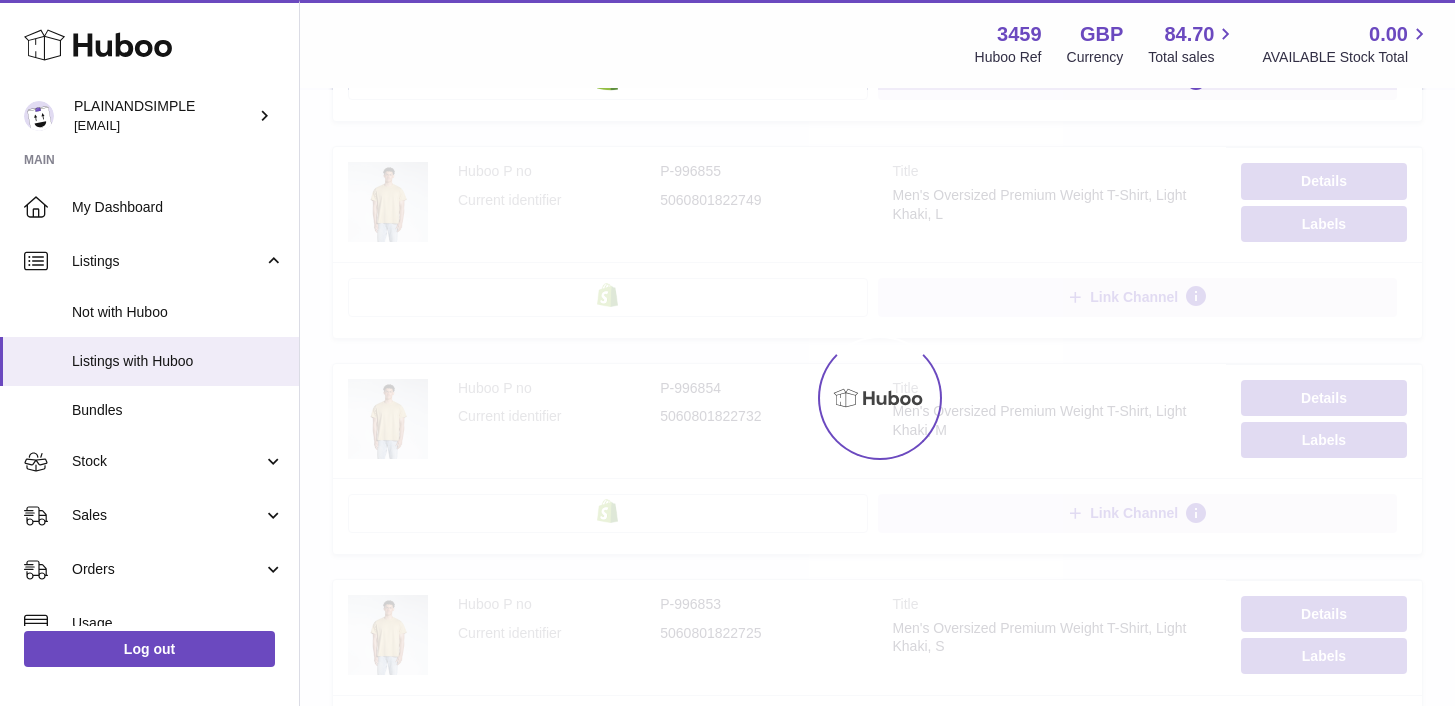 scroll, scrollTop: 90, scrollLeft: 0, axis: vertical 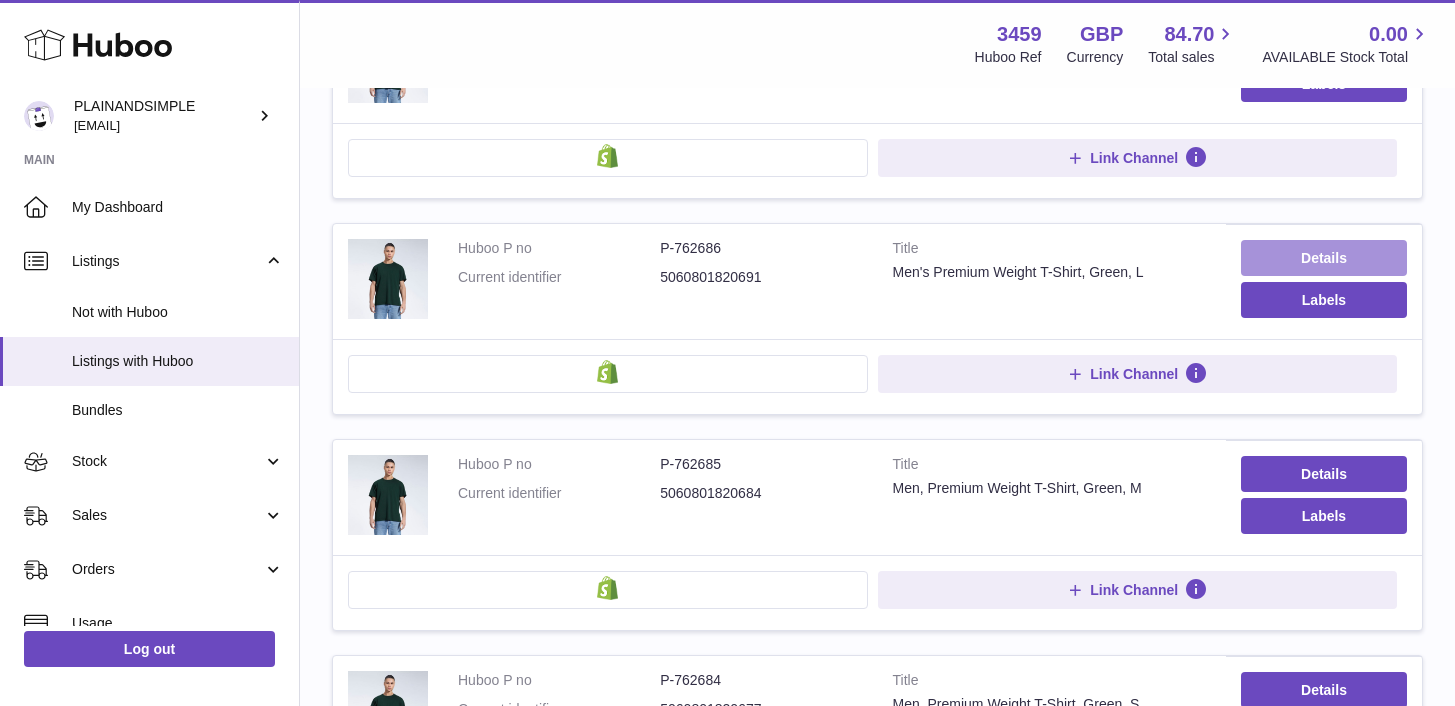 click on "Details" at bounding box center [1324, 258] 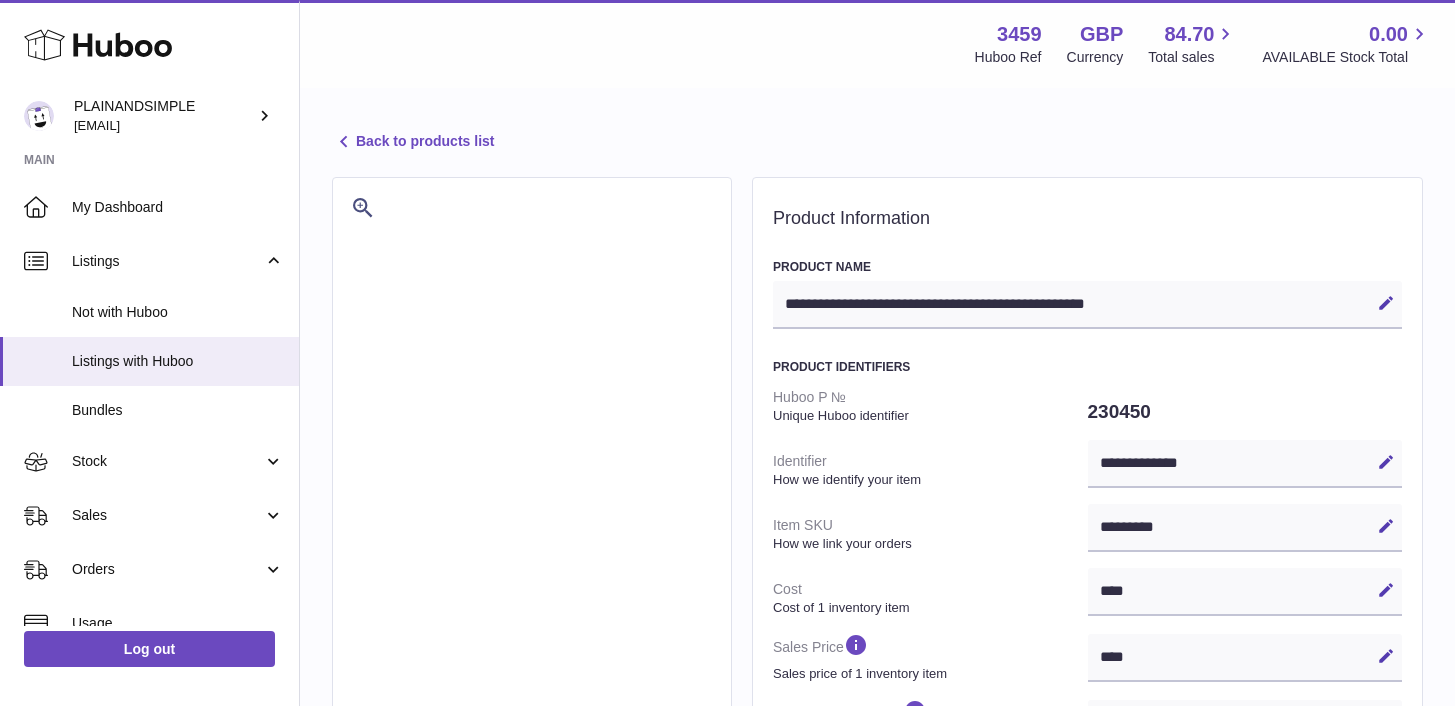 select on "***" 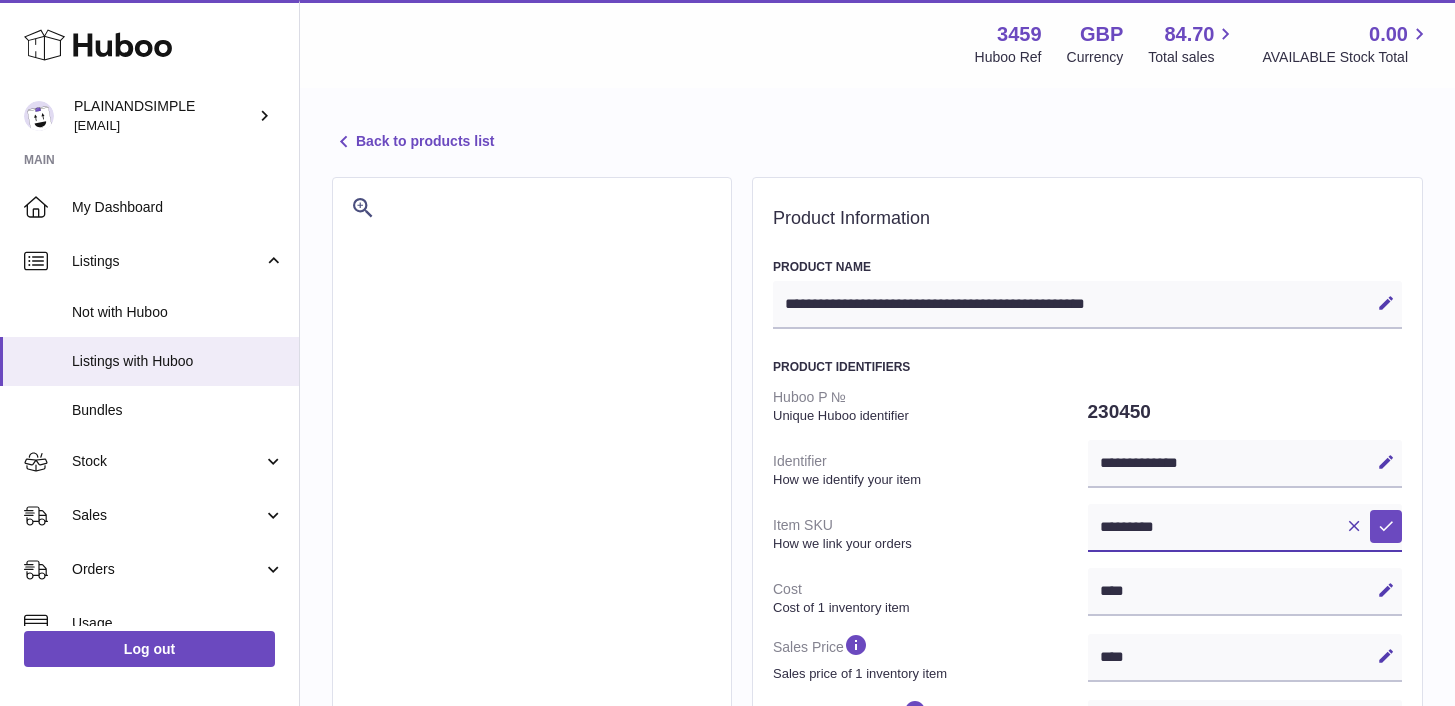click on "*********" at bounding box center [1245, 528] 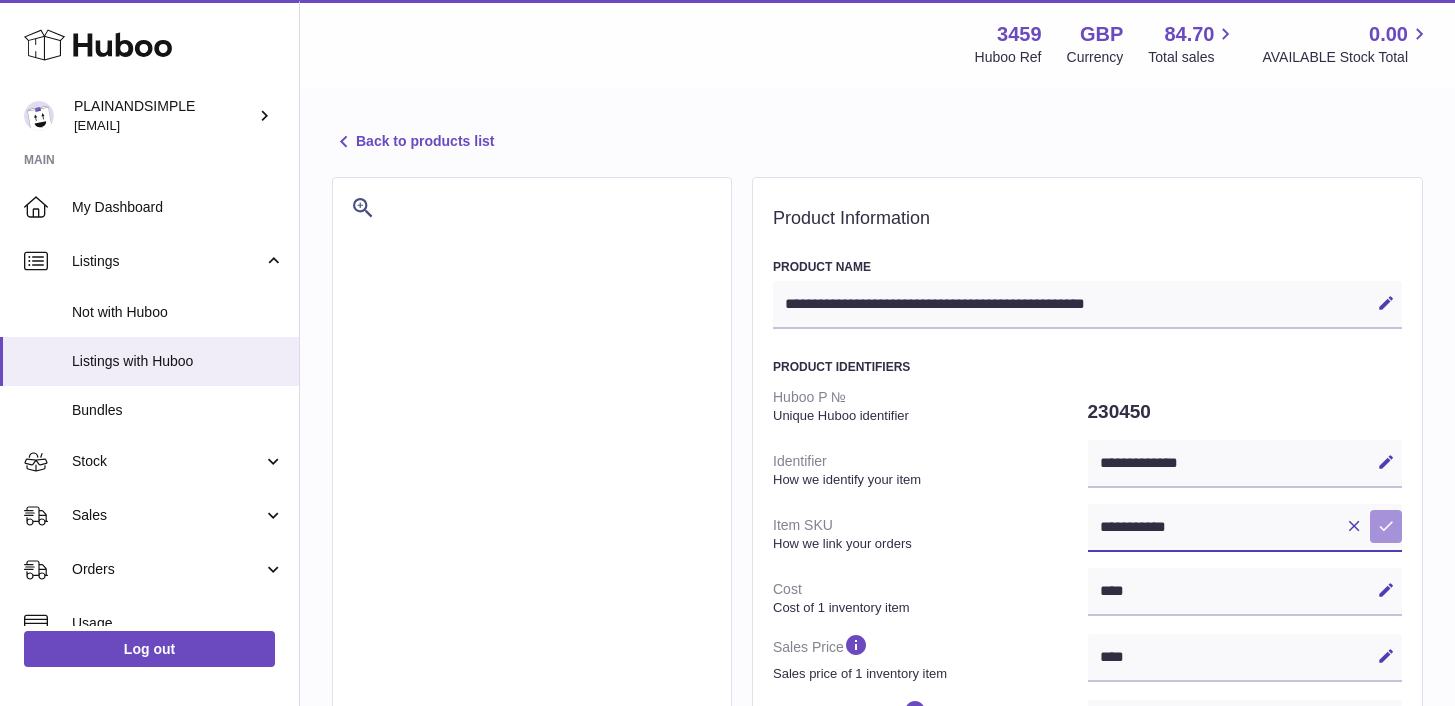 type on "**********" 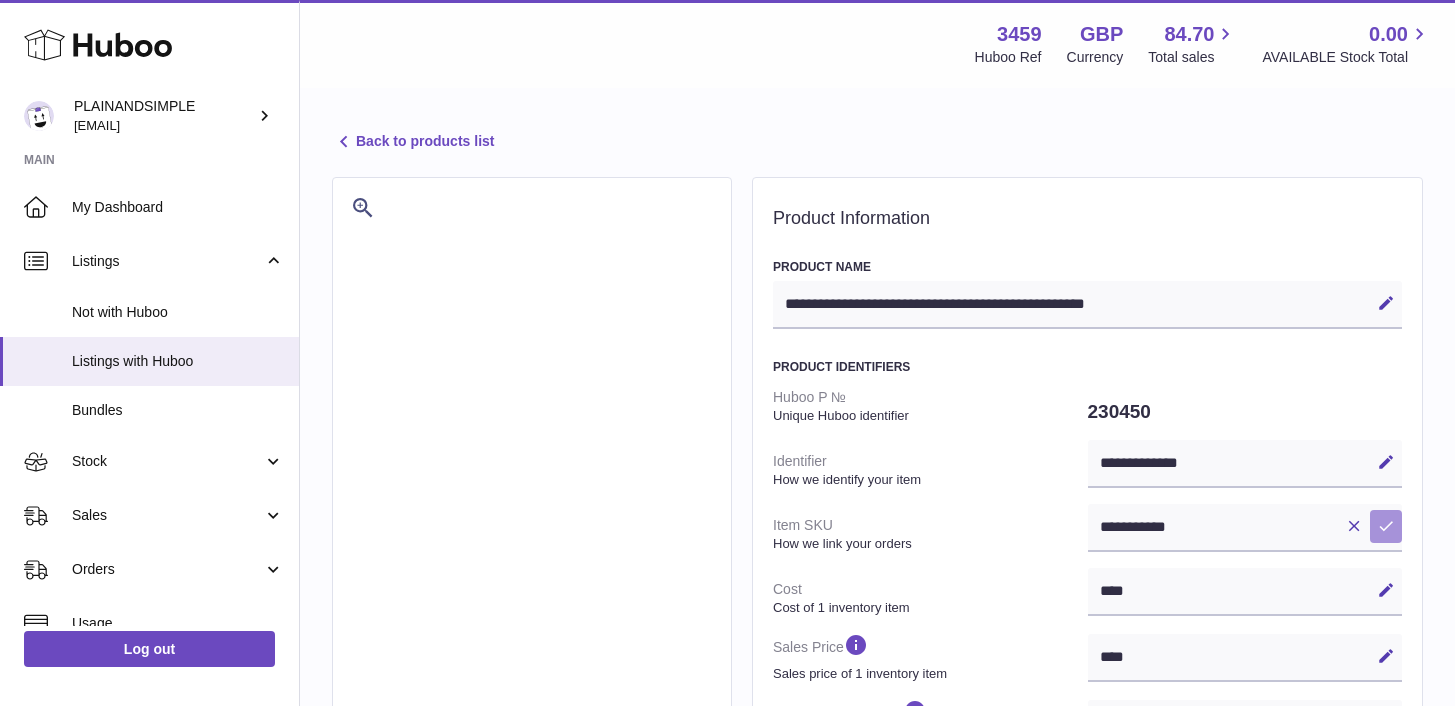 click at bounding box center (1386, 526) 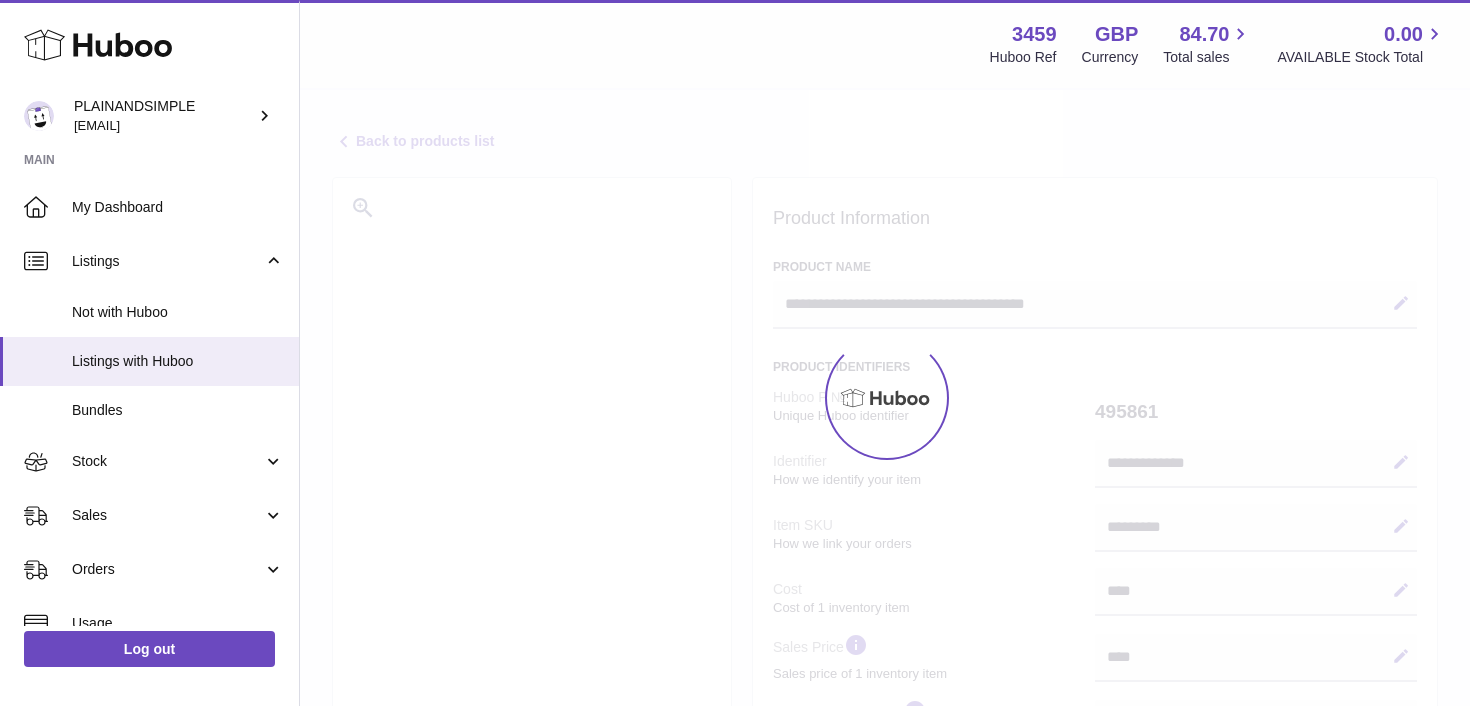 select on "***" 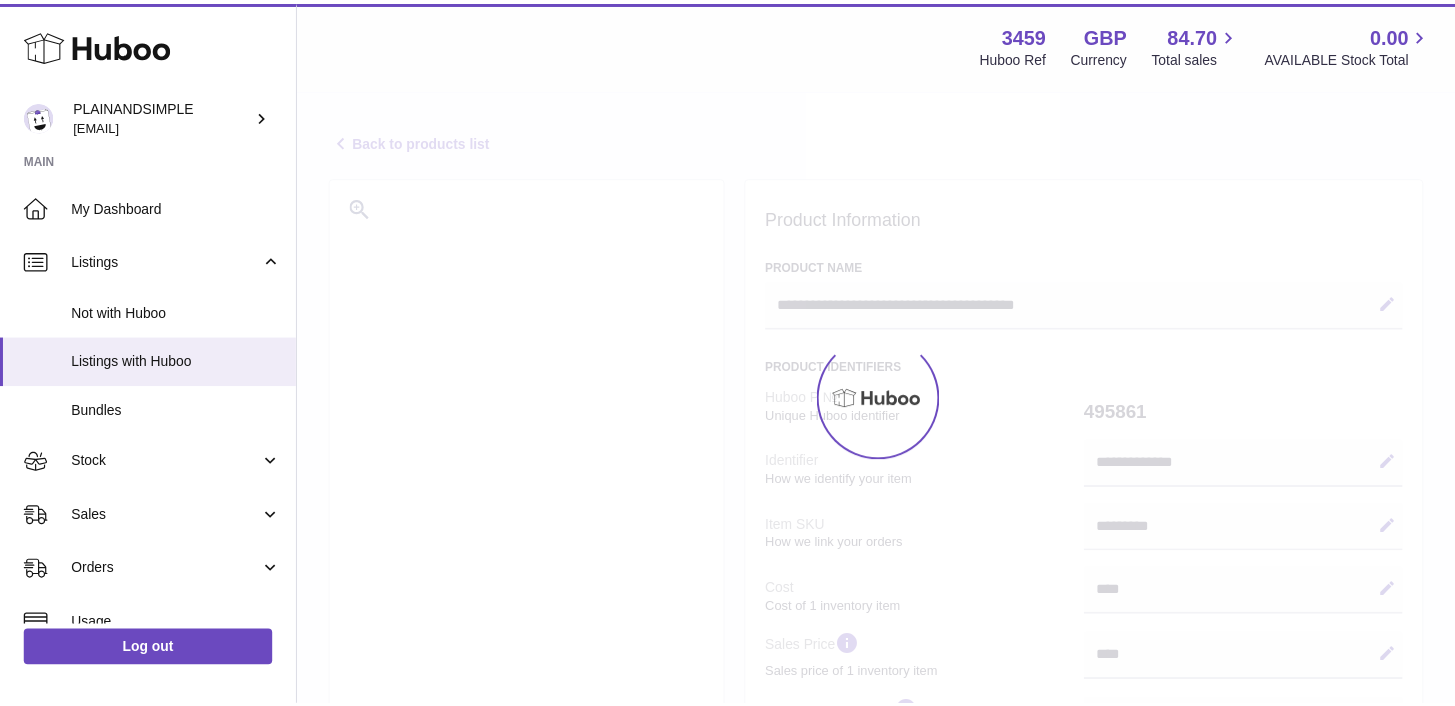 scroll, scrollTop: 0, scrollLeft: 0, axis: both 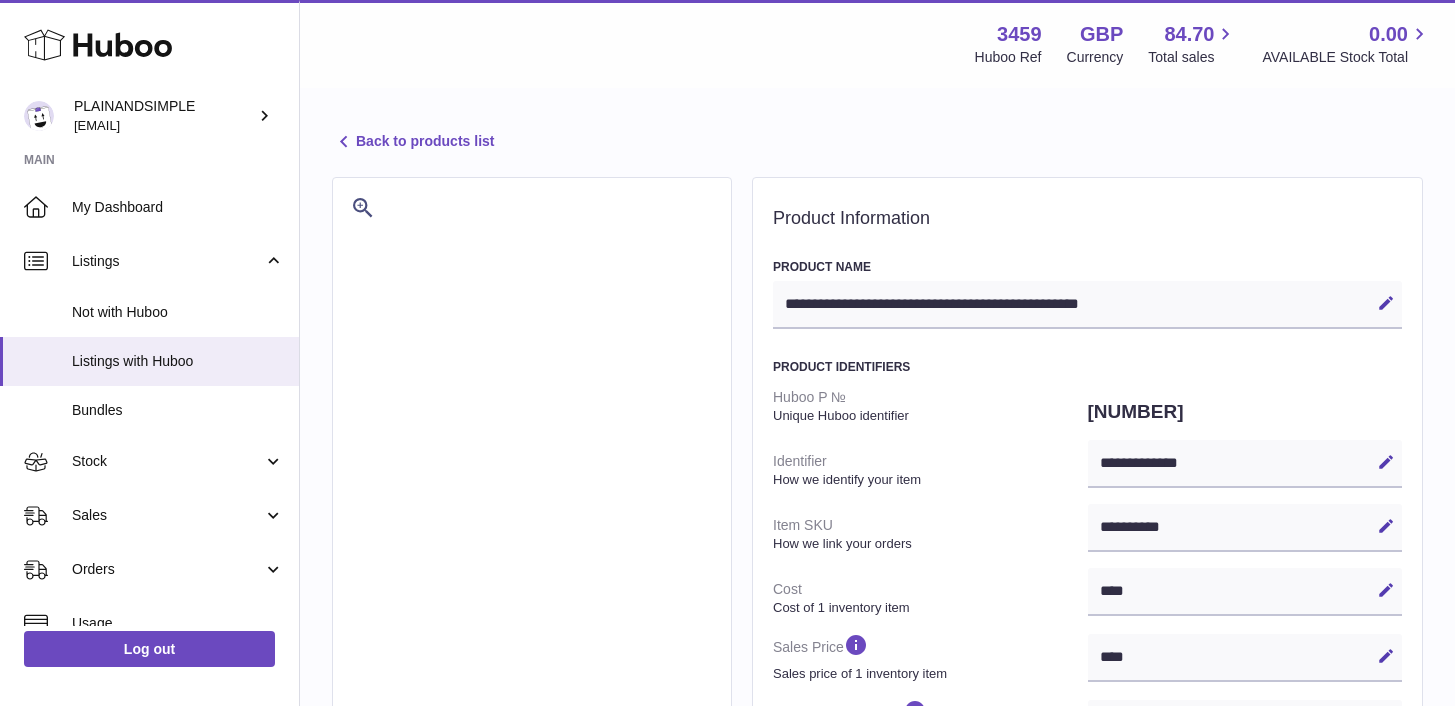 select on "***" 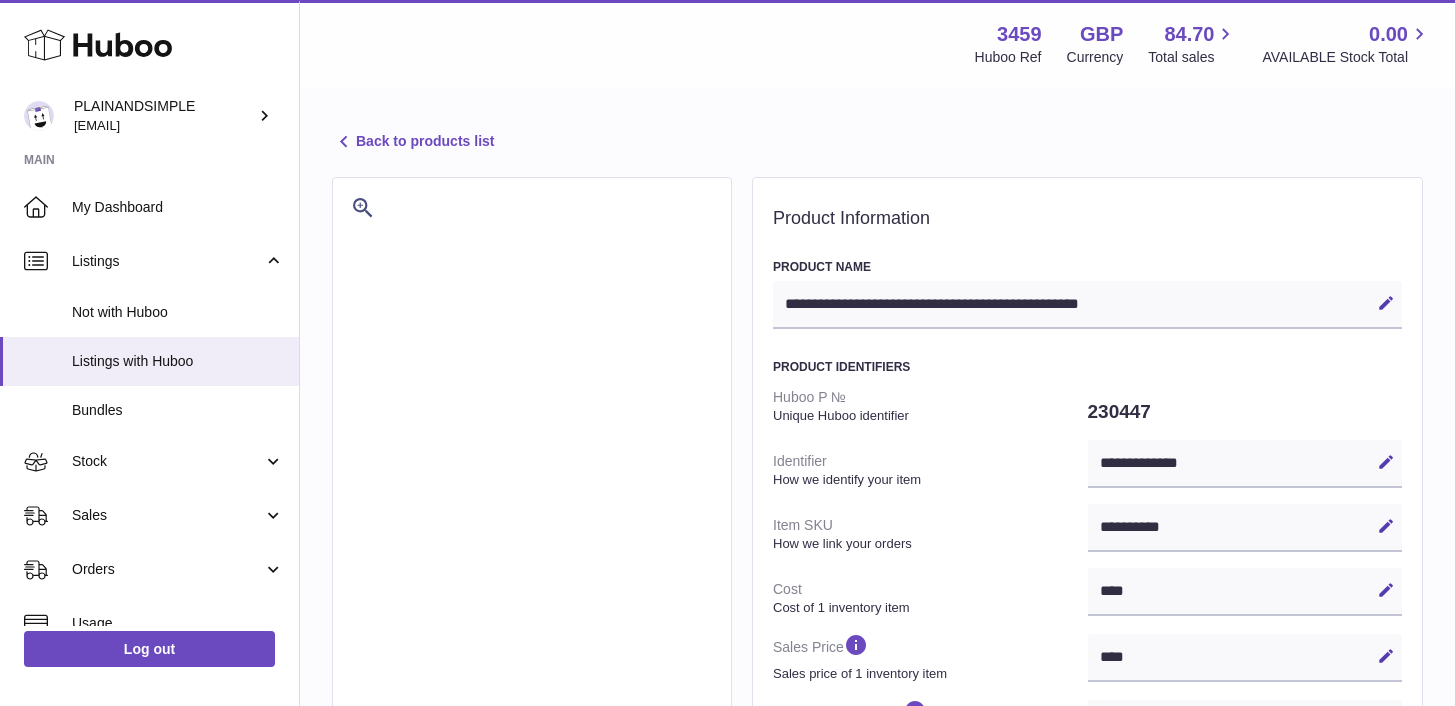 select on "***" 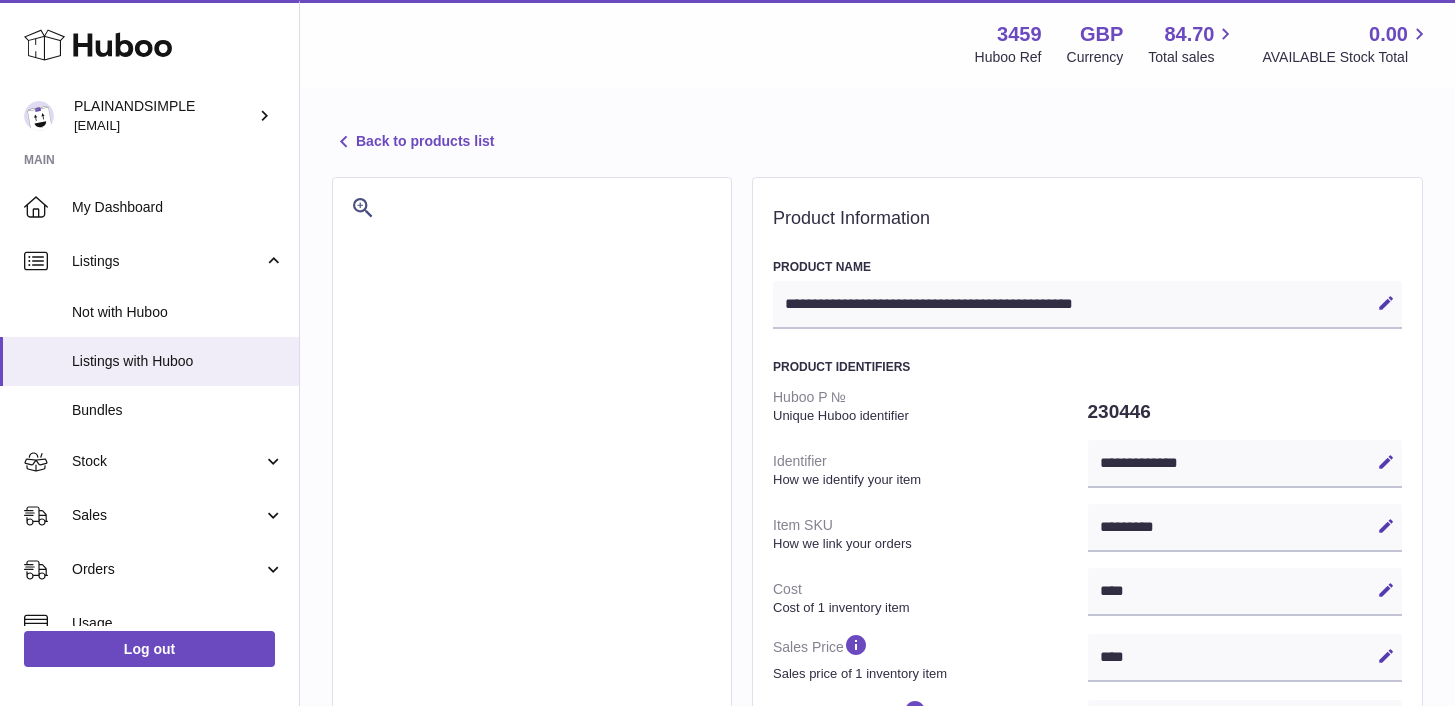select on "***" 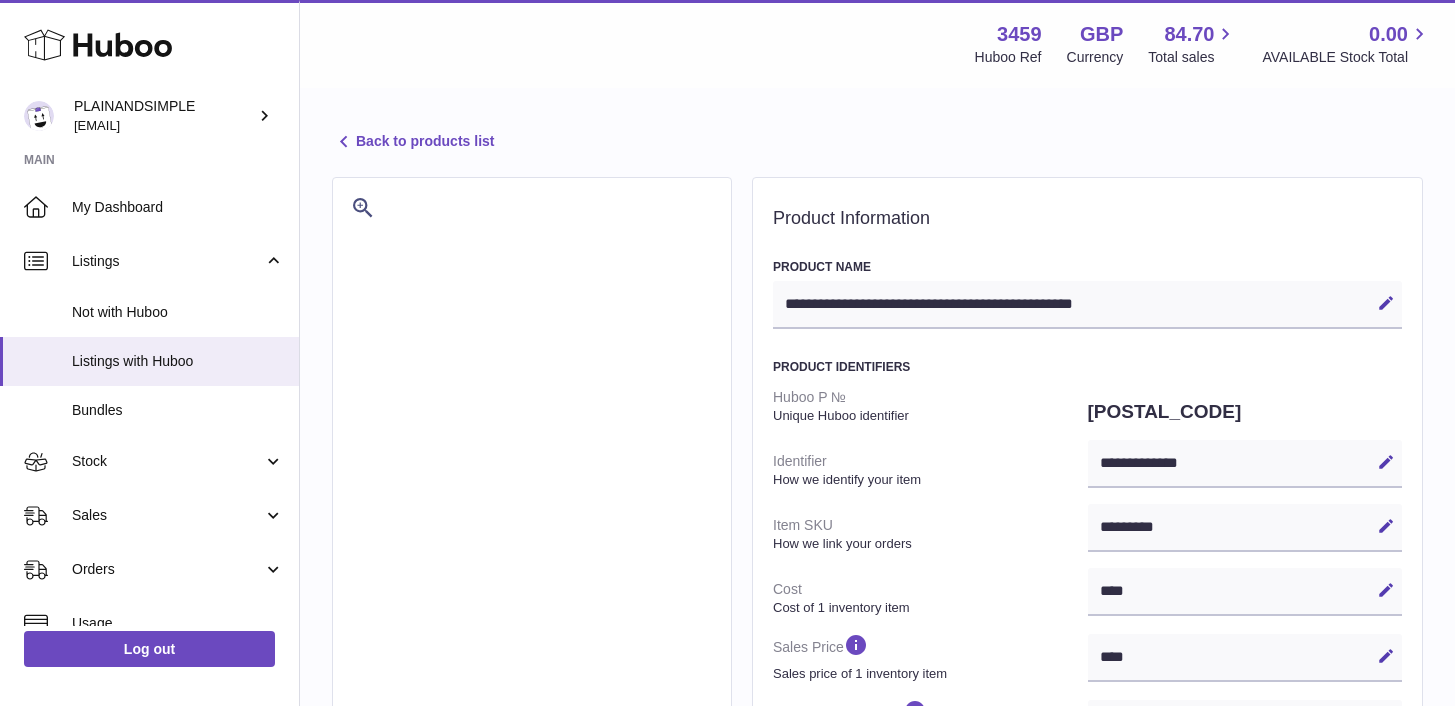 select on "***" 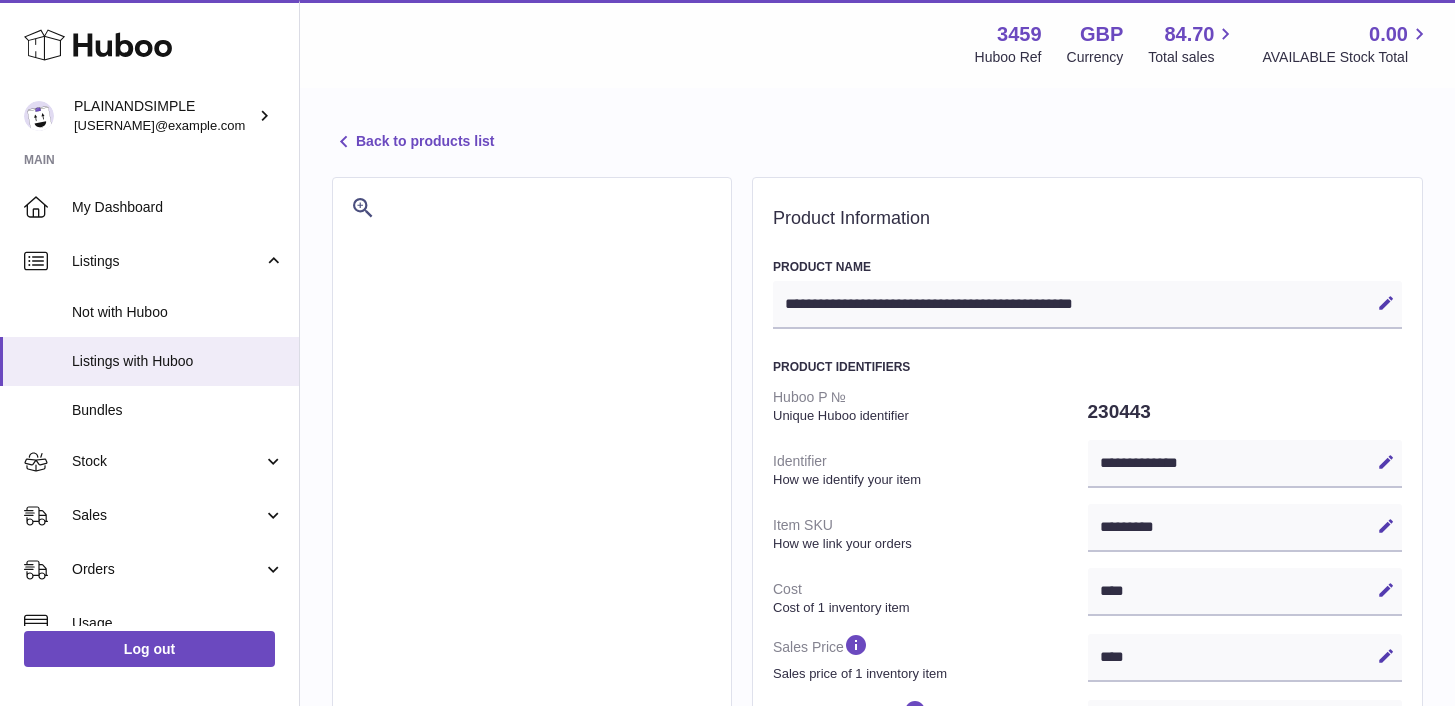 select on "***" 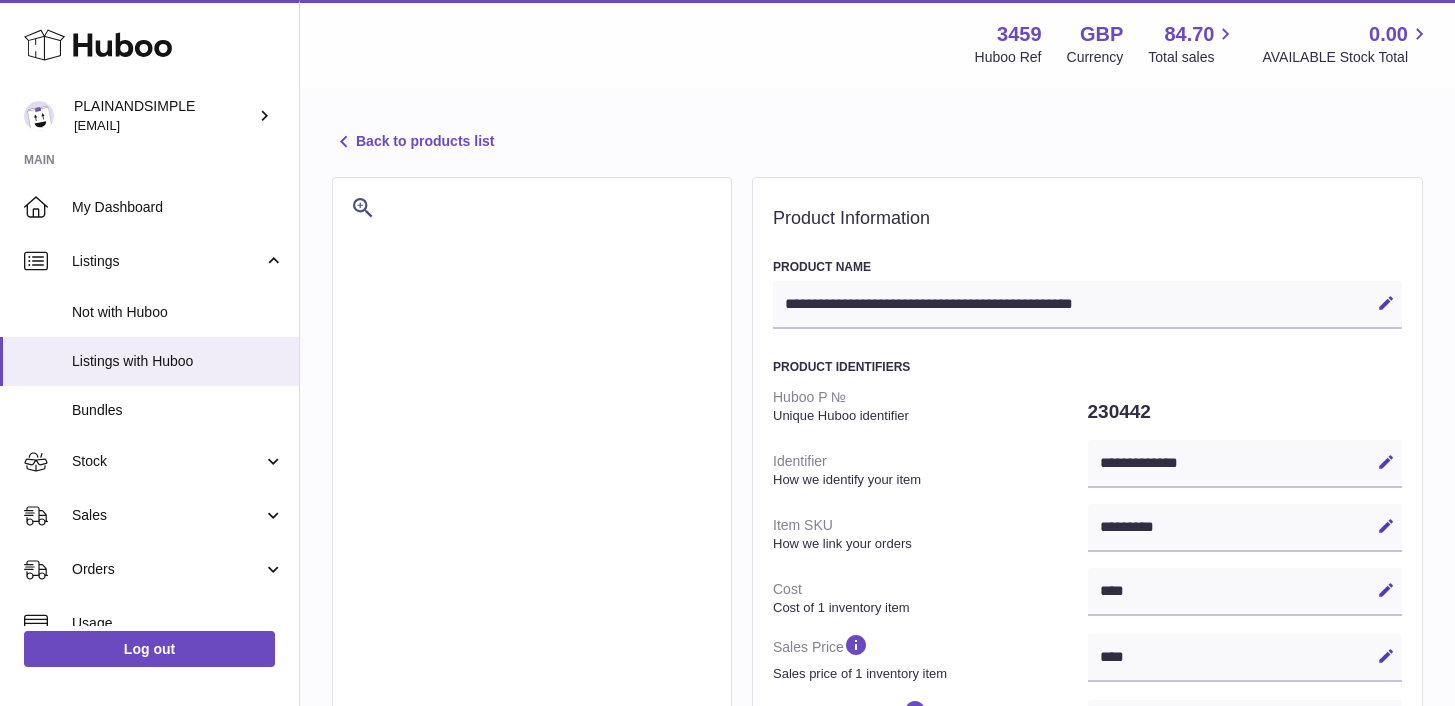 select on "***" 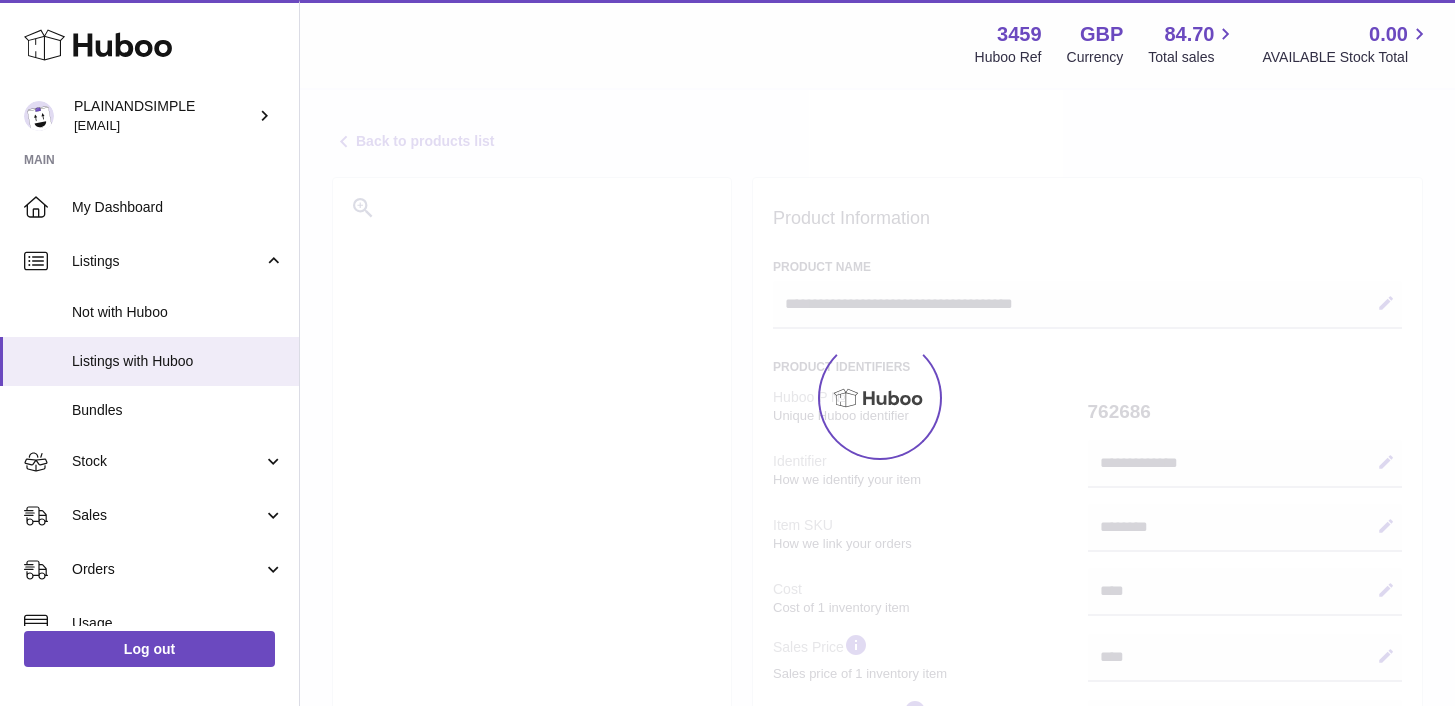 select on "***" 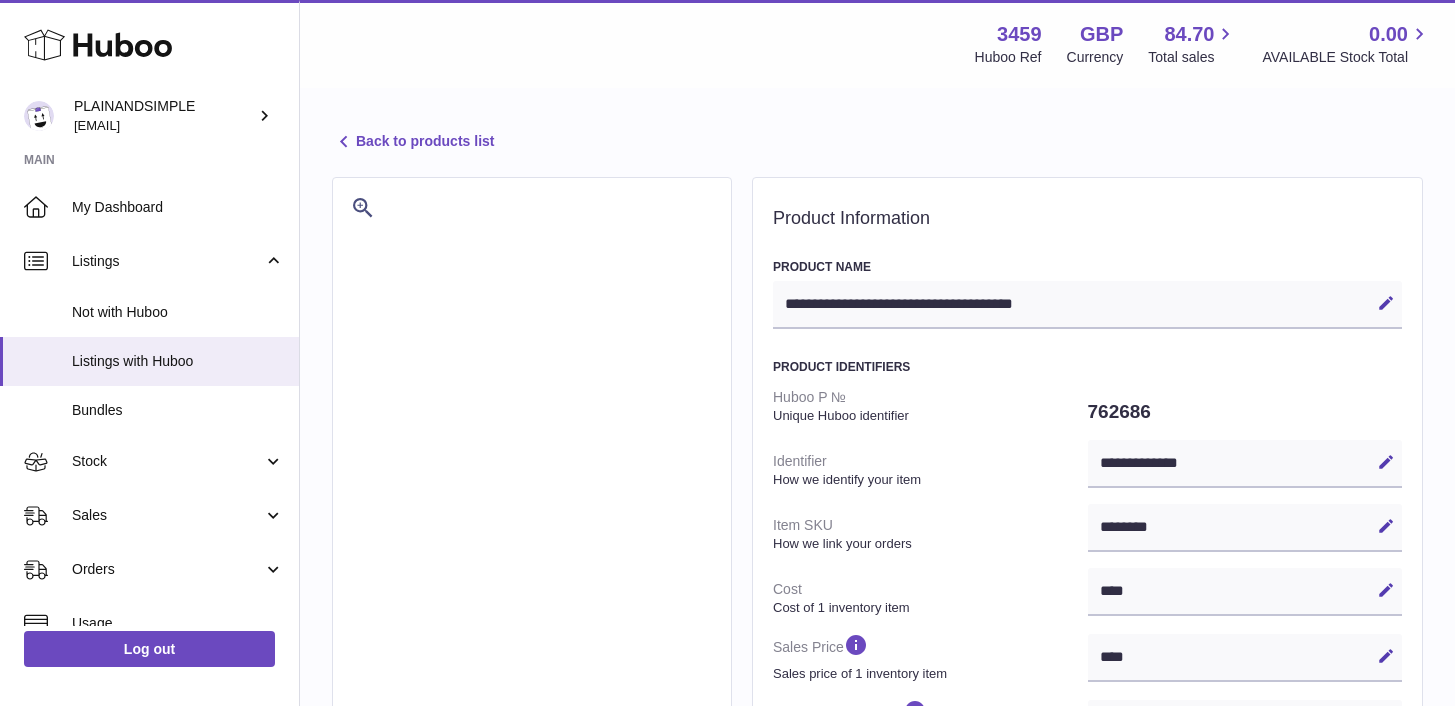 click on "Back to products list" at bounding box center [413, 142] 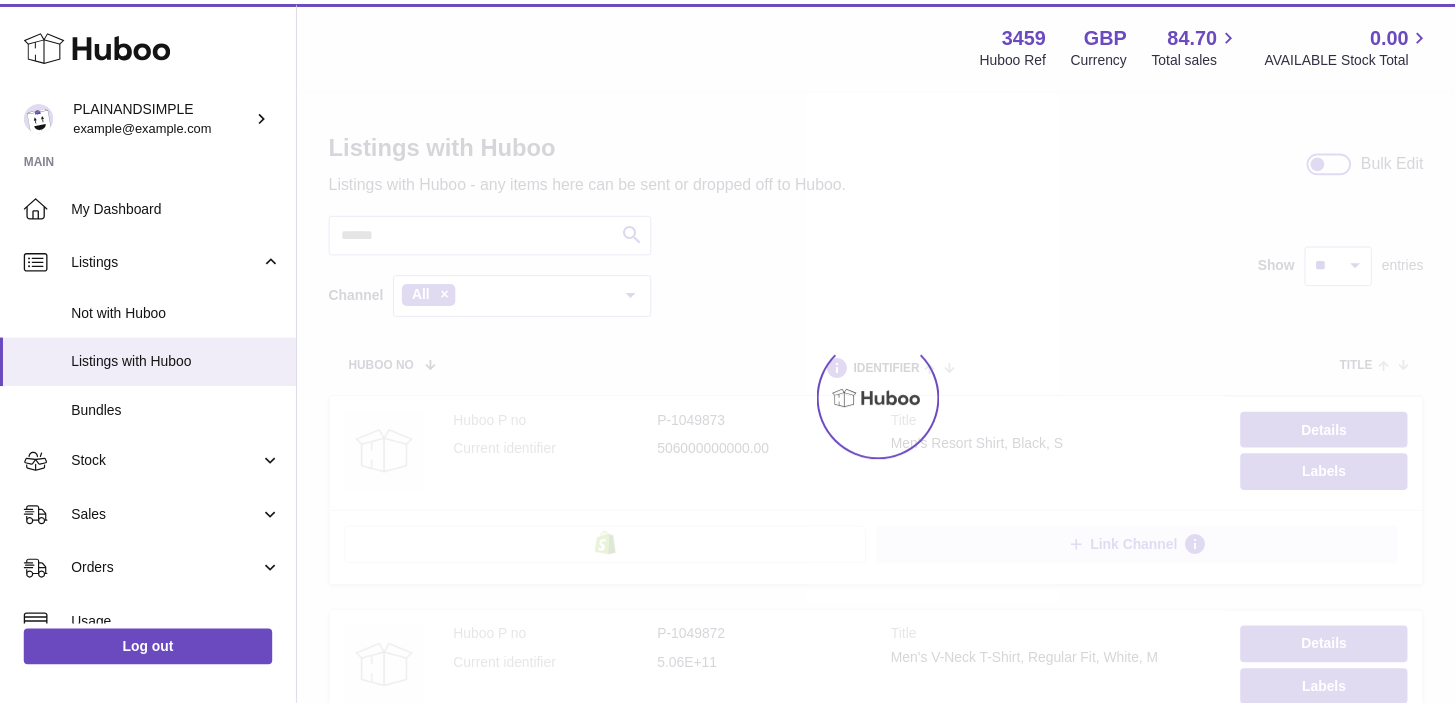 scroll, scrollTop: 0, scrollLeft: 0, axis: both 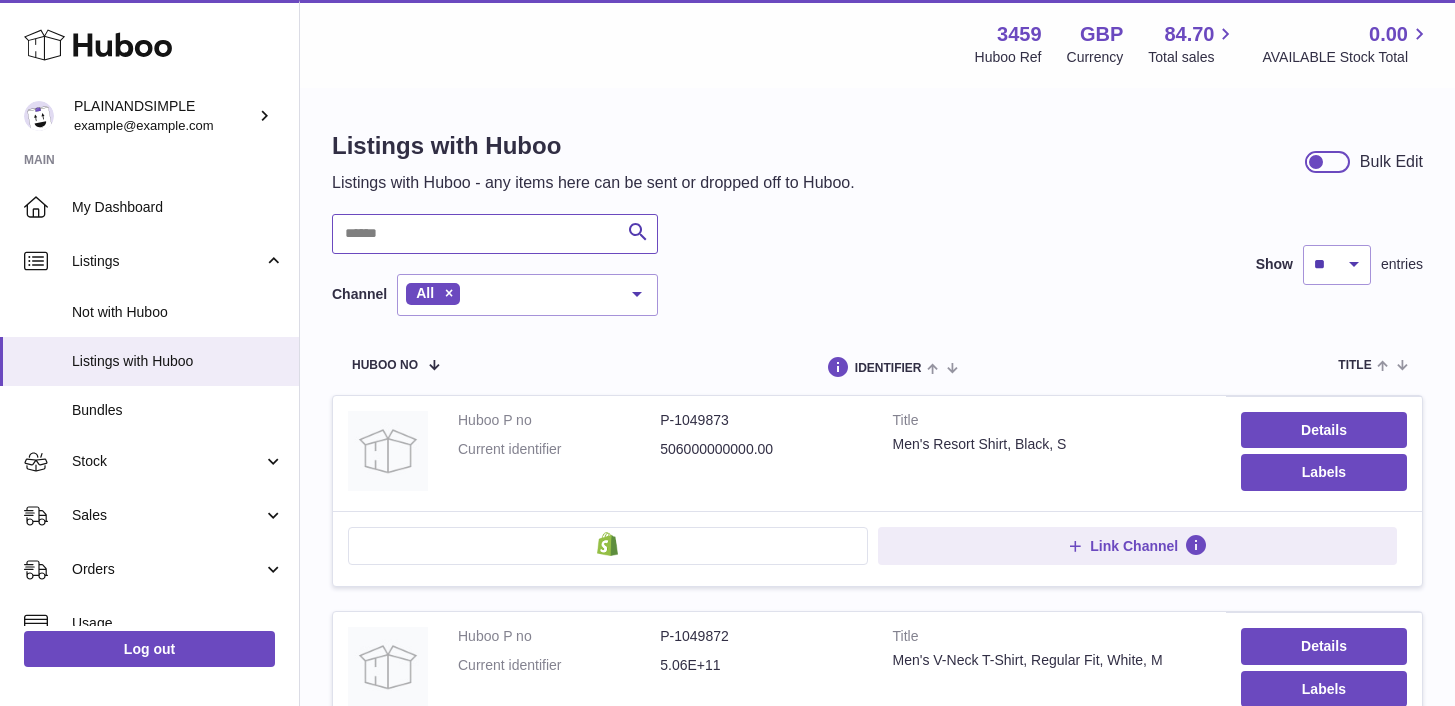 click at bounding box center [495, 234] 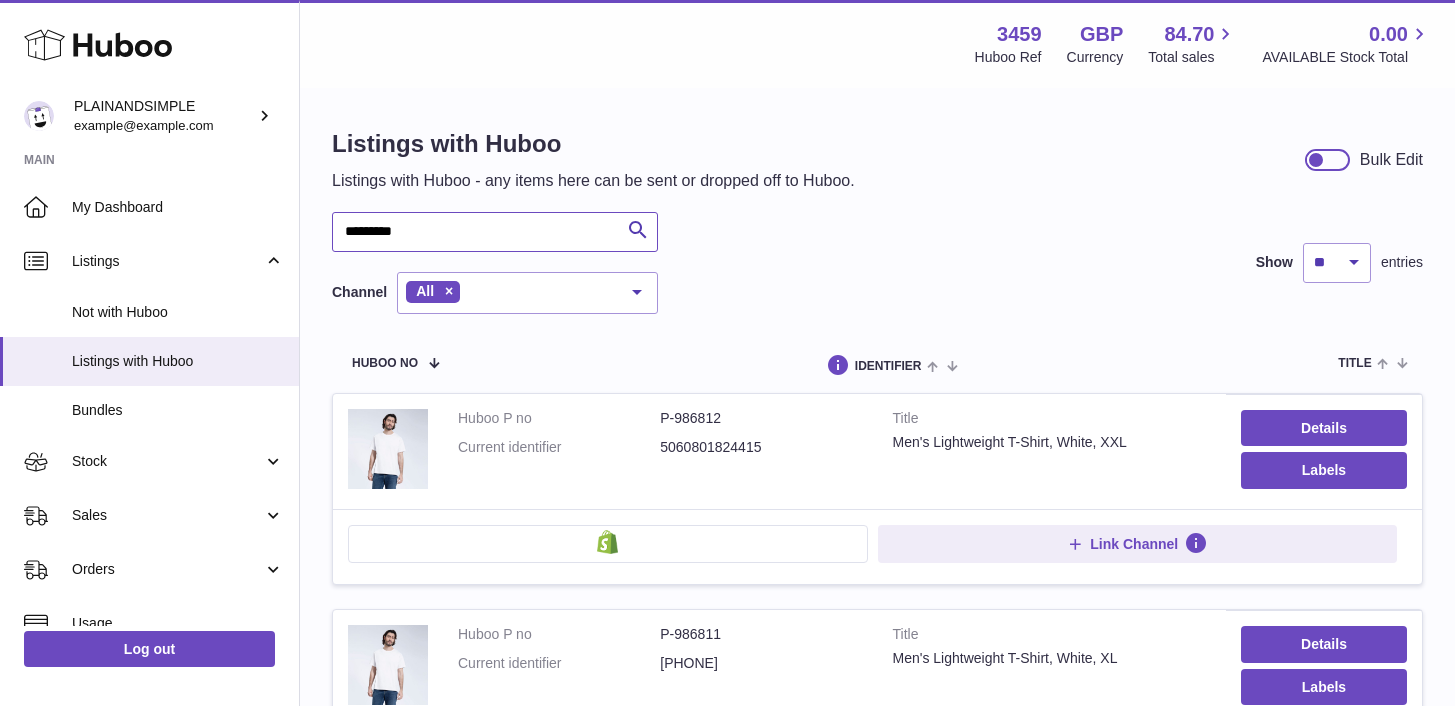 scroll, scrollTop: 4, scrollLeft: 0, axis: vertical 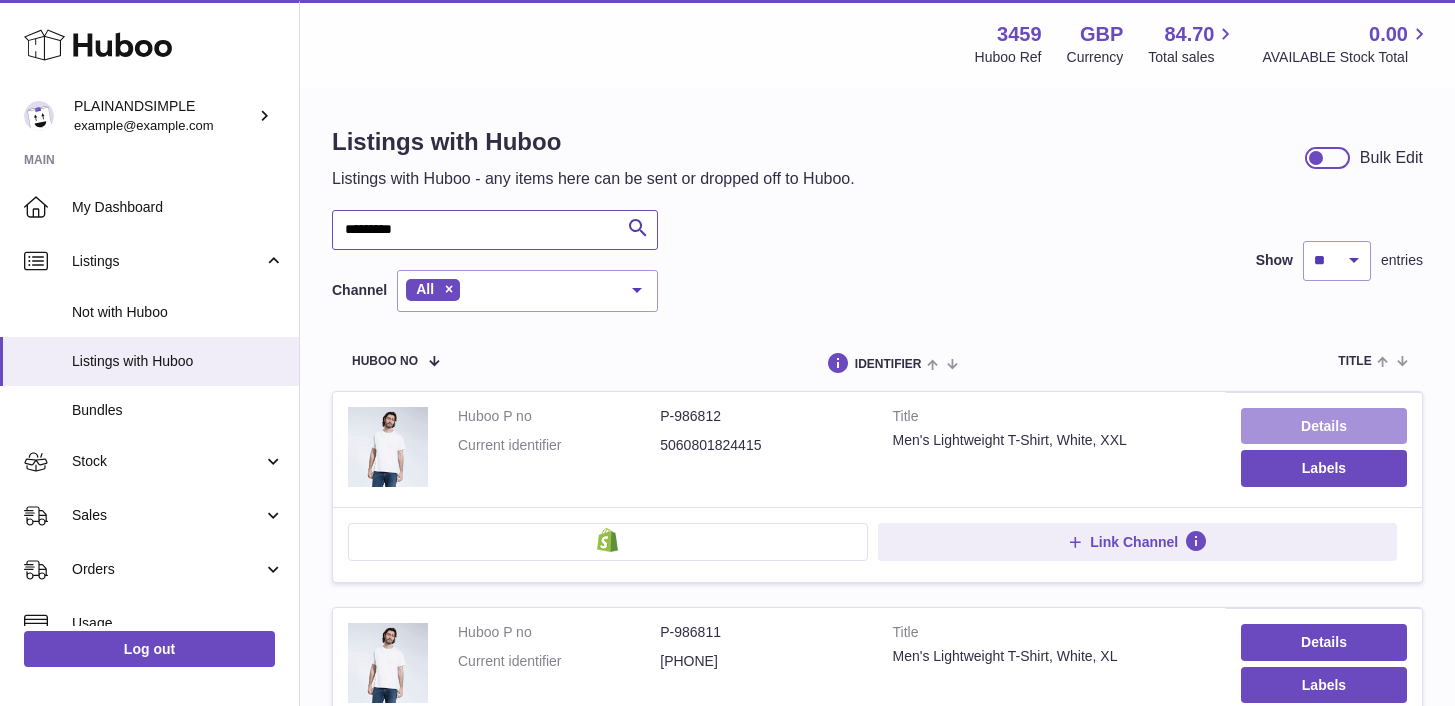 type on "*********" 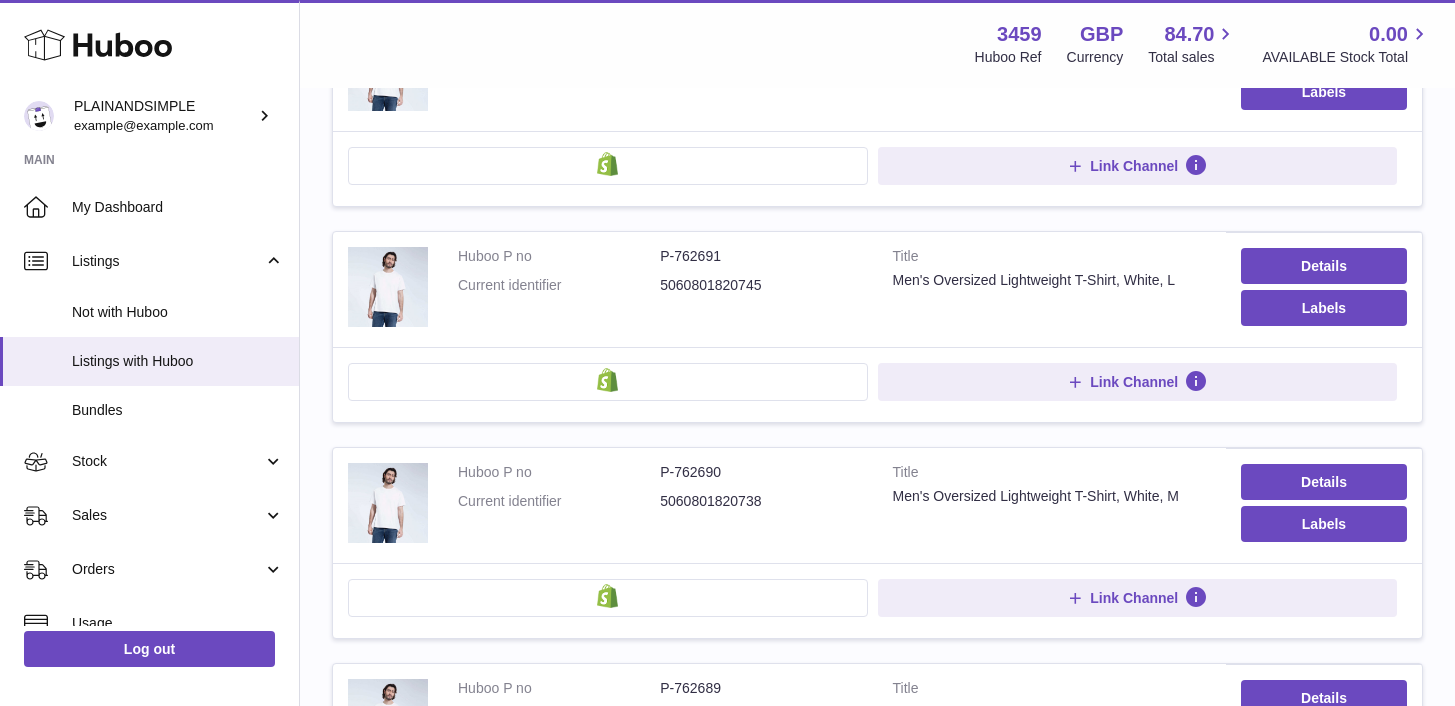scroll, scrollTop: 1694, scrollLeft: 0, axis: vertical 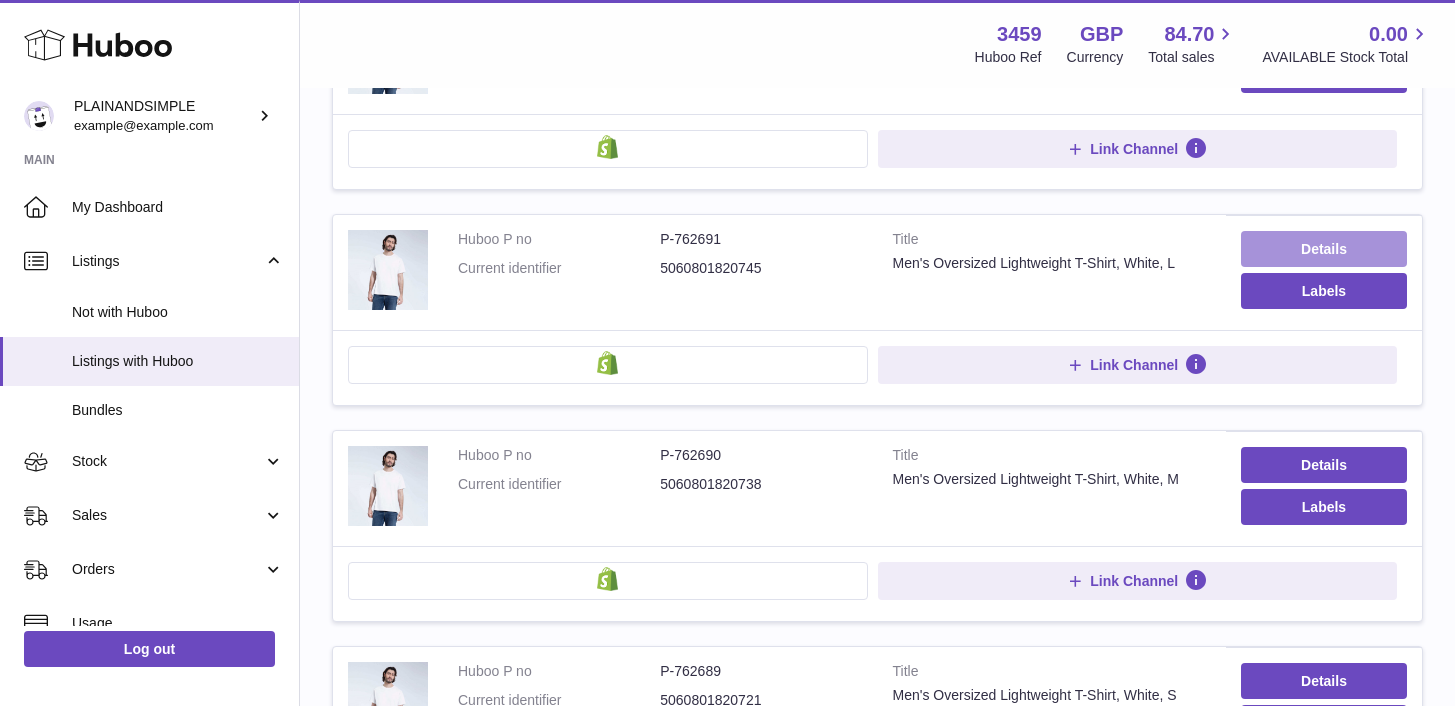 click on "Details" at bounding box center (1324, 249) 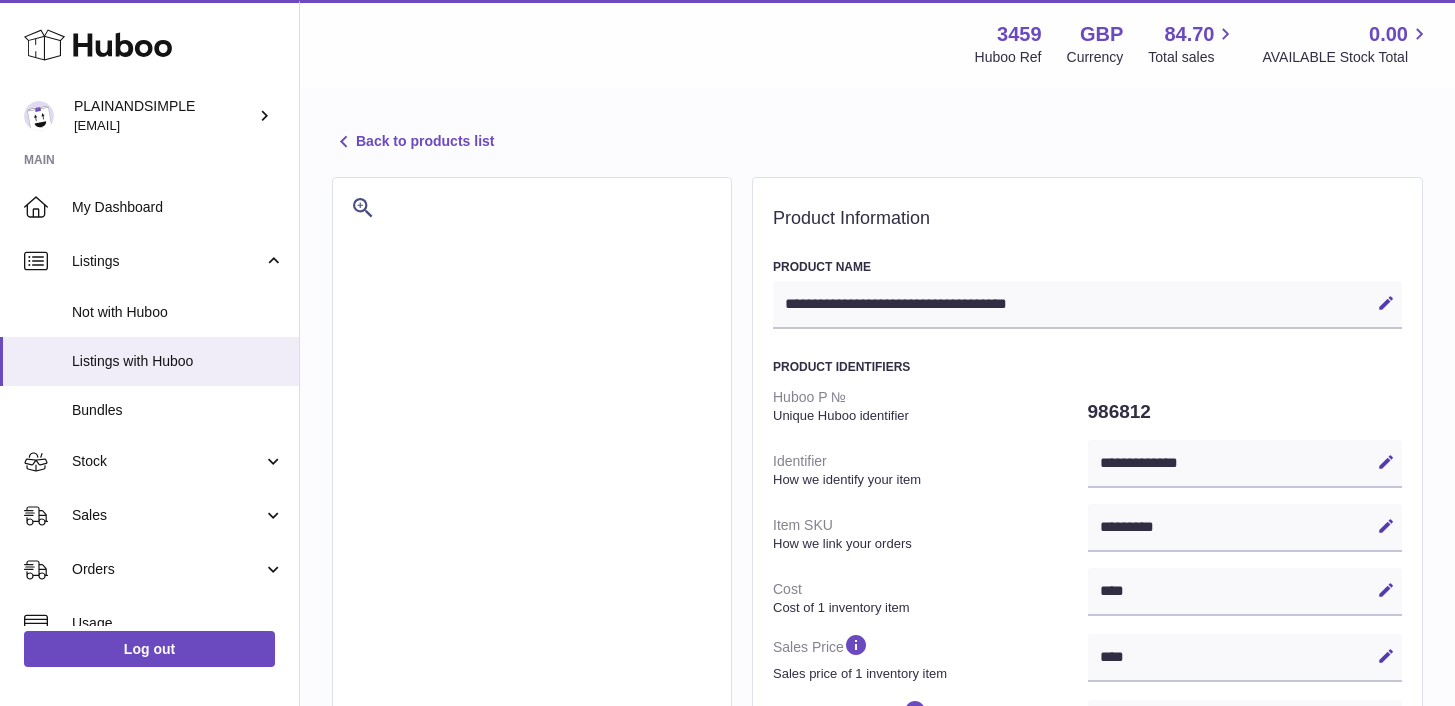 select on "***" 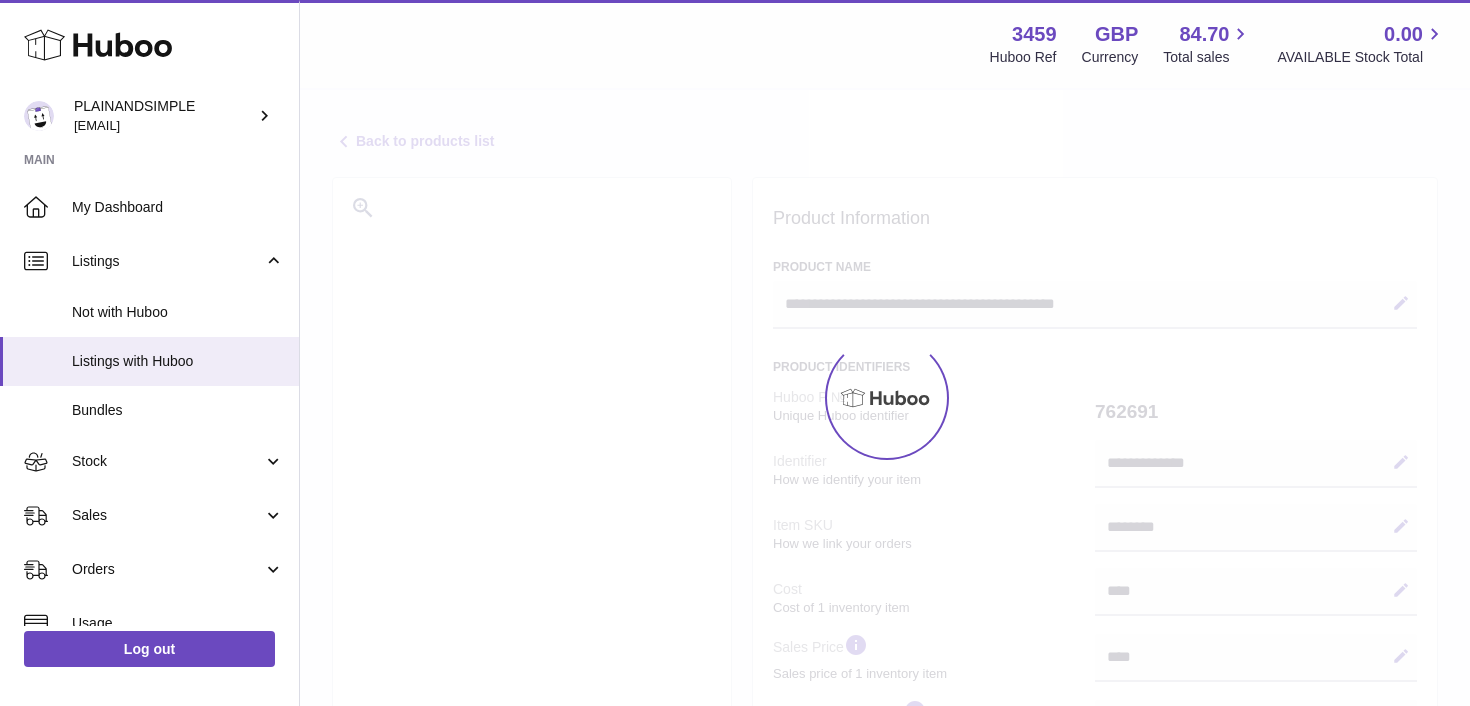 select on "***" 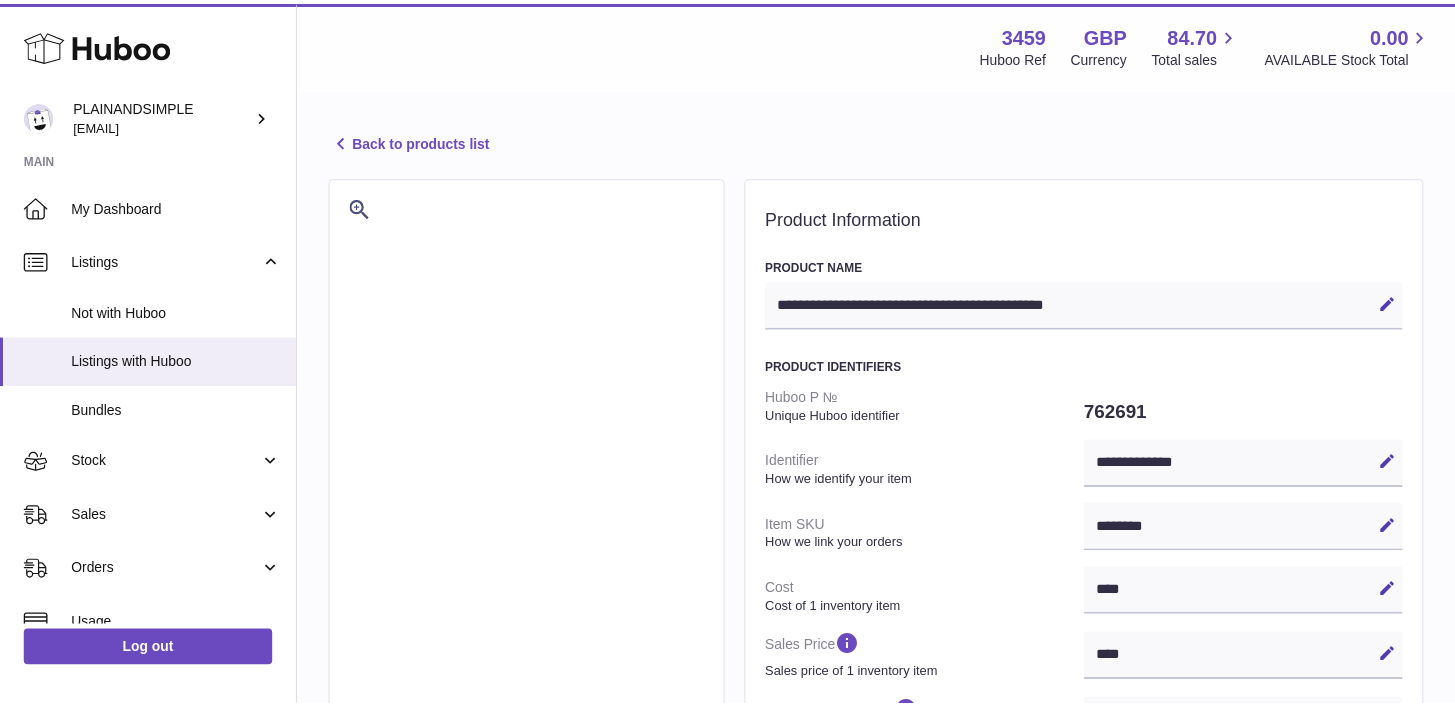 scroll, scrollTop: 0, scrollLeft: 0, axis: both 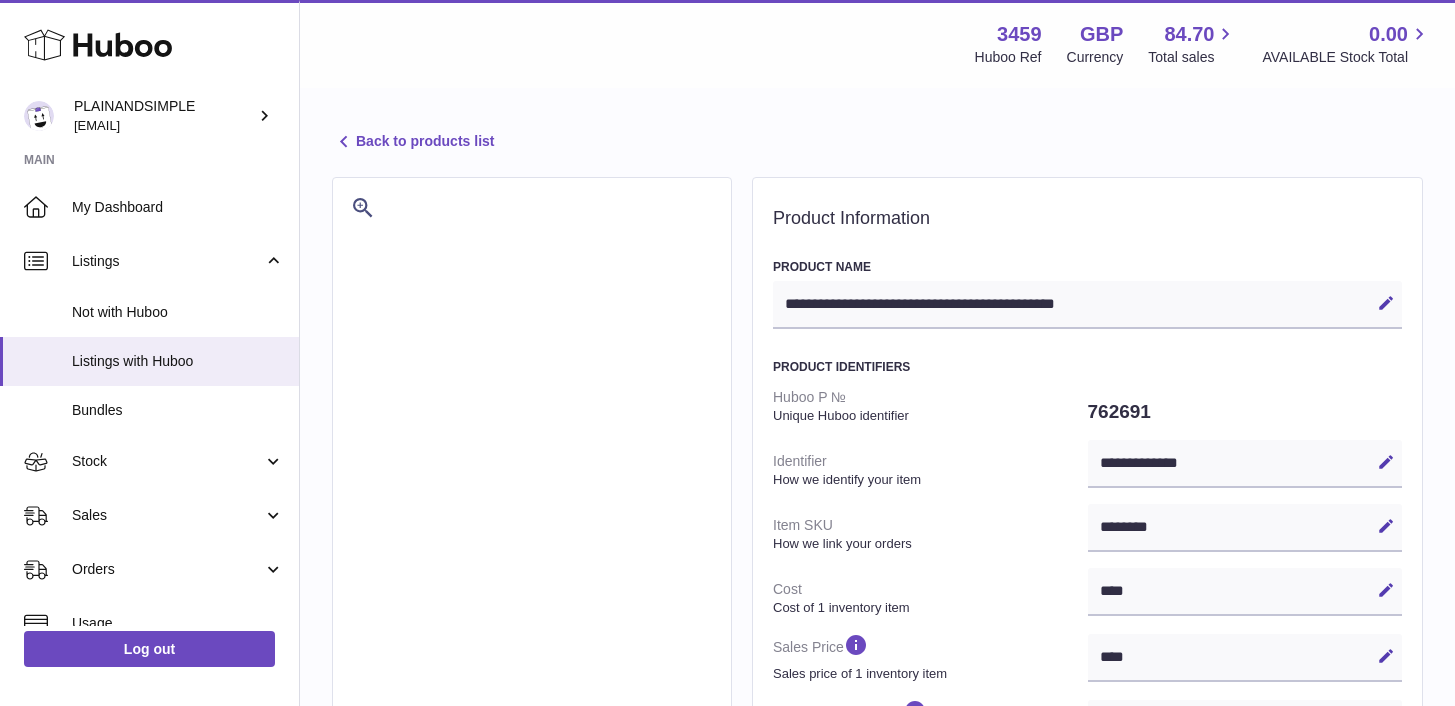 click on "Back to products list" at bounding box center [413, 142] 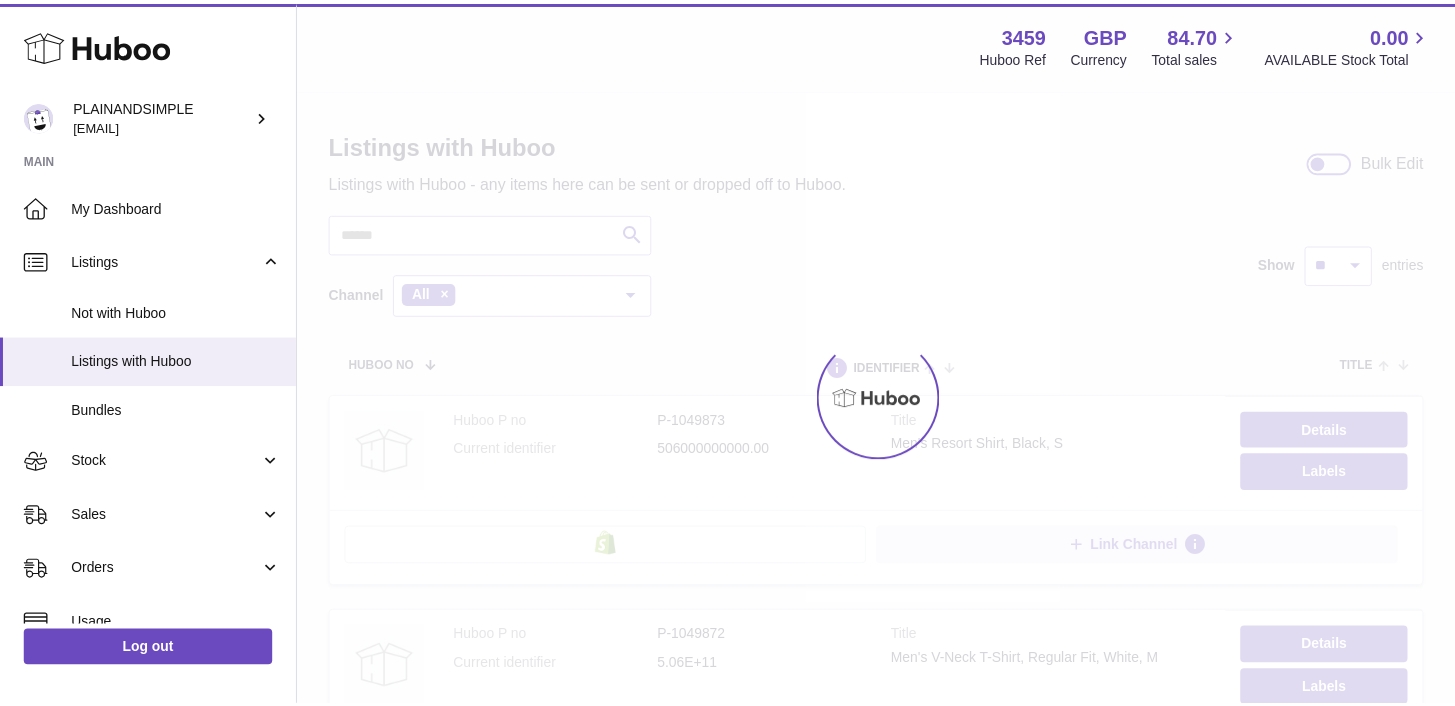 scroll, scrollTop: 0, scrollLeft: 0, axis: both 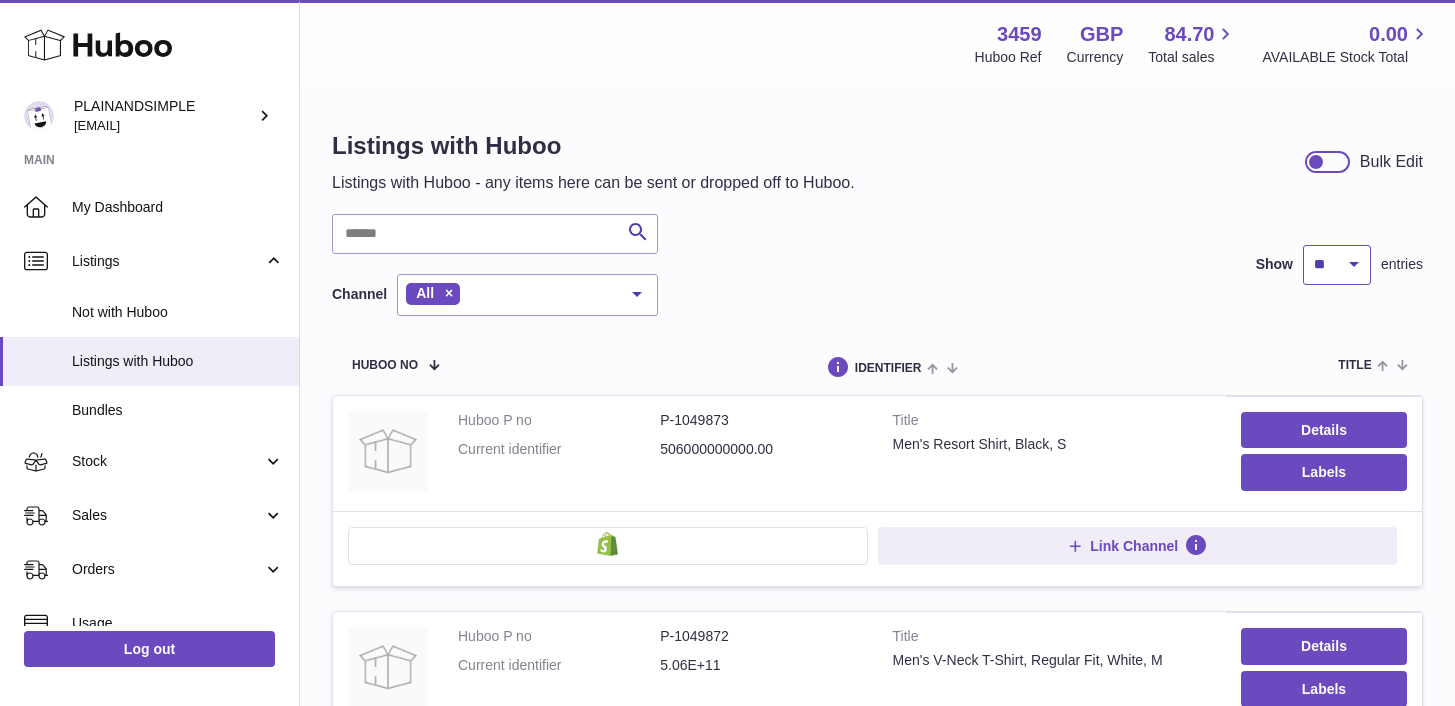 click on "** ** ** ***" at bounding box center [1337, 265] 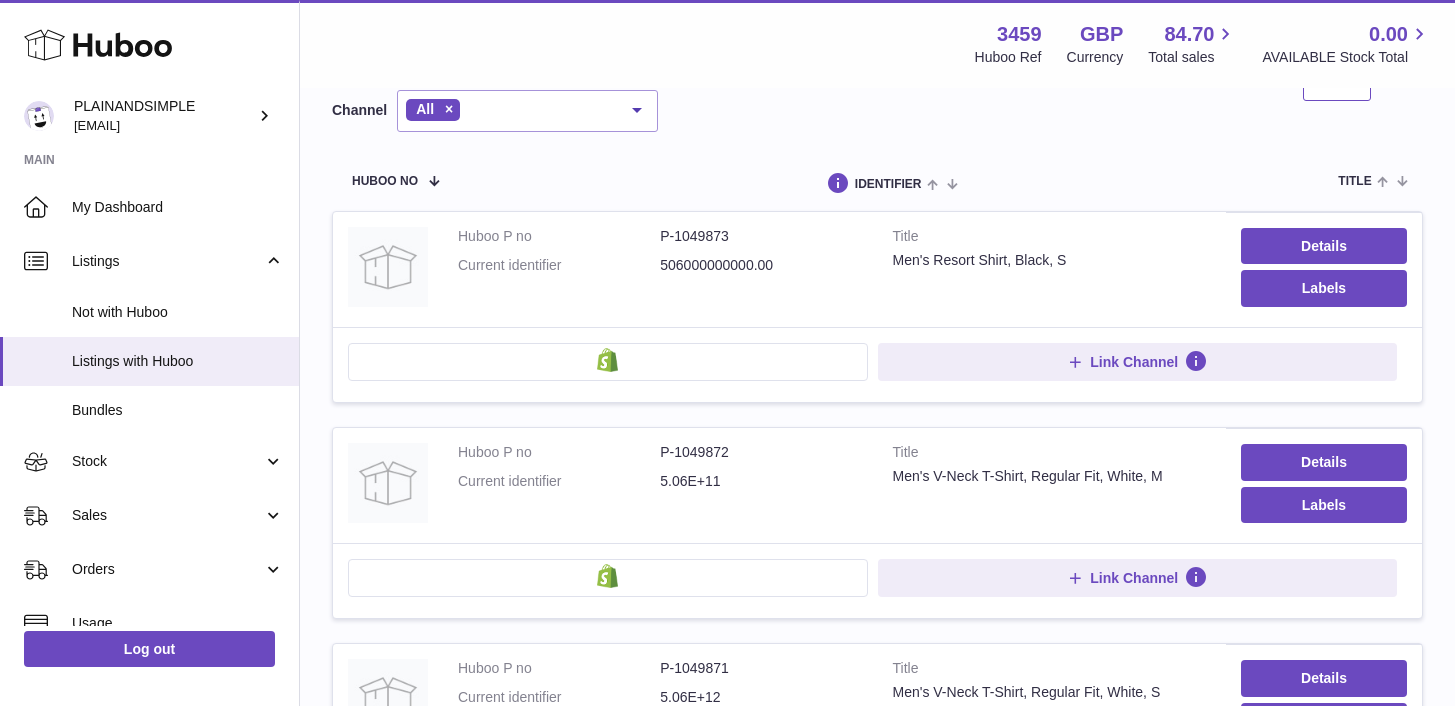 scroll, scrollTop: 176, scrollLeft: 0, axis: vertical 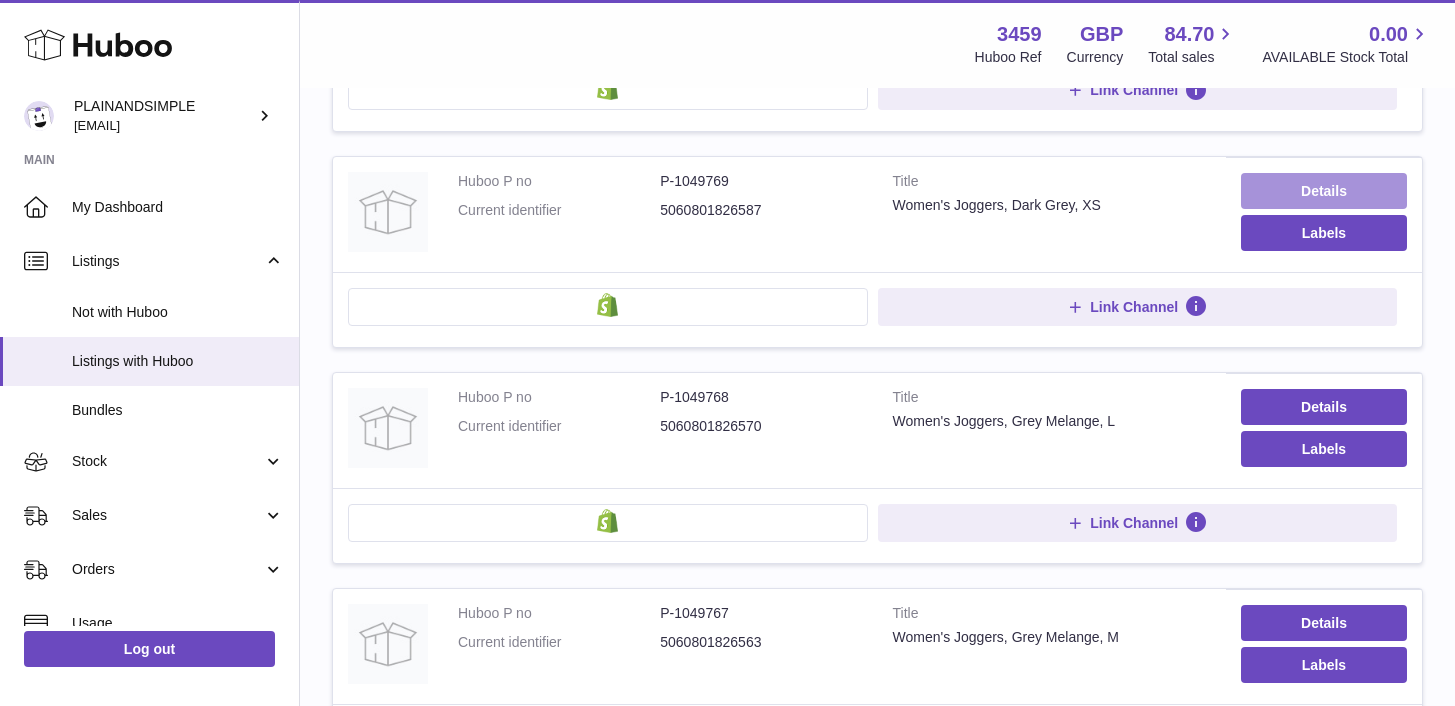click on "Details" at bounding box center (1324, 191) 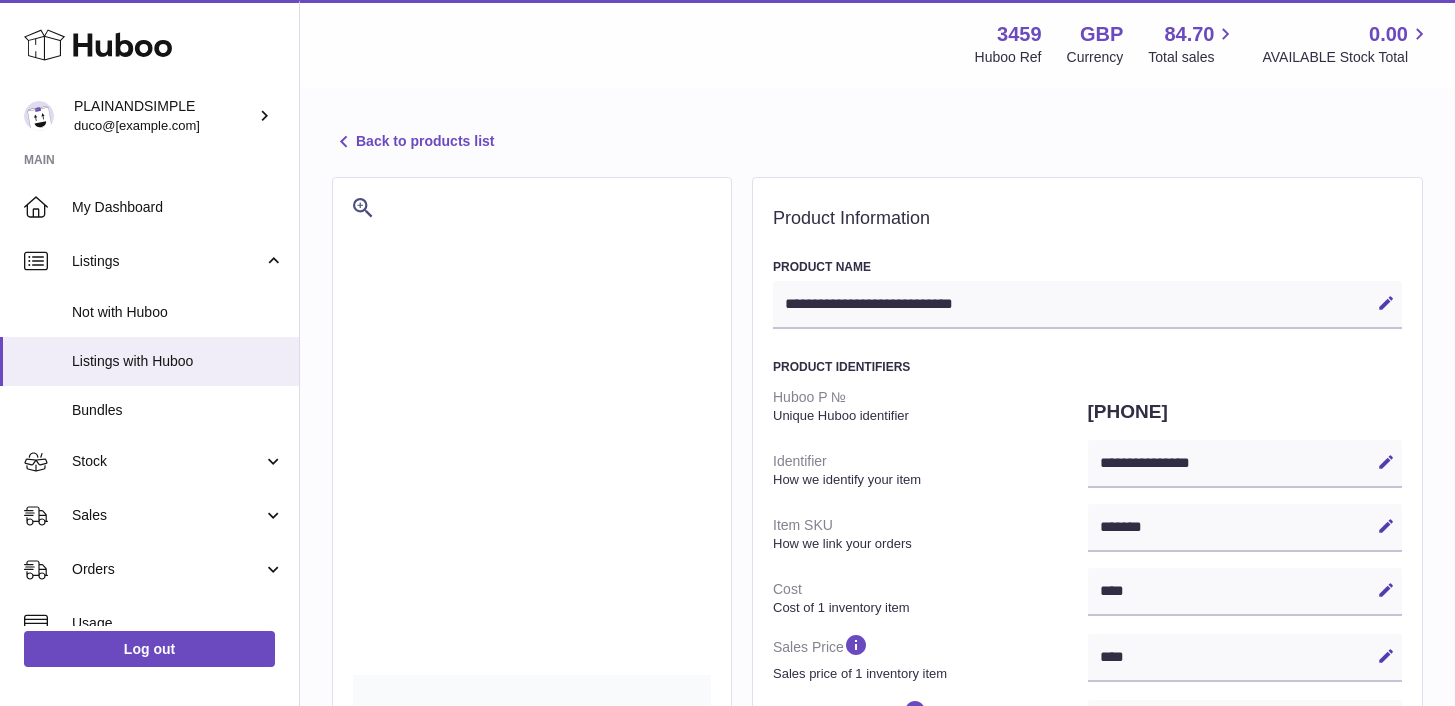 select on "***" 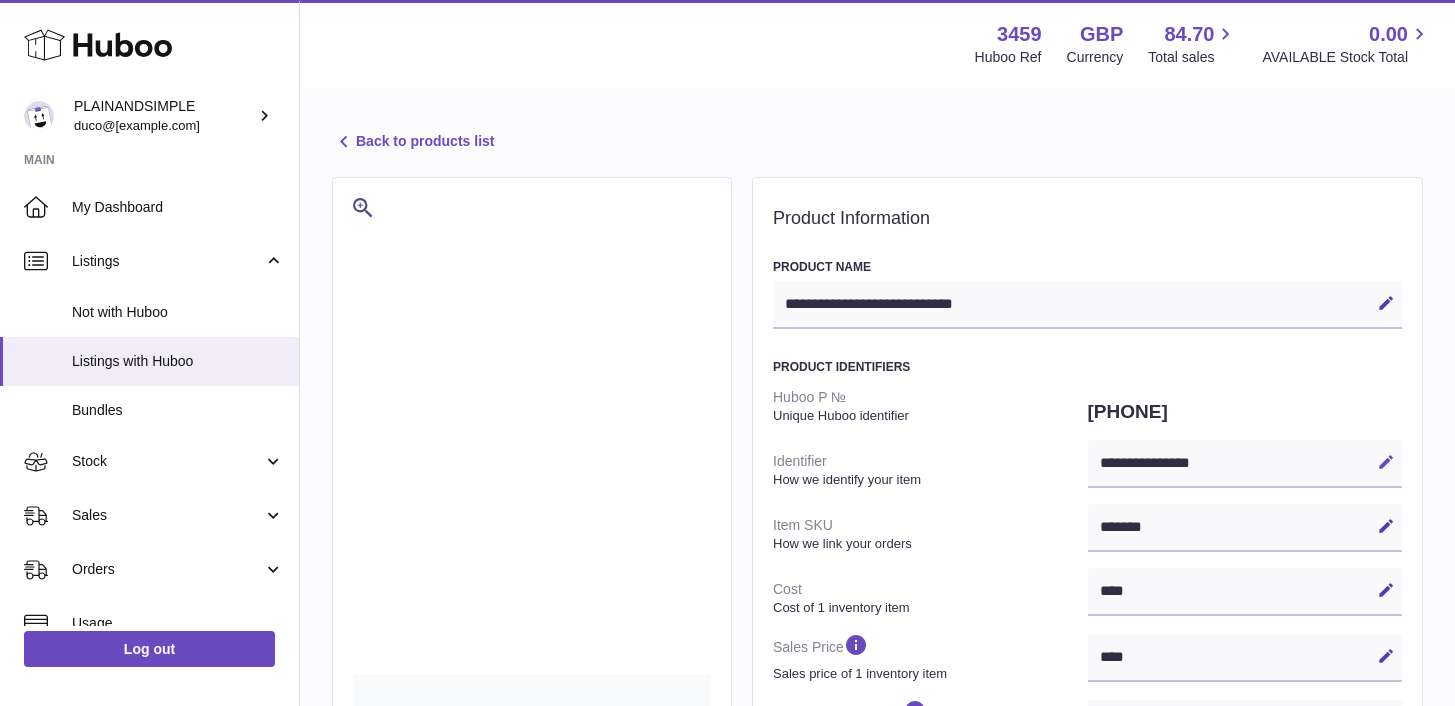 click at bounding box center [1386, 462] 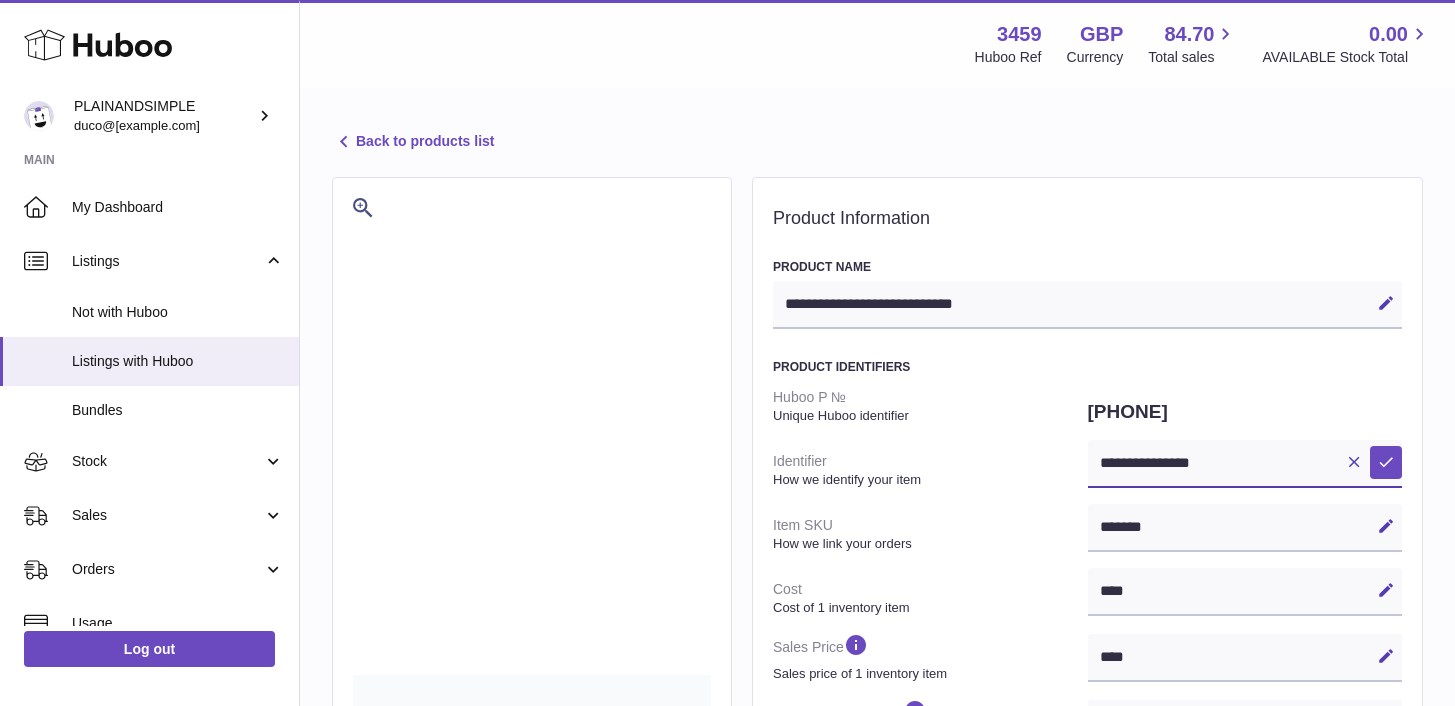 paste 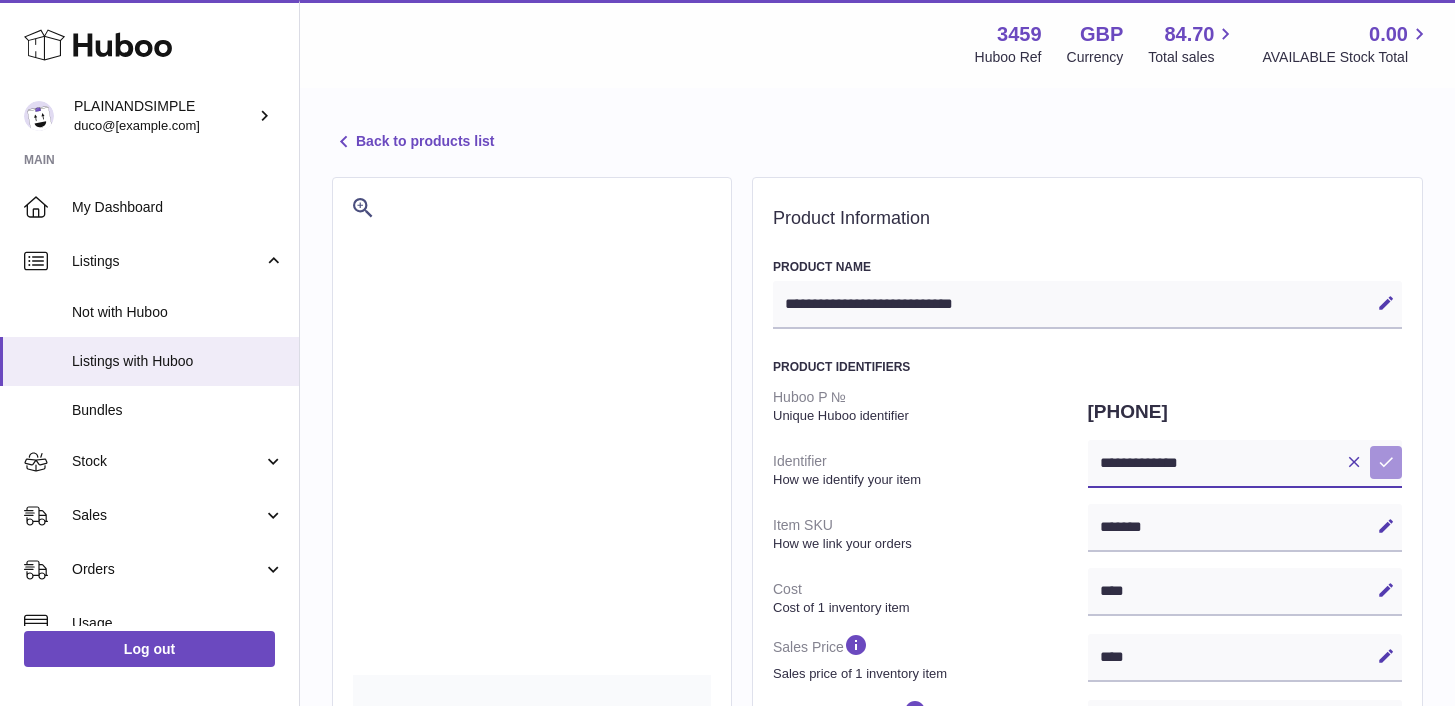 type on "**********" 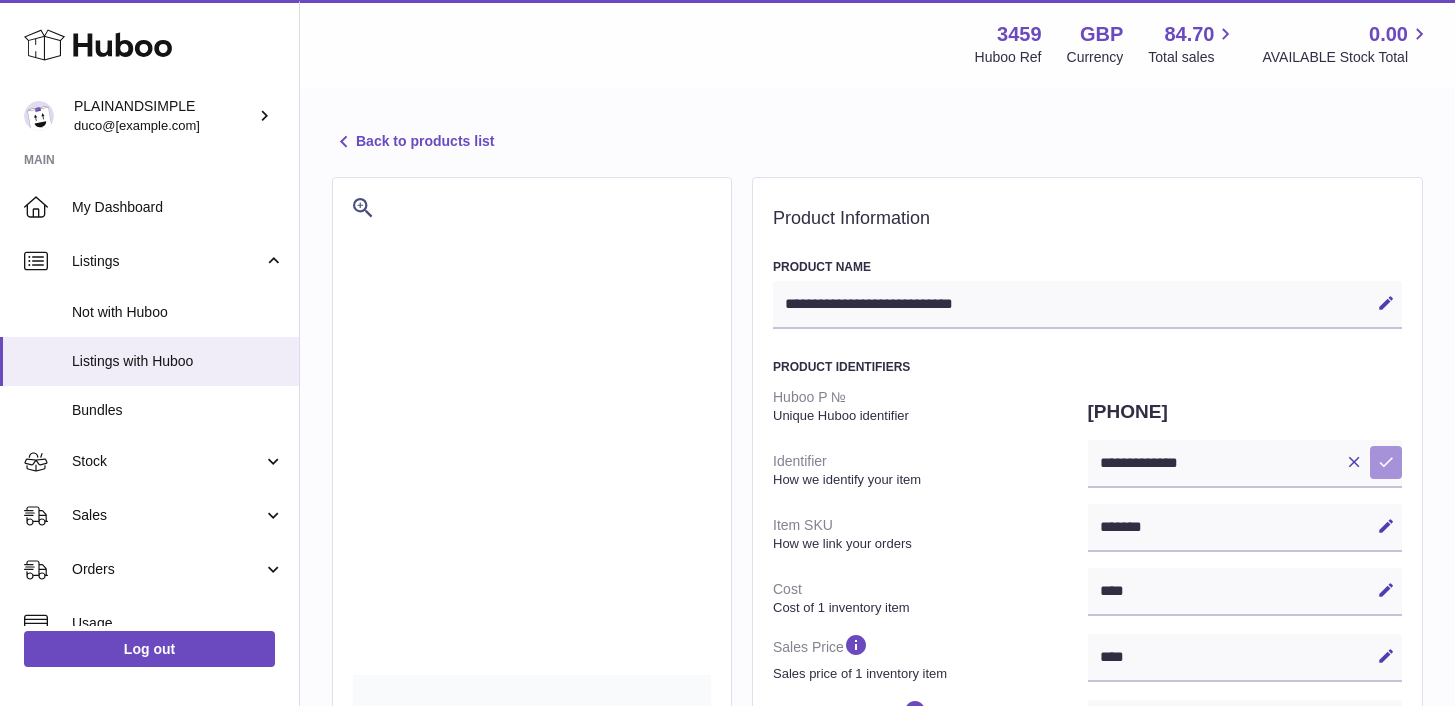 click at bounding box center [1386, 462] 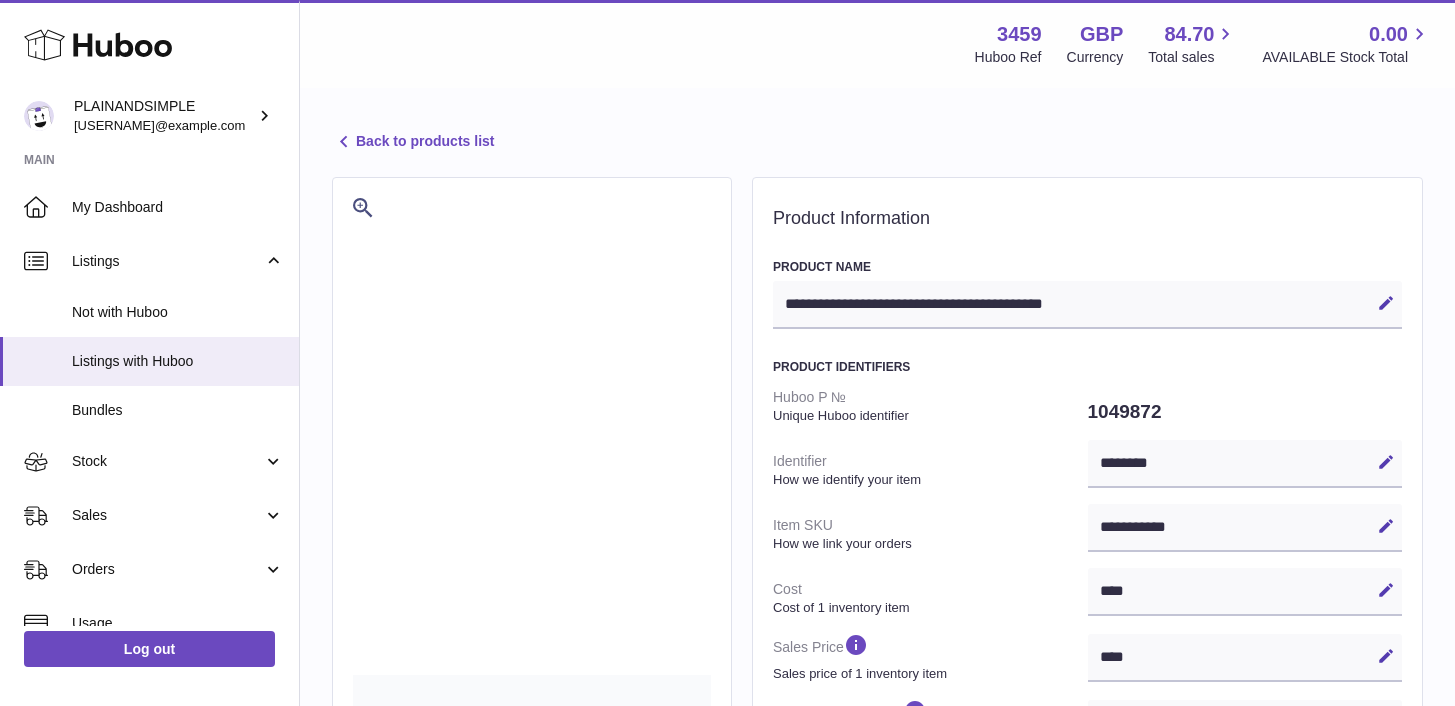 select on "***" 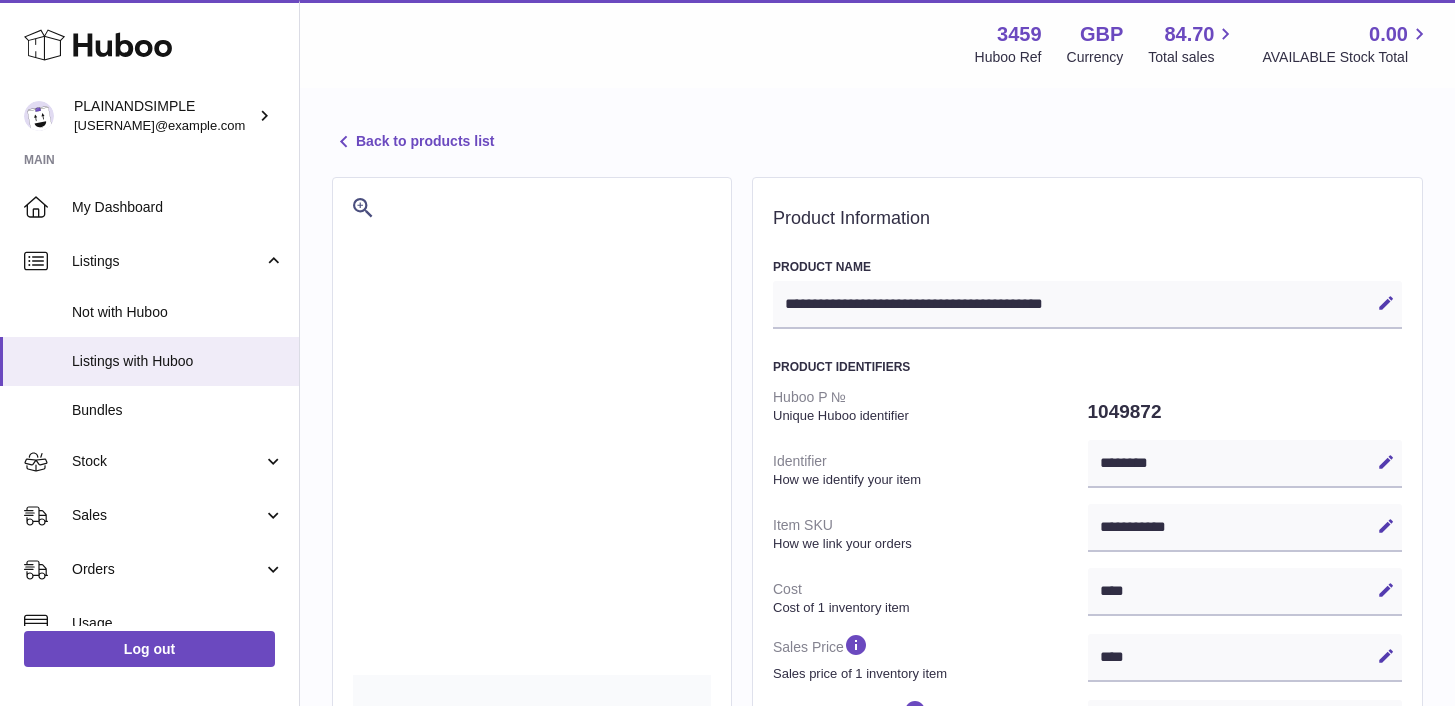 scroll, scrollTop: 0, scrollLeft: 0, axis: both 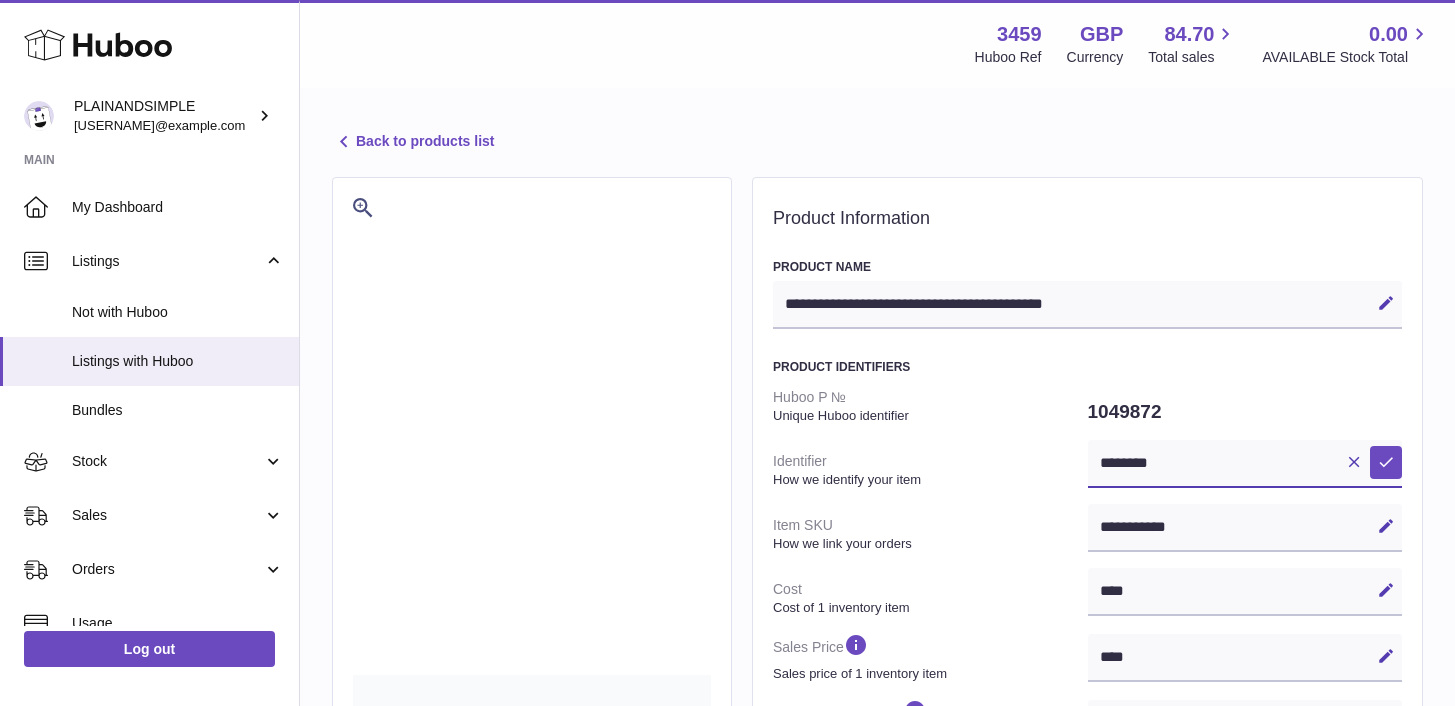 paste on "*****" 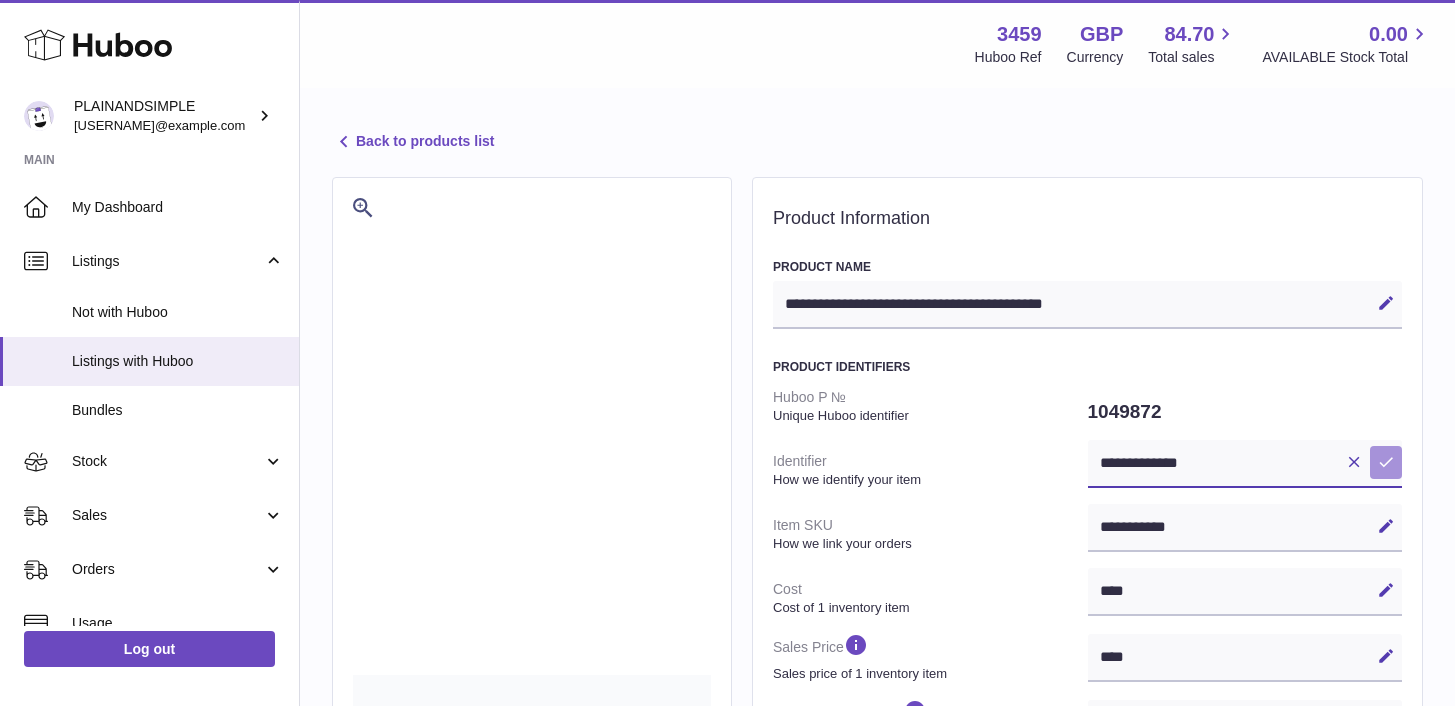 type on "**********" 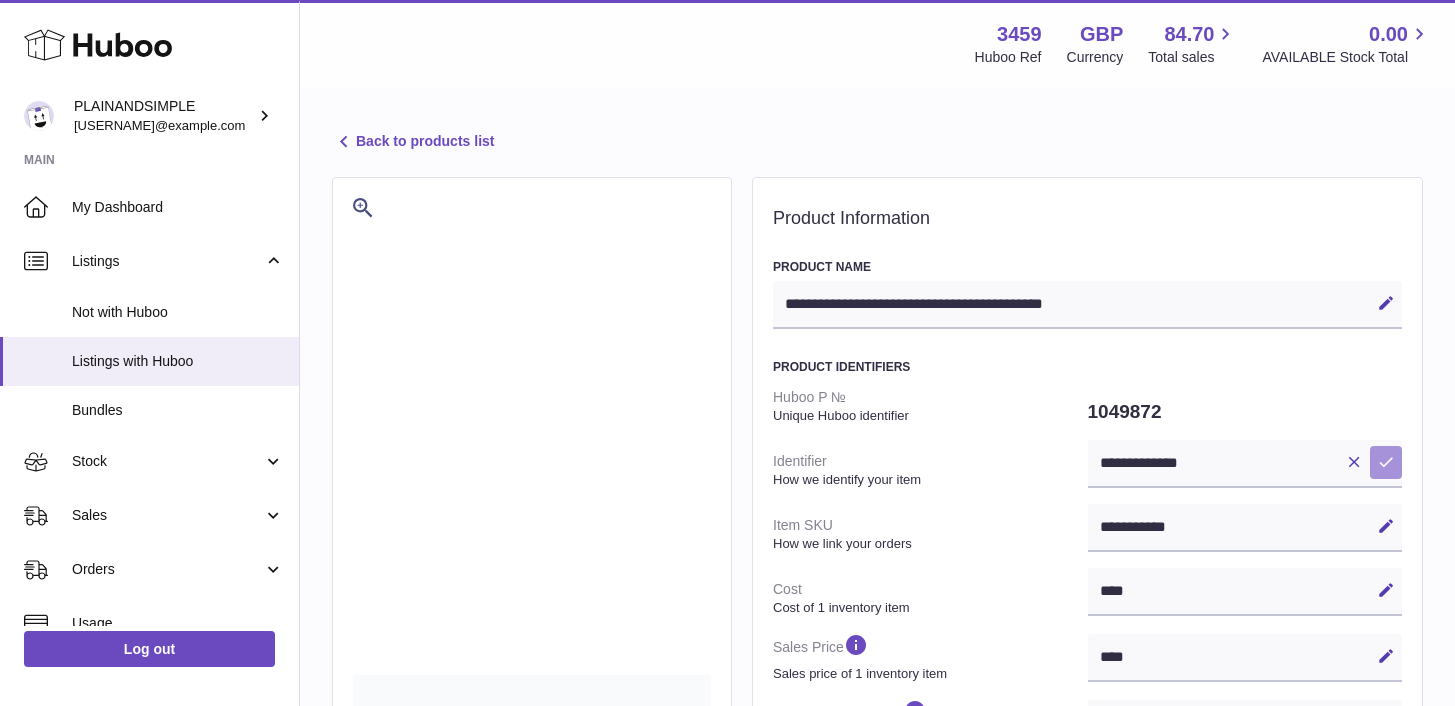 click at bounding box center (1386, 462) 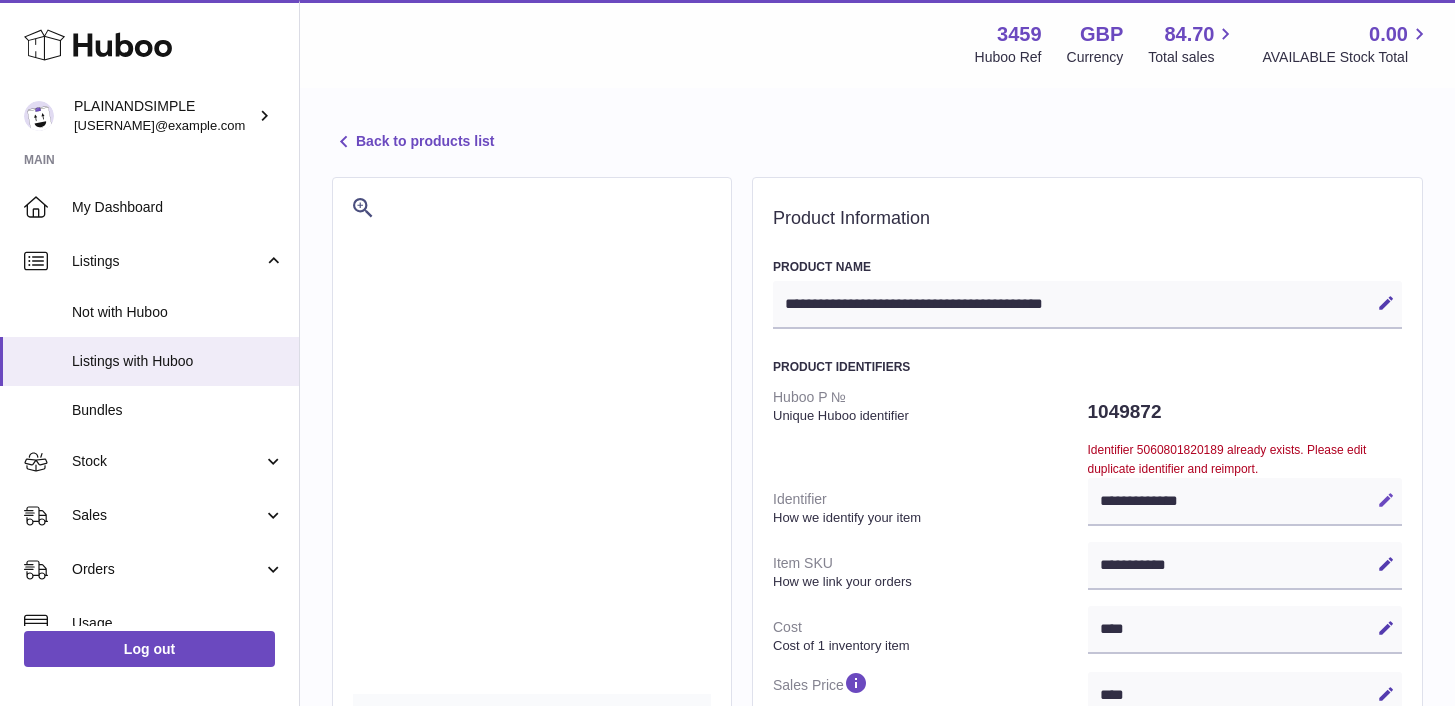click at bounding box center (1386, 500) 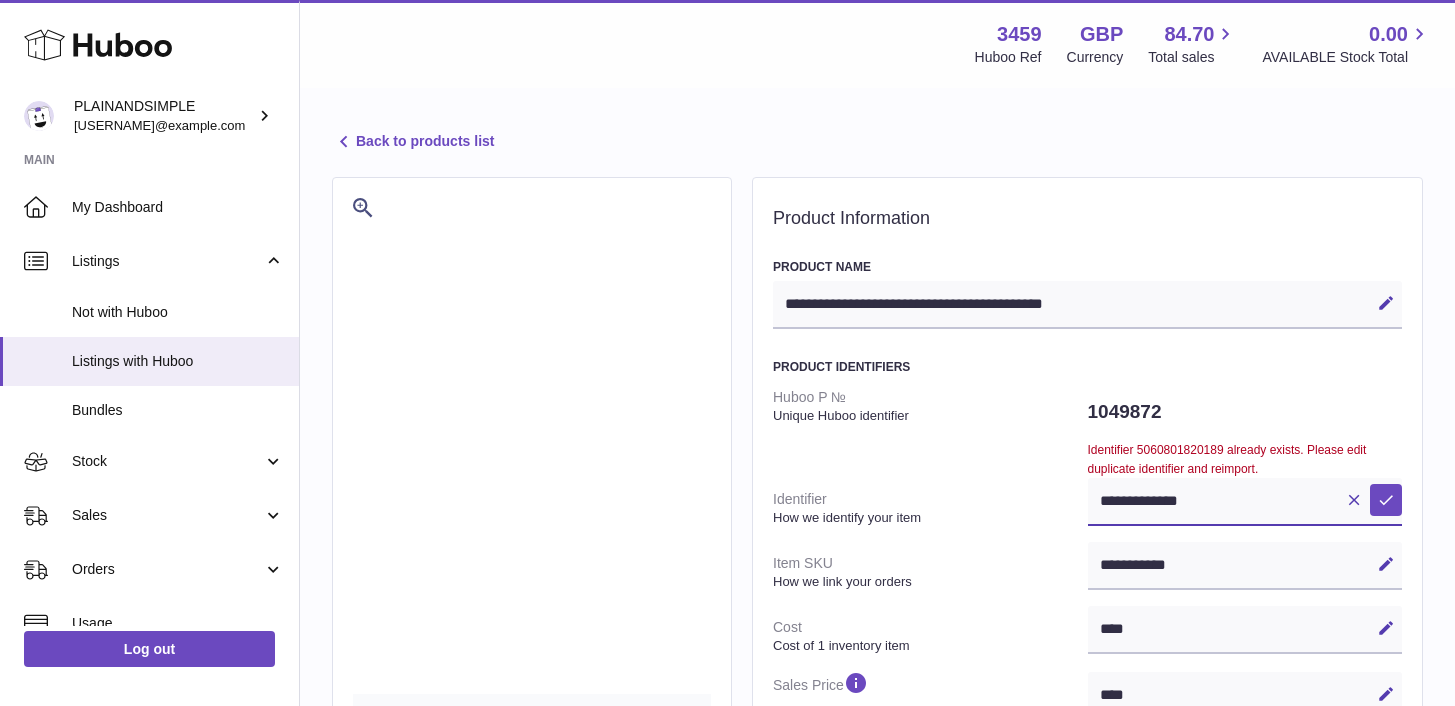 click on "**********" at bounding box center [1245, 502] 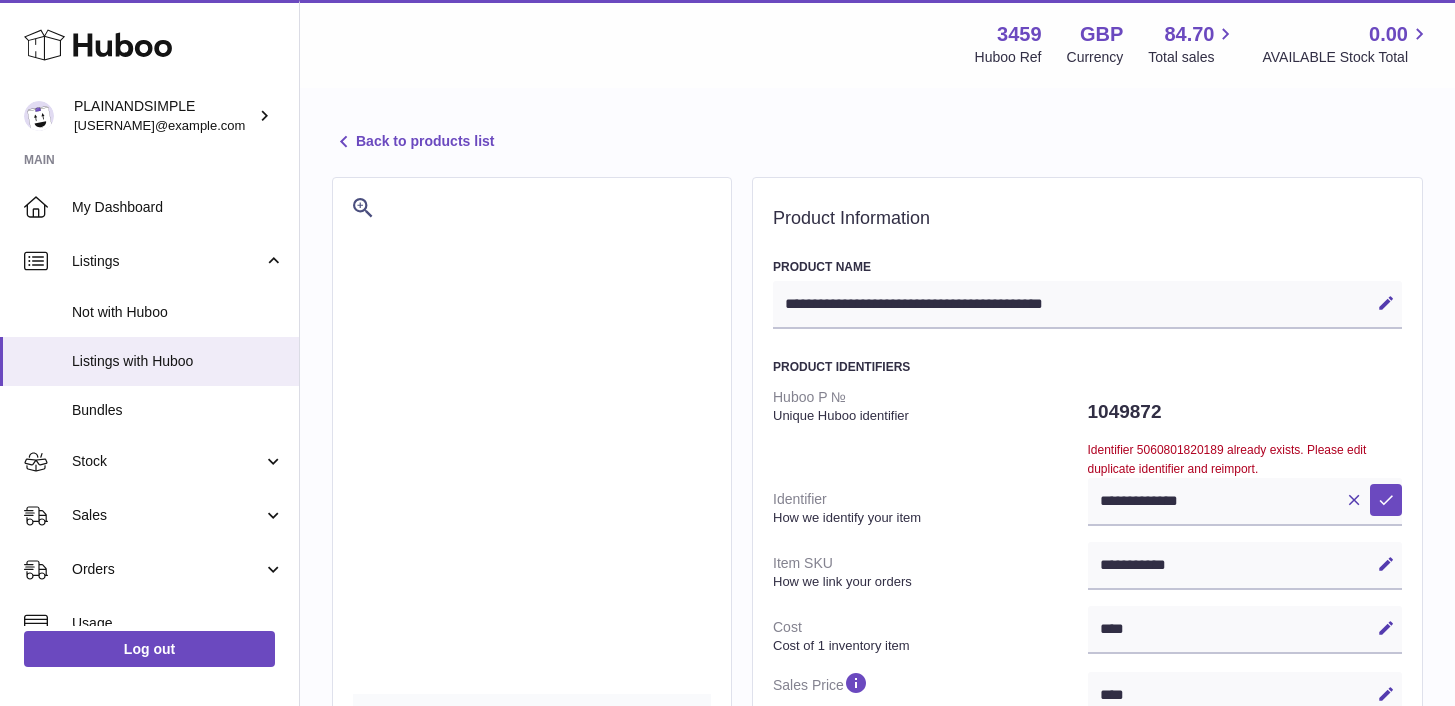 click at bounding box center (1354, 500) 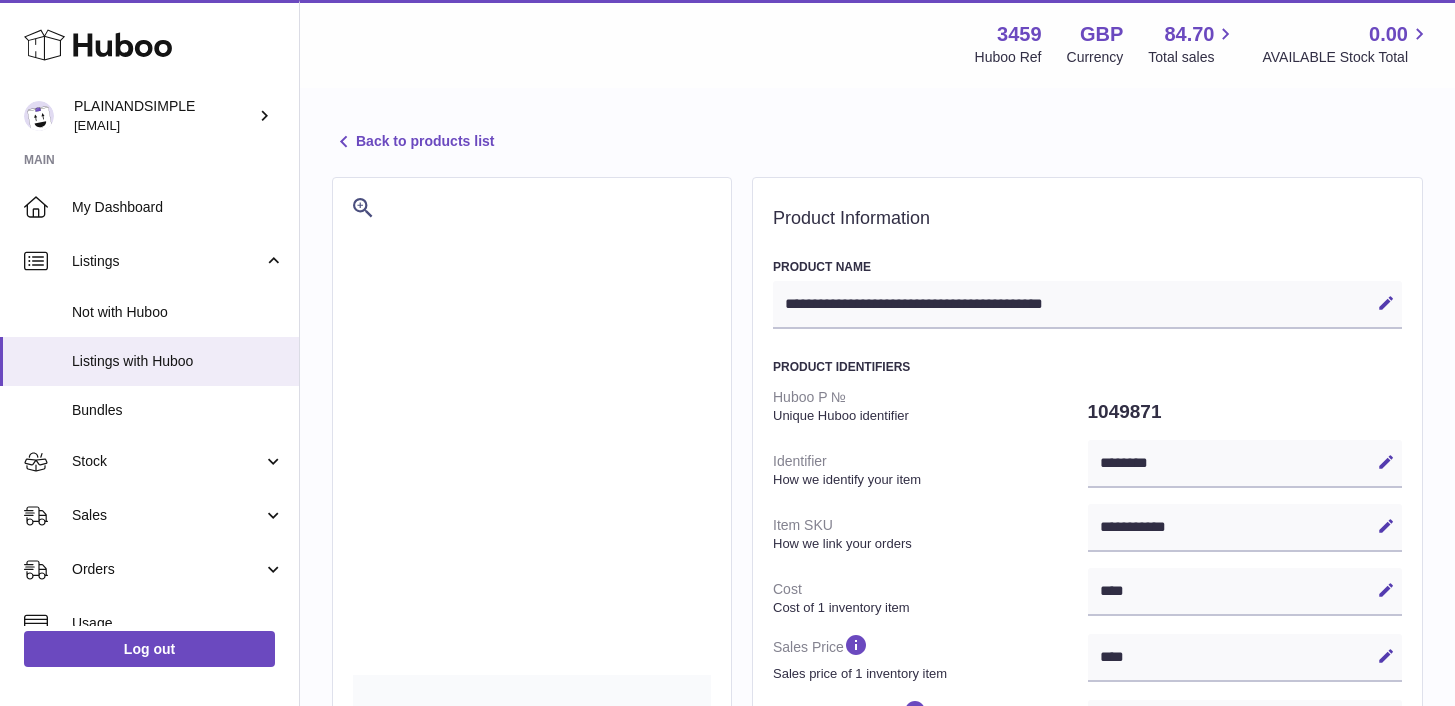 select on "***" 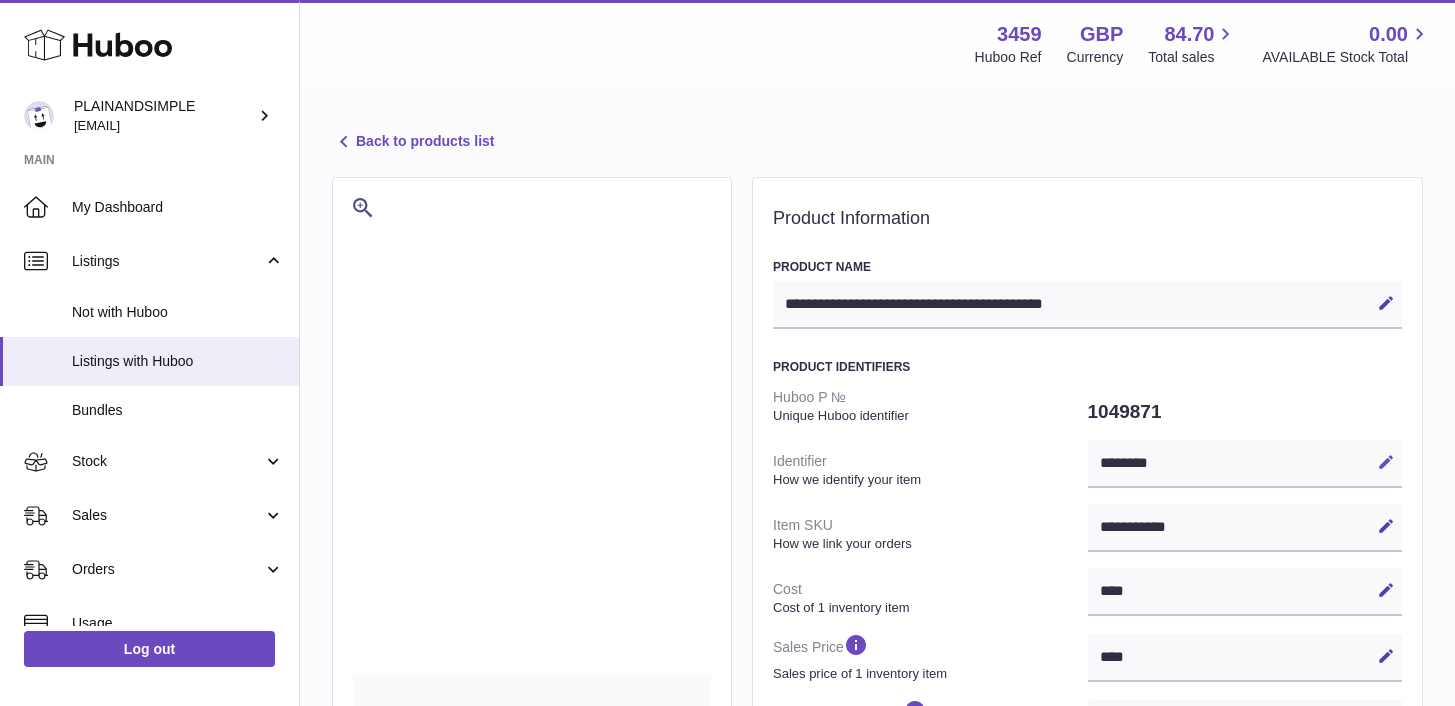 click at bounding box center [1386, 462] 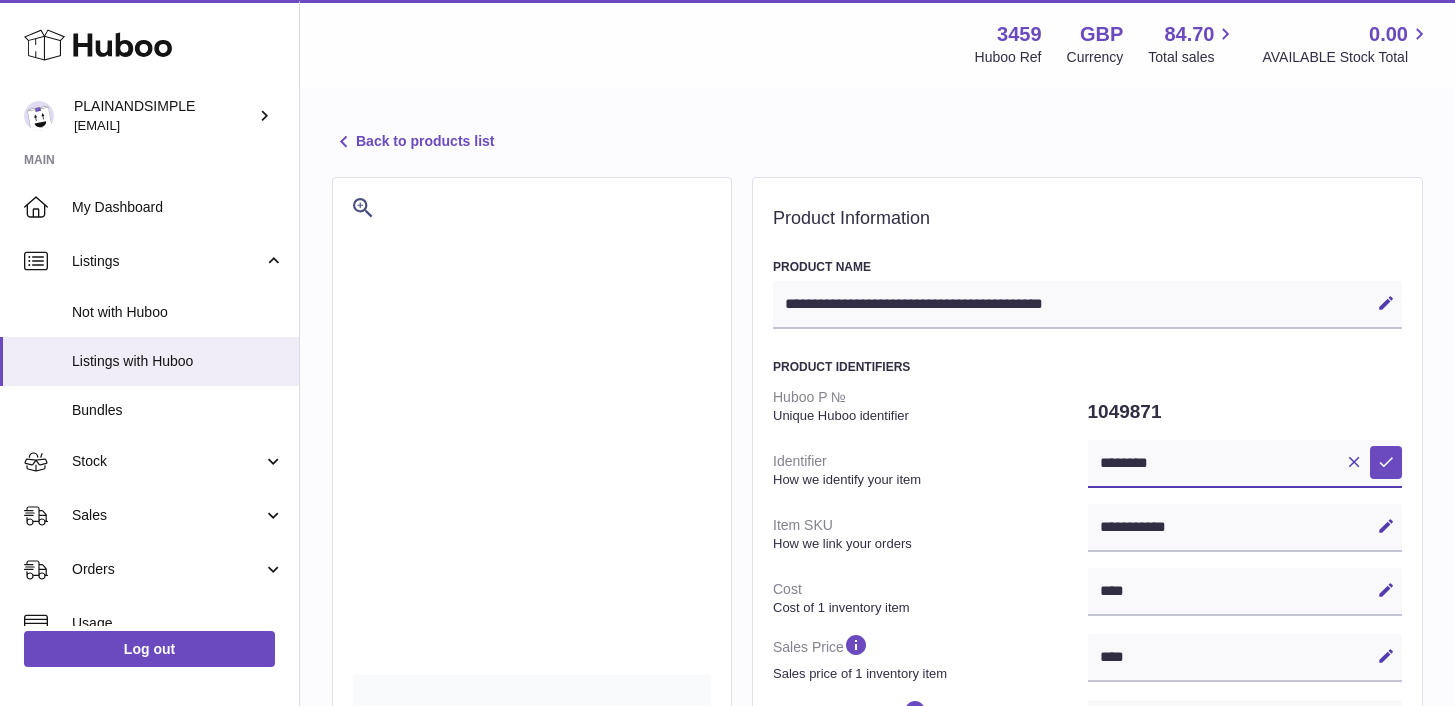 click on "********" at bounding box center [1245, 464] 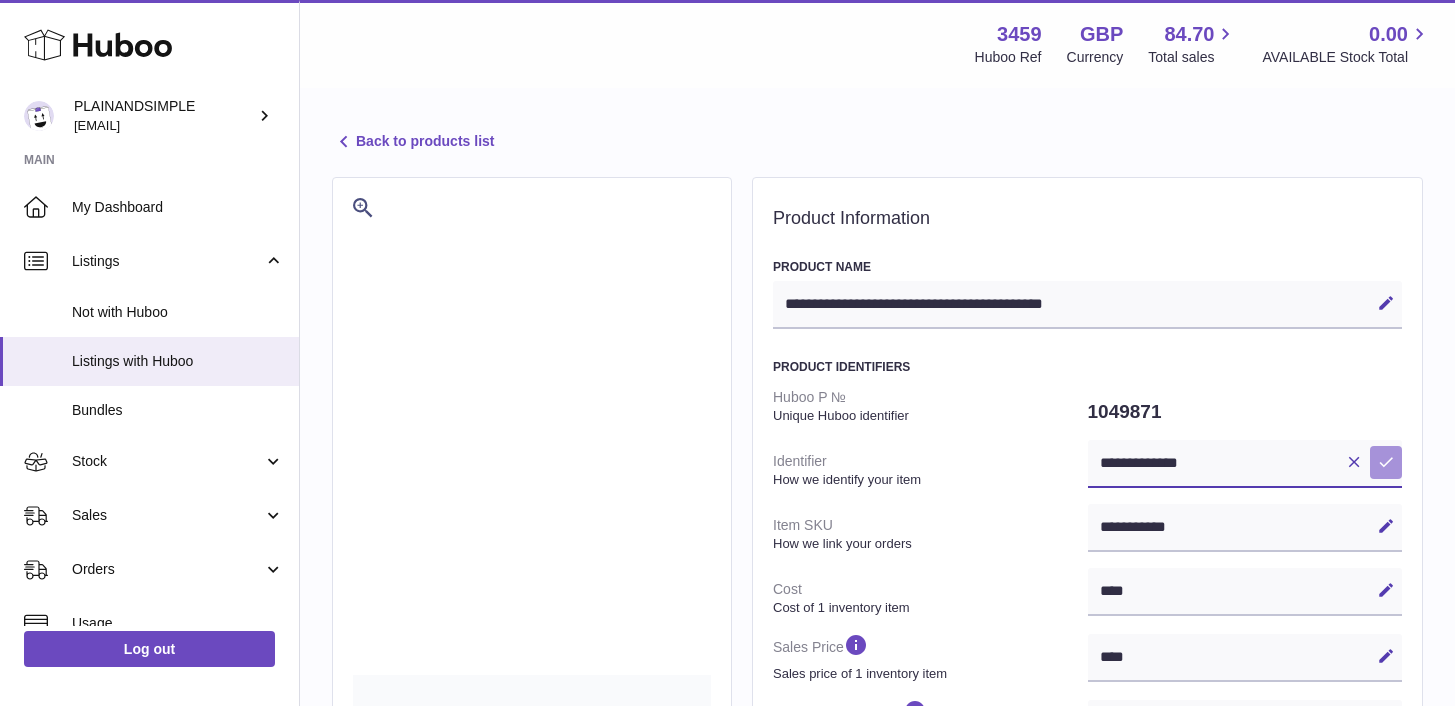 type on "**********" 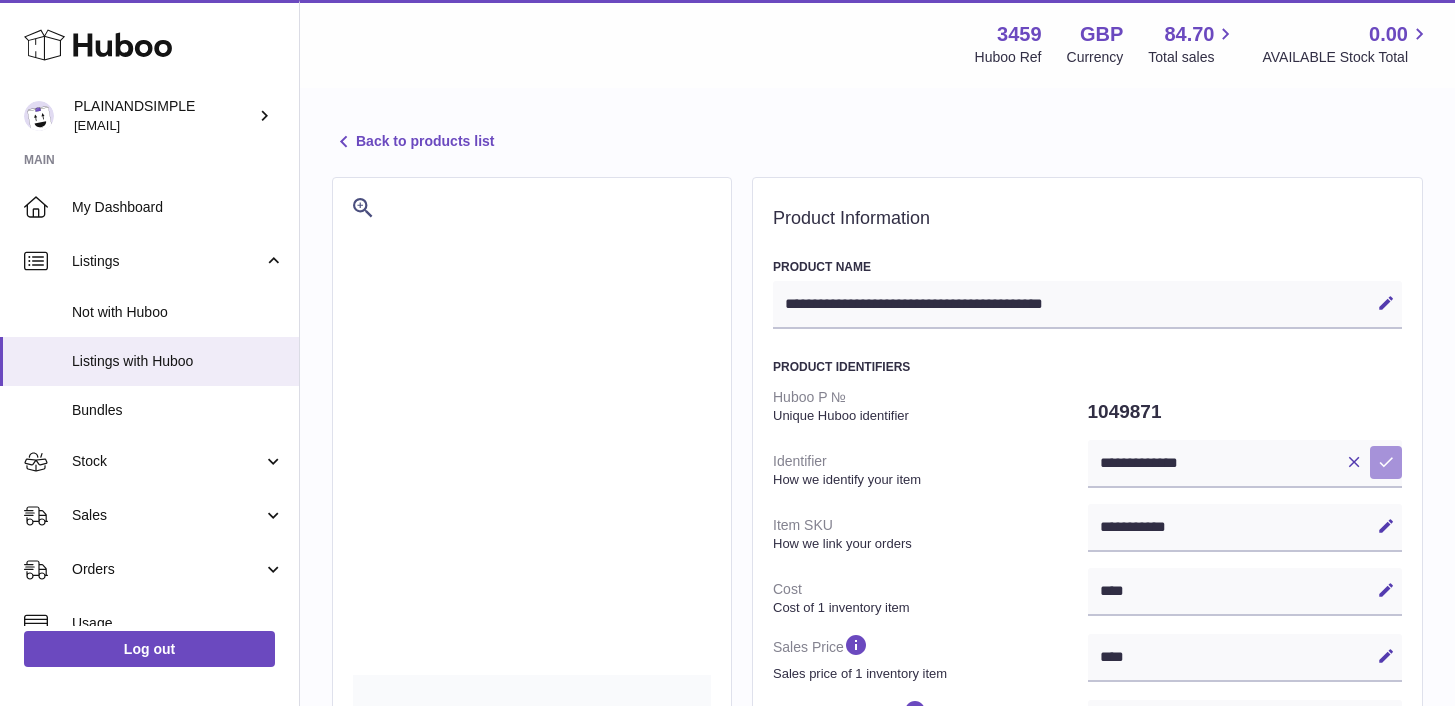 click at bounding box center (1386, 462) 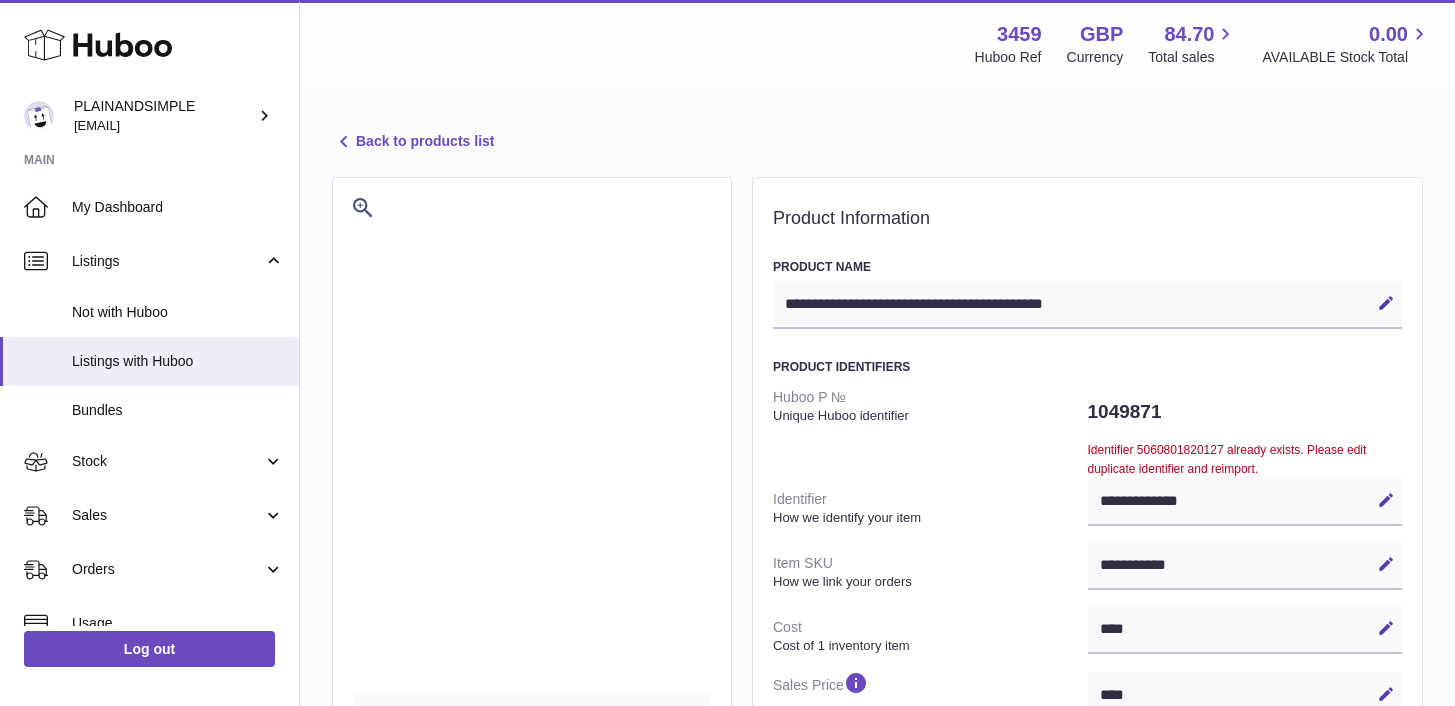 click on "**********" at bounding box center [1245, 502] 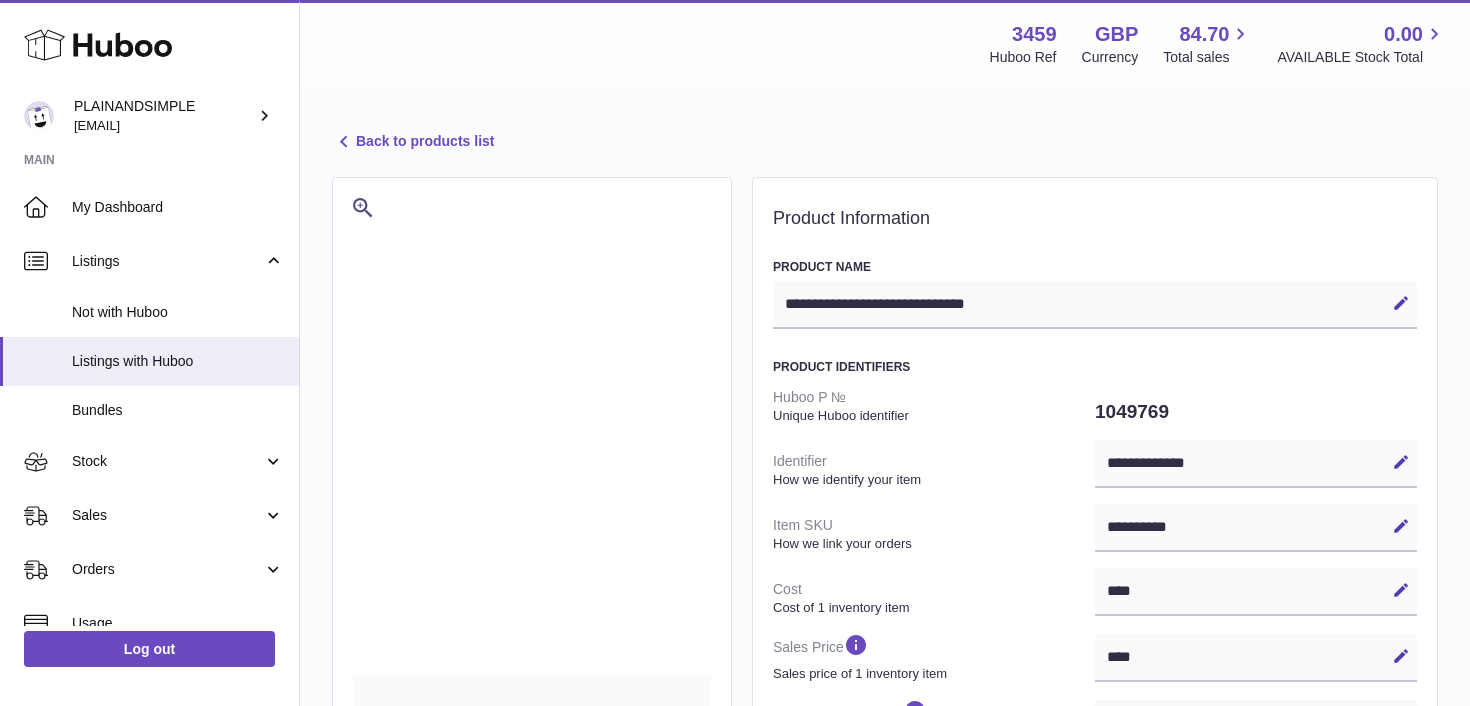 select on "***" 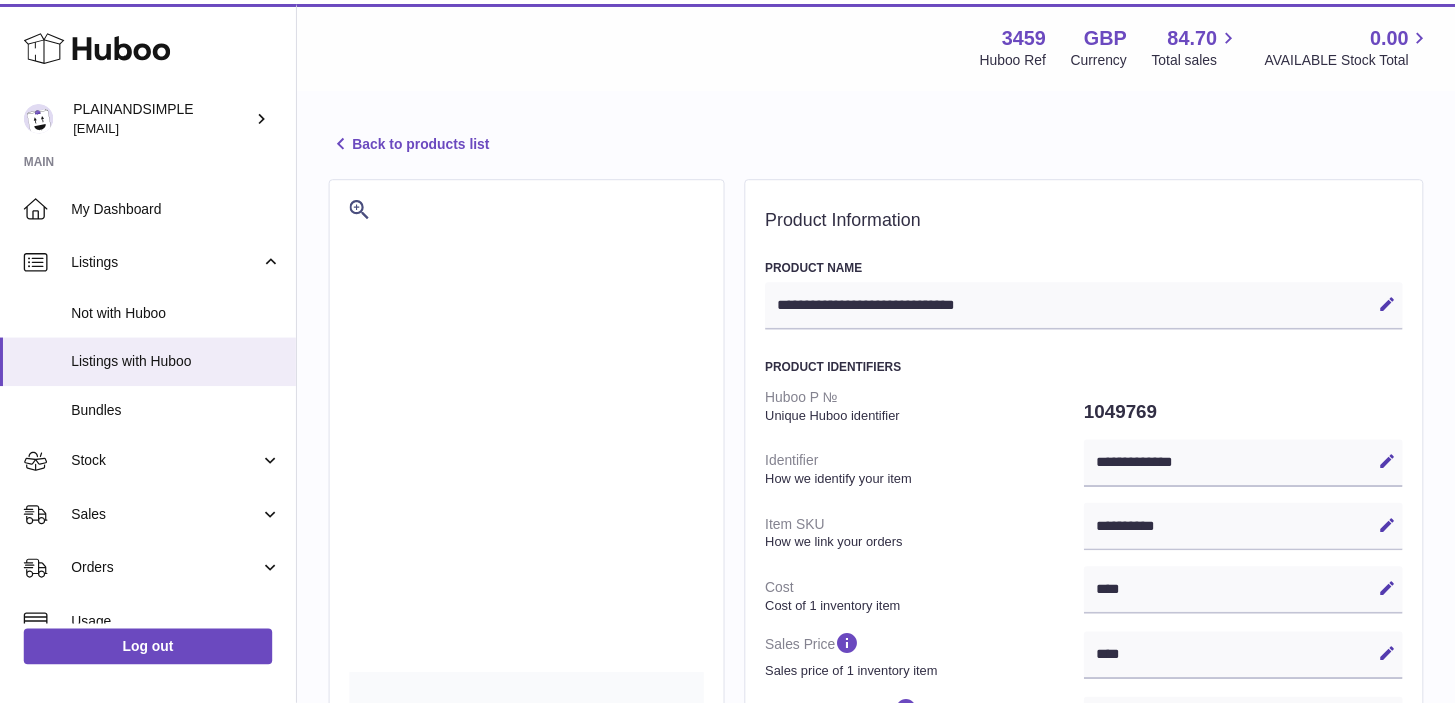 scroll, scrollTop: 0, scrollLeft: 0, axis: both 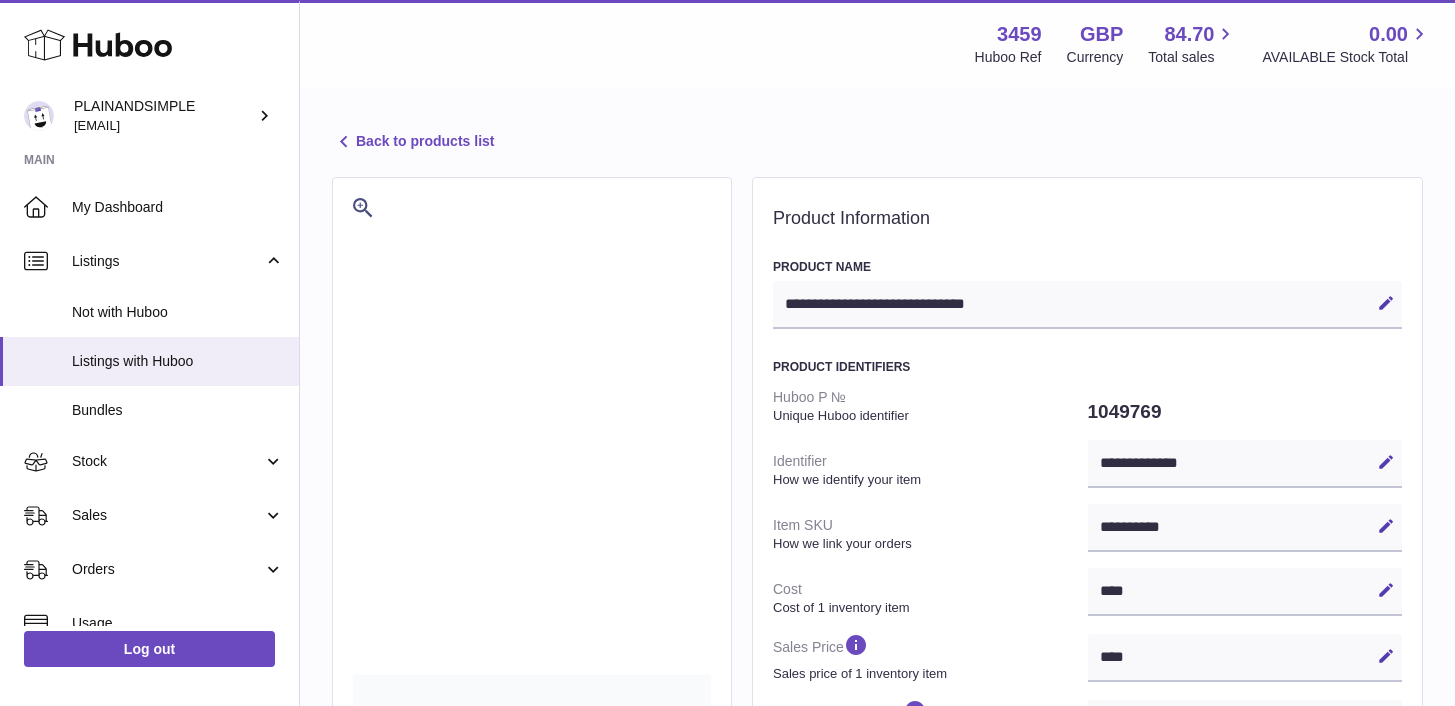 click on "Back to products list" at bounding box center [413, 142] 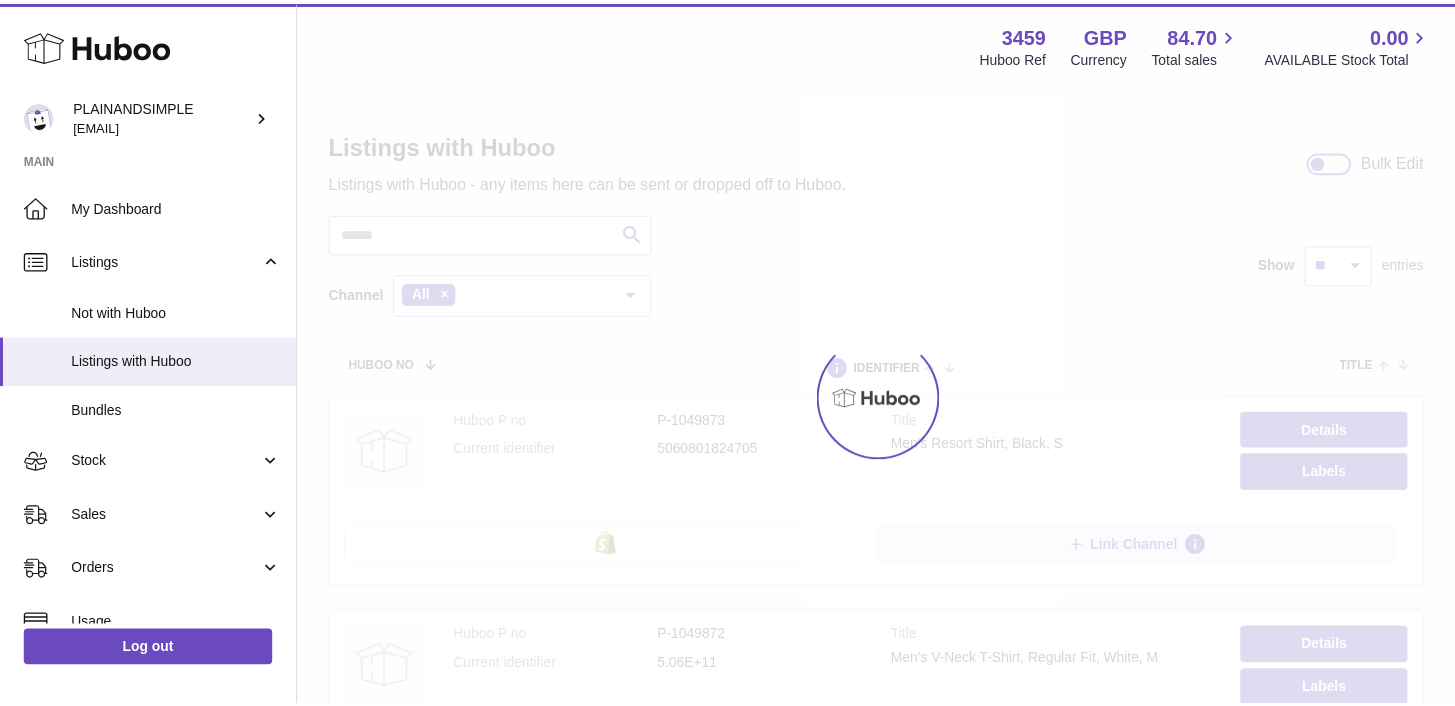 scroll, scrollTop: 0, scrollLeft: 0, axis: both 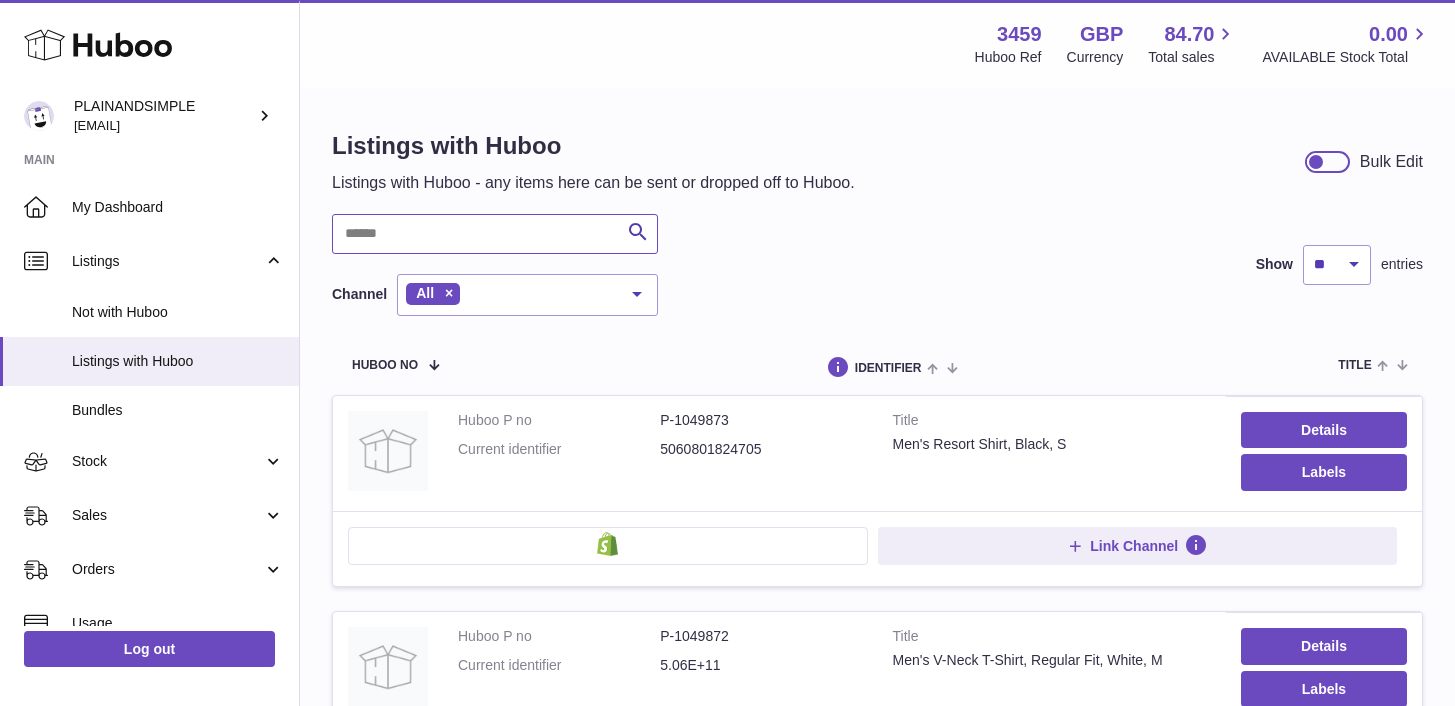 click at bounding box center [495, 234] 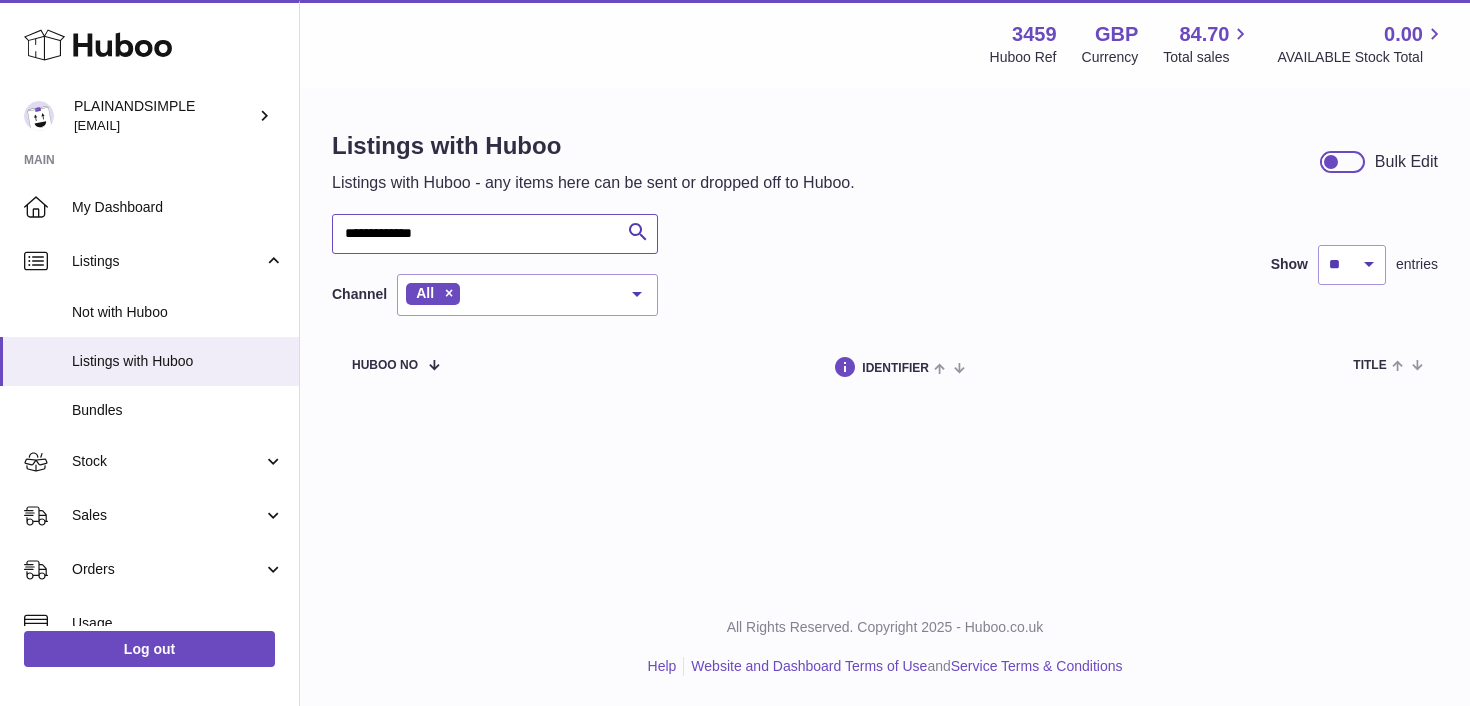 type on "**********" 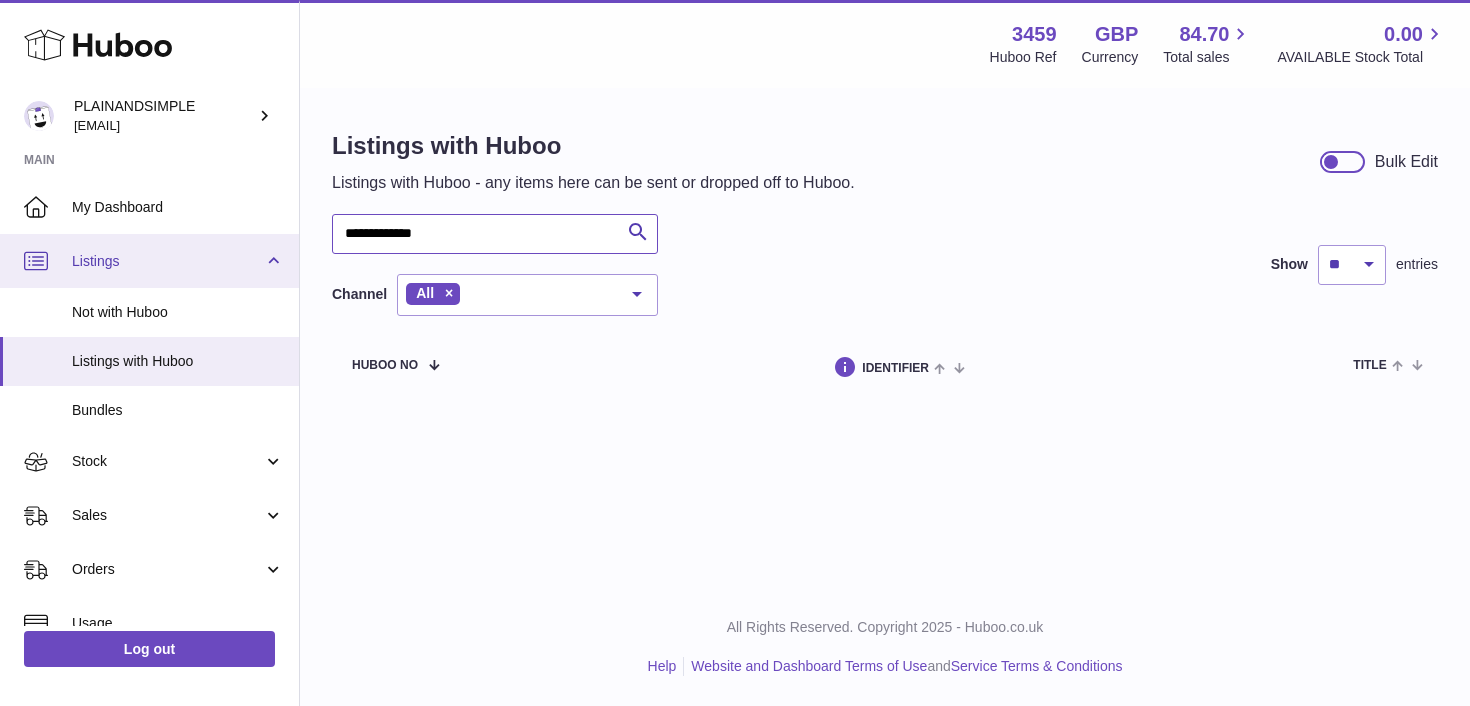 drag, startPoint x: 466, startPoint y: 237, endPoint x: 220, endPoint y: 235, distance: 246.00813 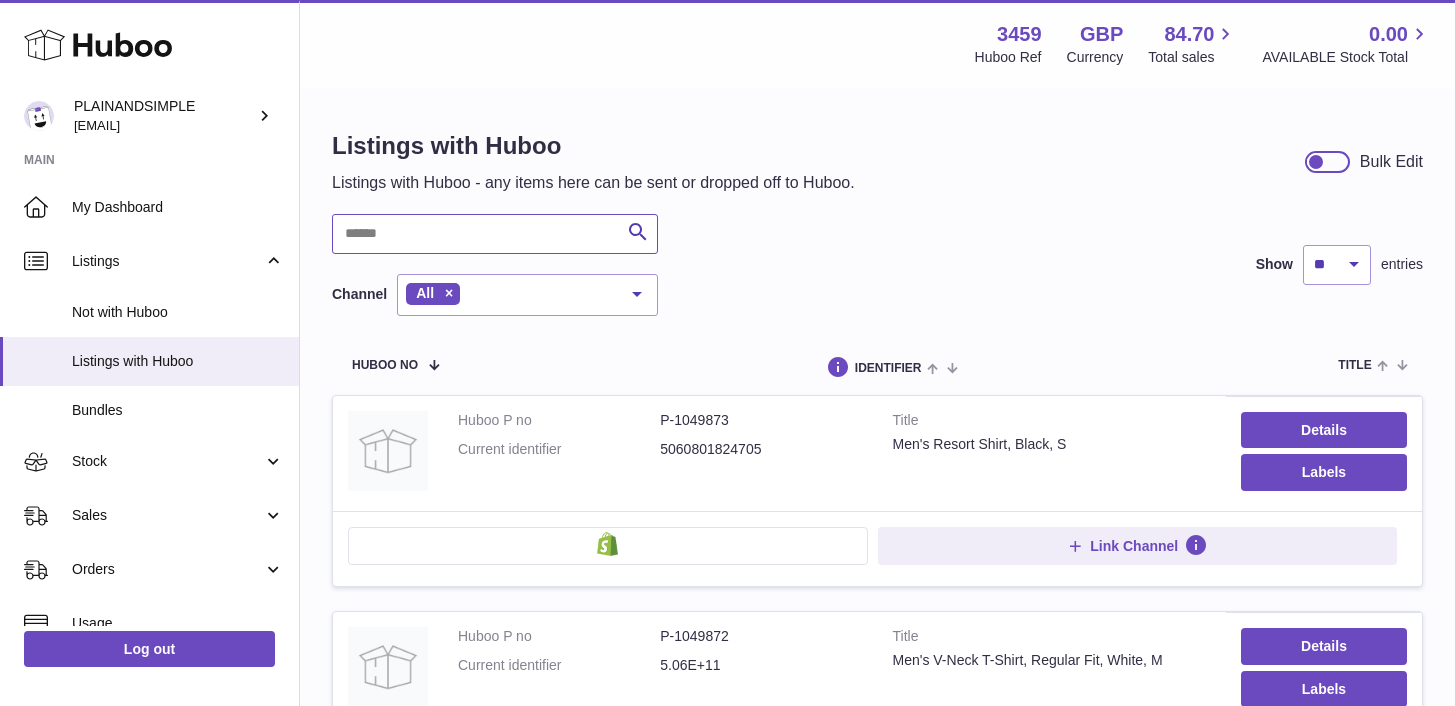 type 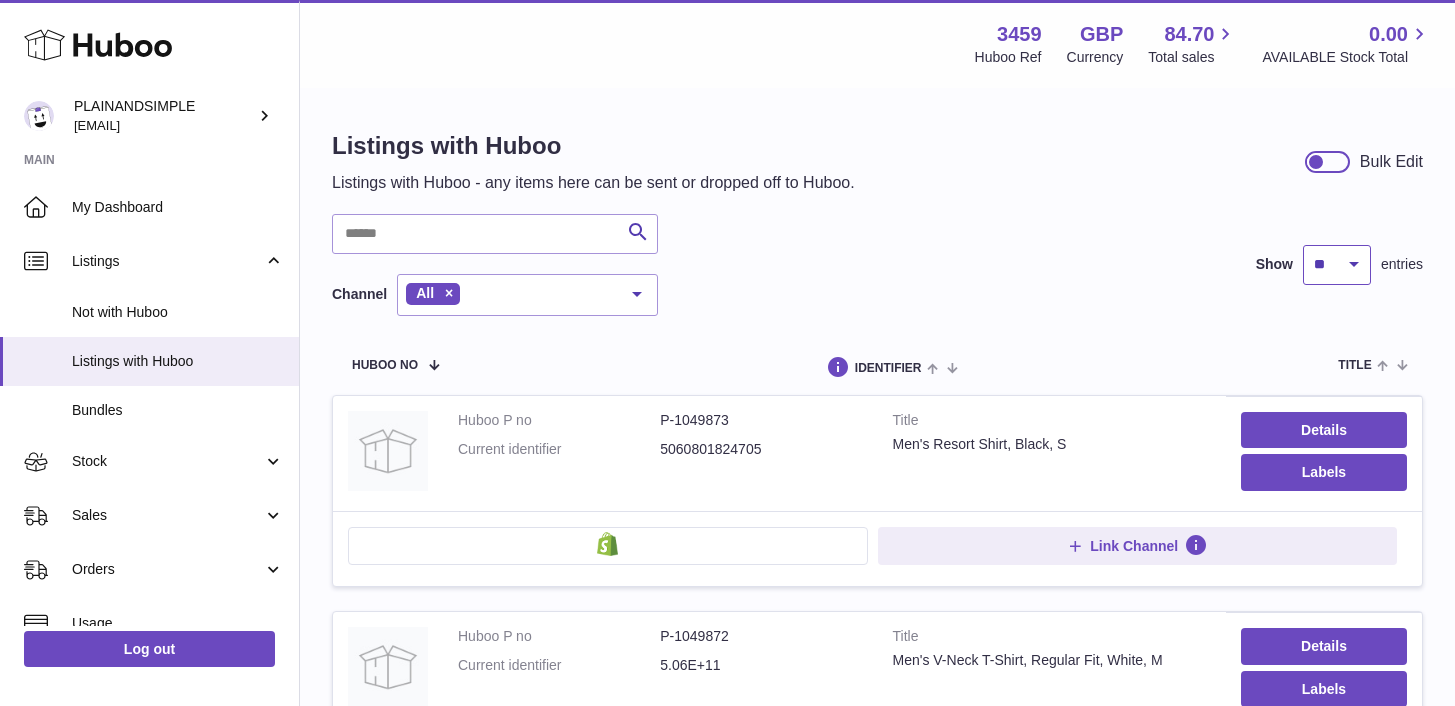 click on "** ** ** ***" at bounding box center (1337, 265) 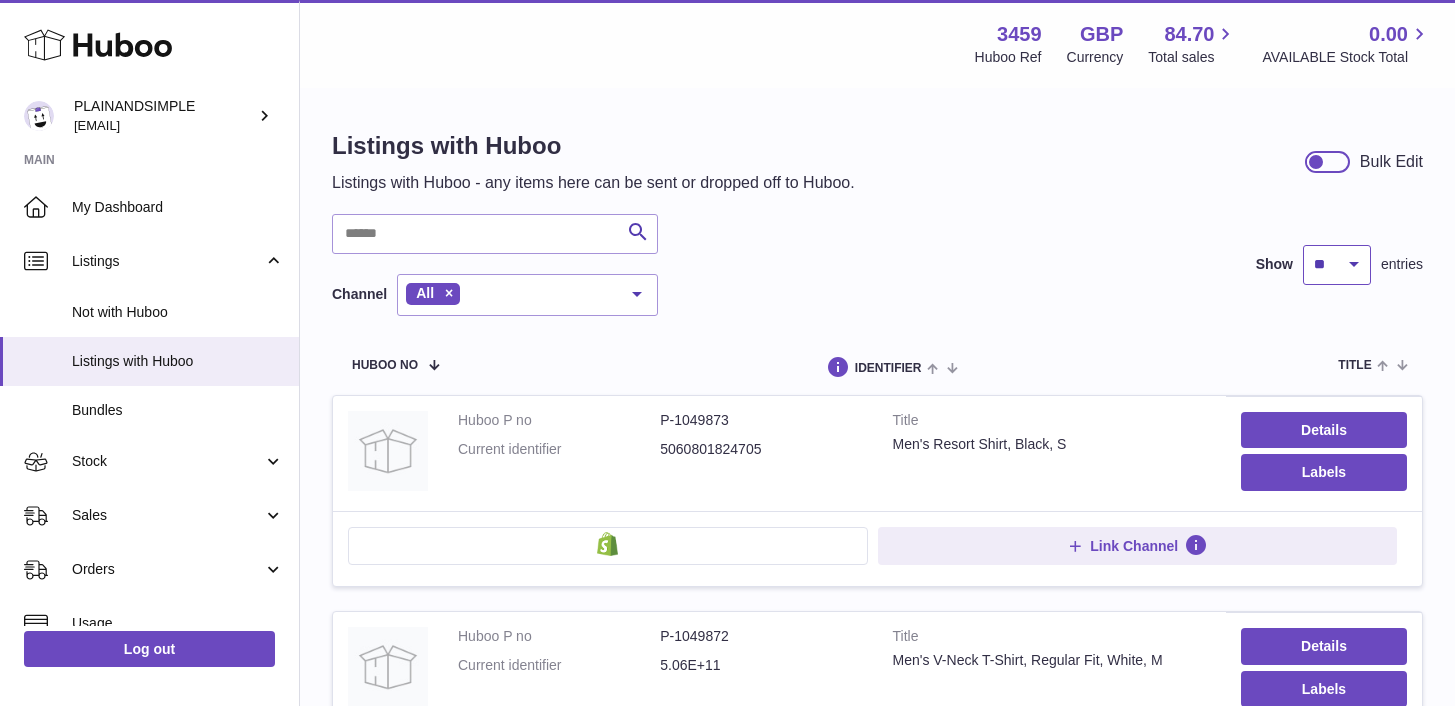 select on "***" 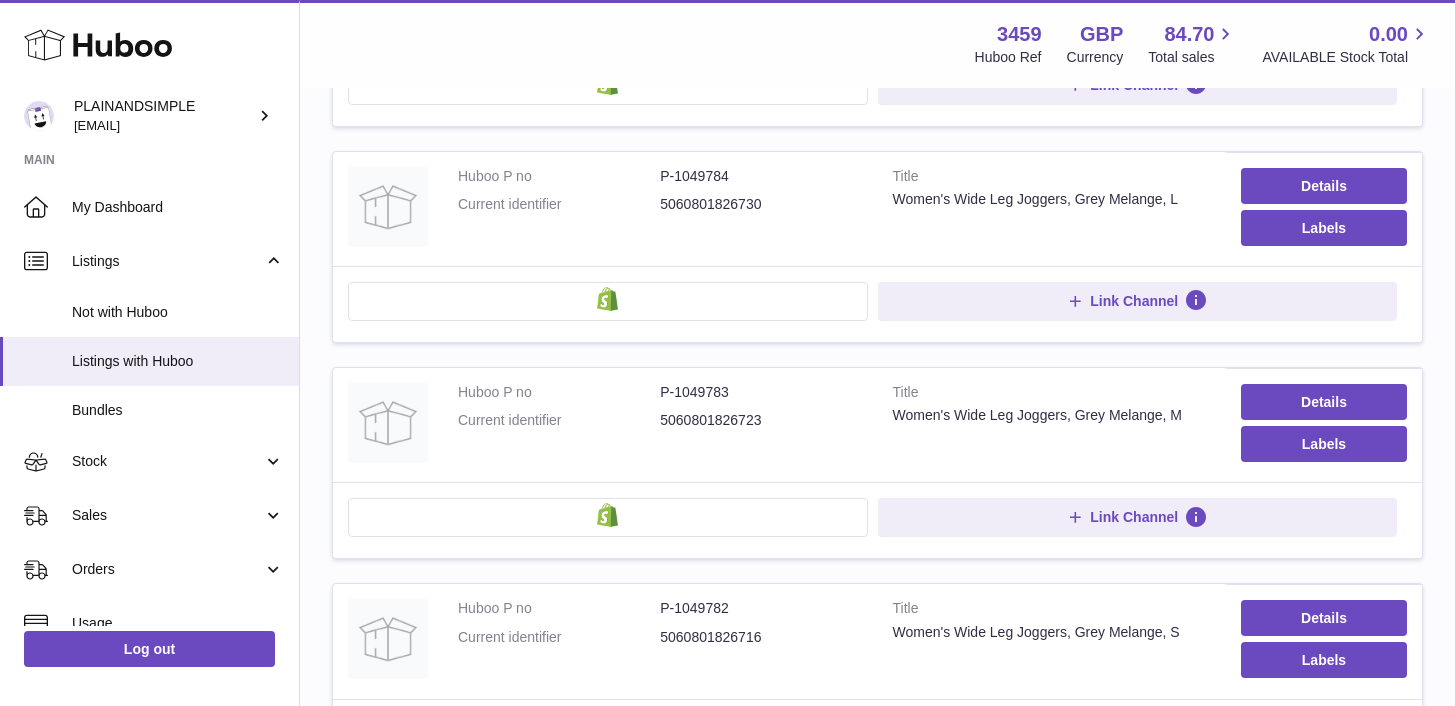 scroll, scrollTop: 0, scrollLeft: 0, axis: both 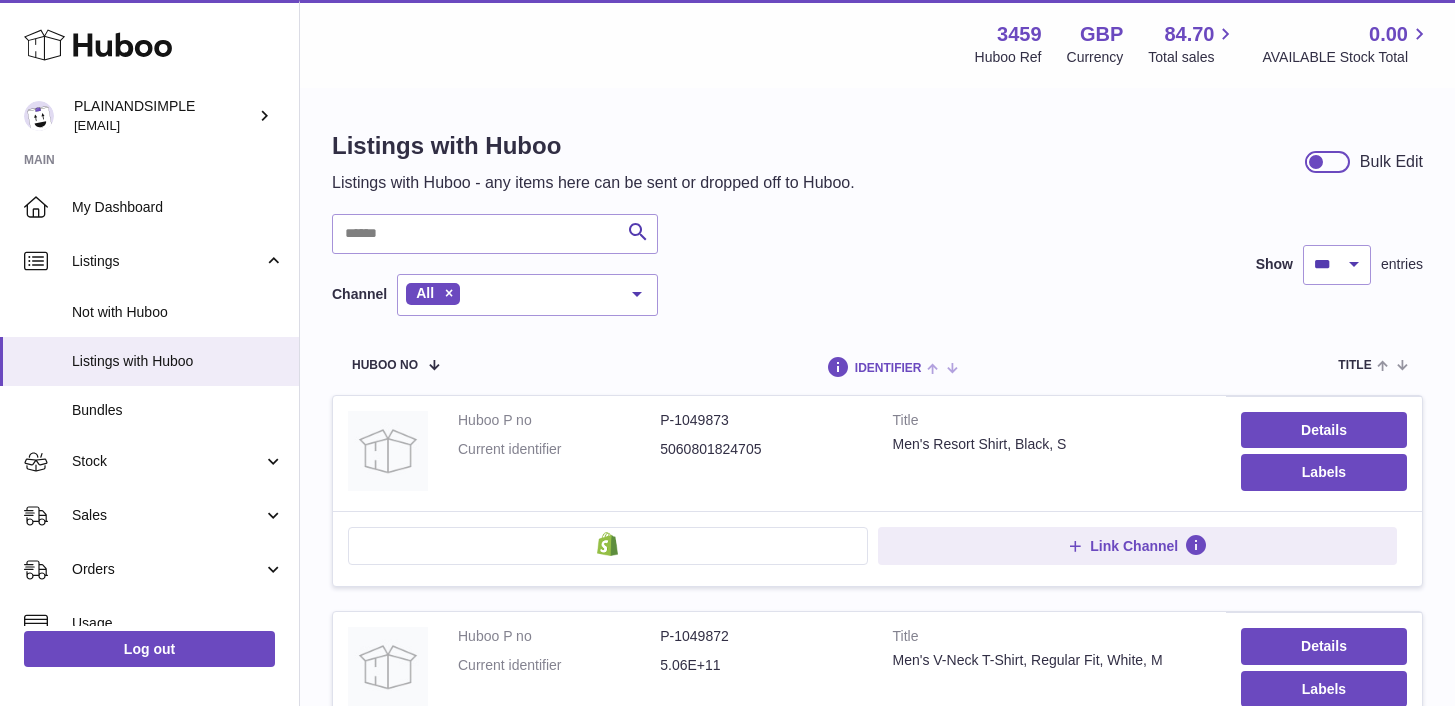click at bounding box center [937, 367] 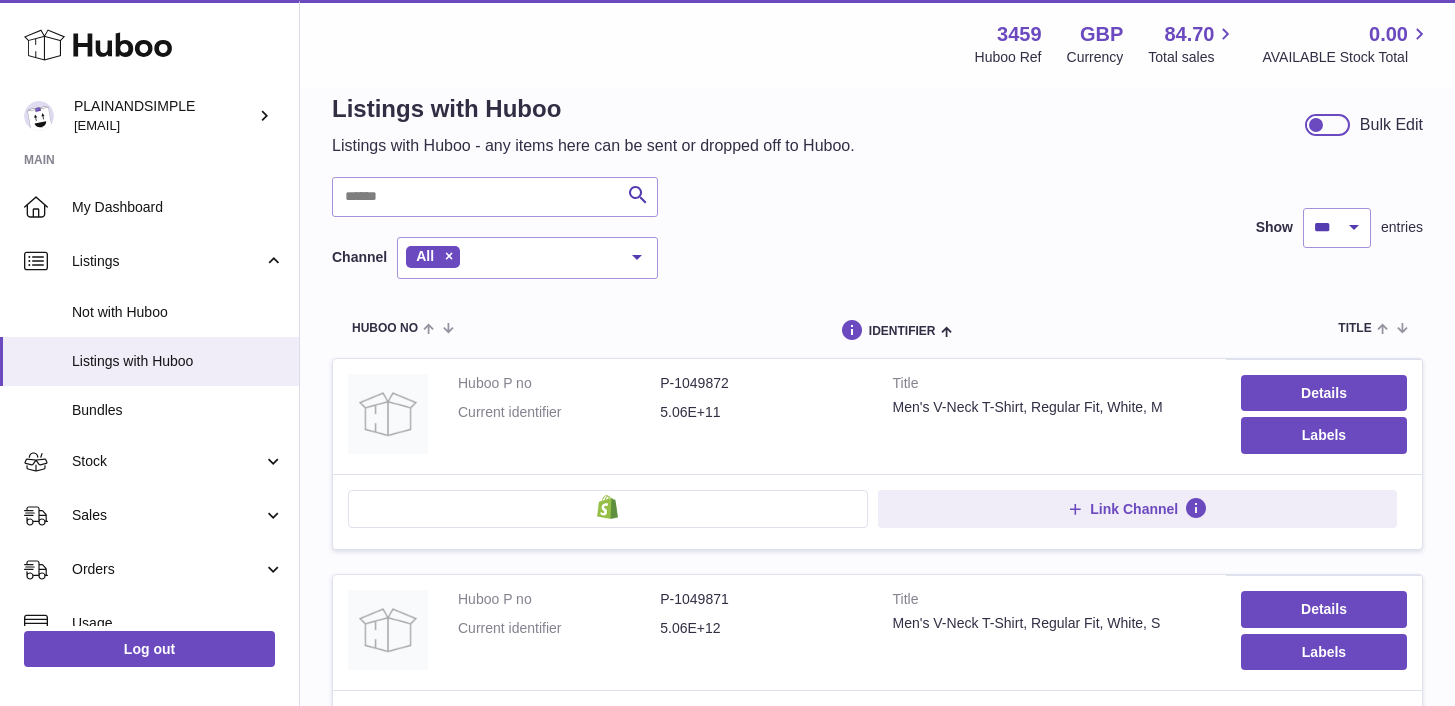 scroll, scrollTop: 38, scrollLeft: 0, axis: vertical 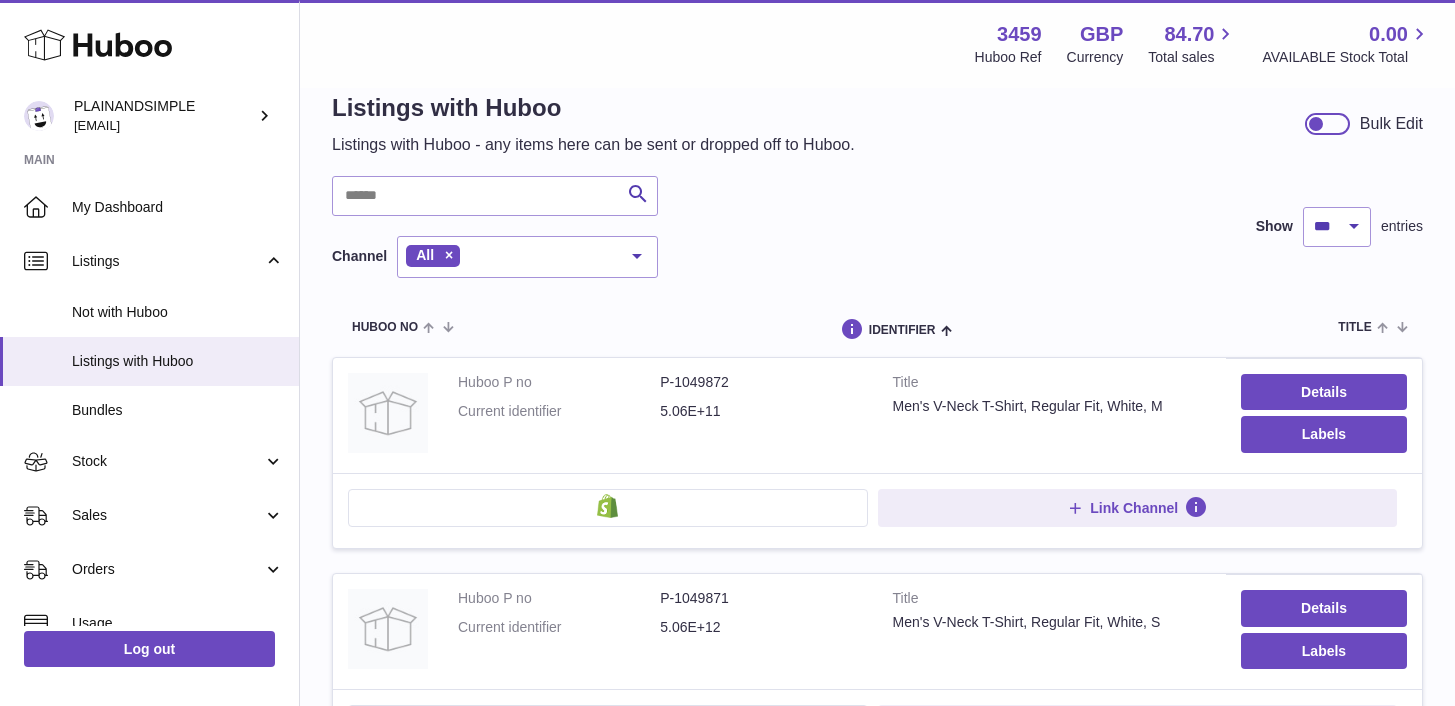 drag, startPoint x: 724, startPoint y: 413, endPoint x: 658, endPoint y: 413, distance: 66 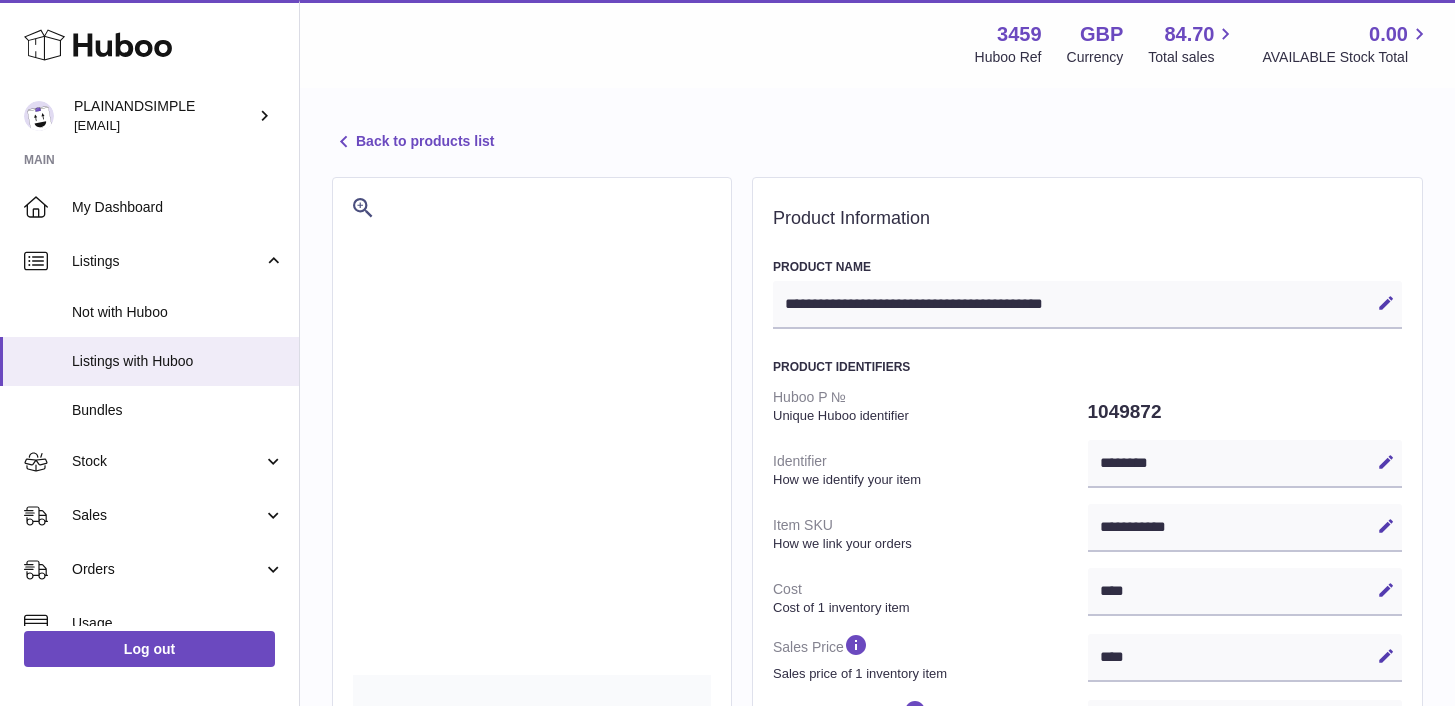 select on "***" 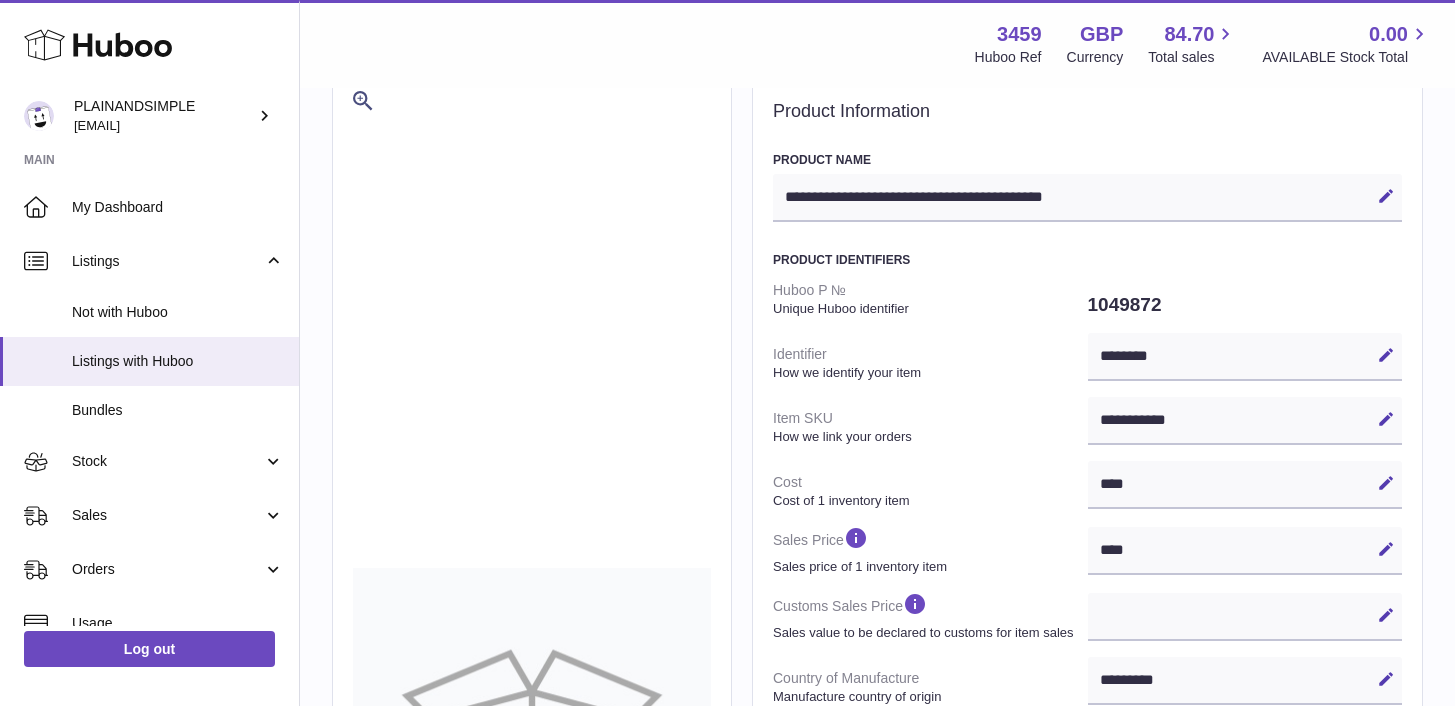 scroll, scrollTop: 8, scrollLeft: 0, axis: vertical 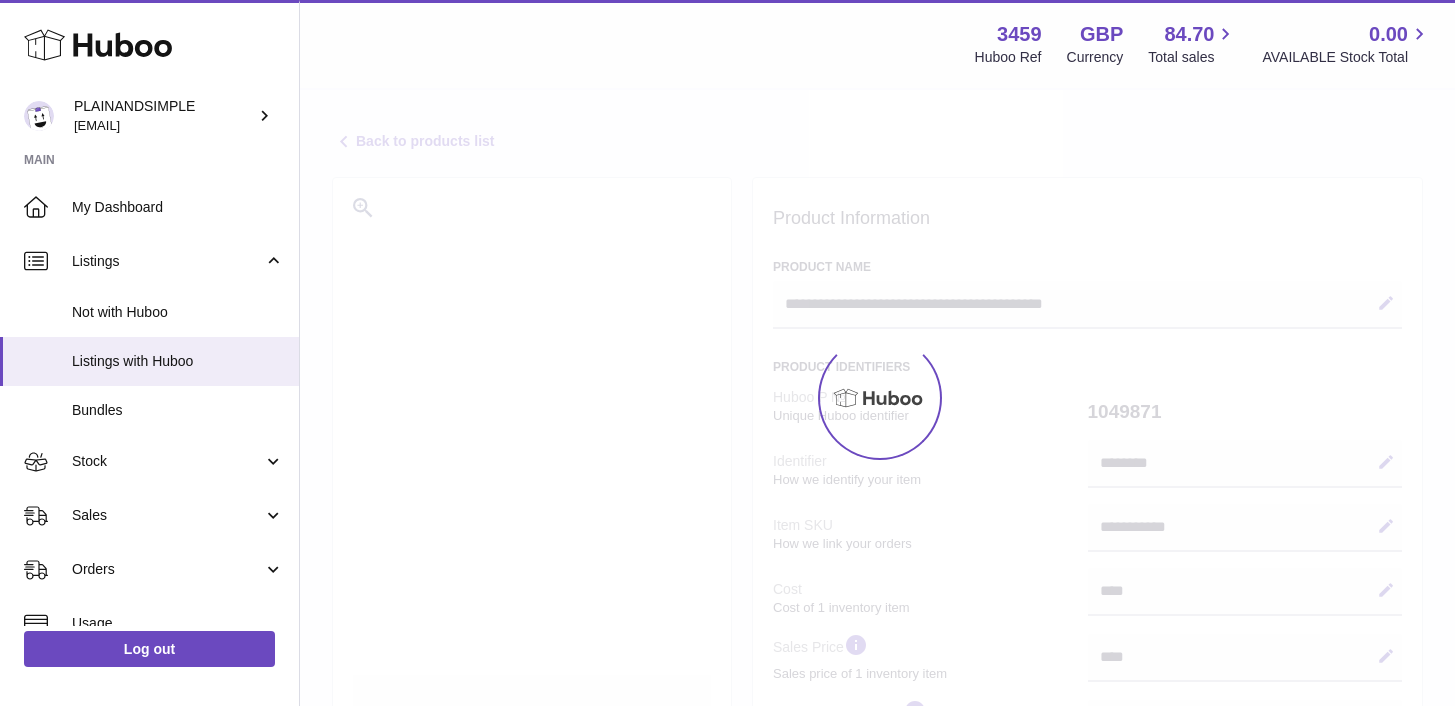 select on "***" 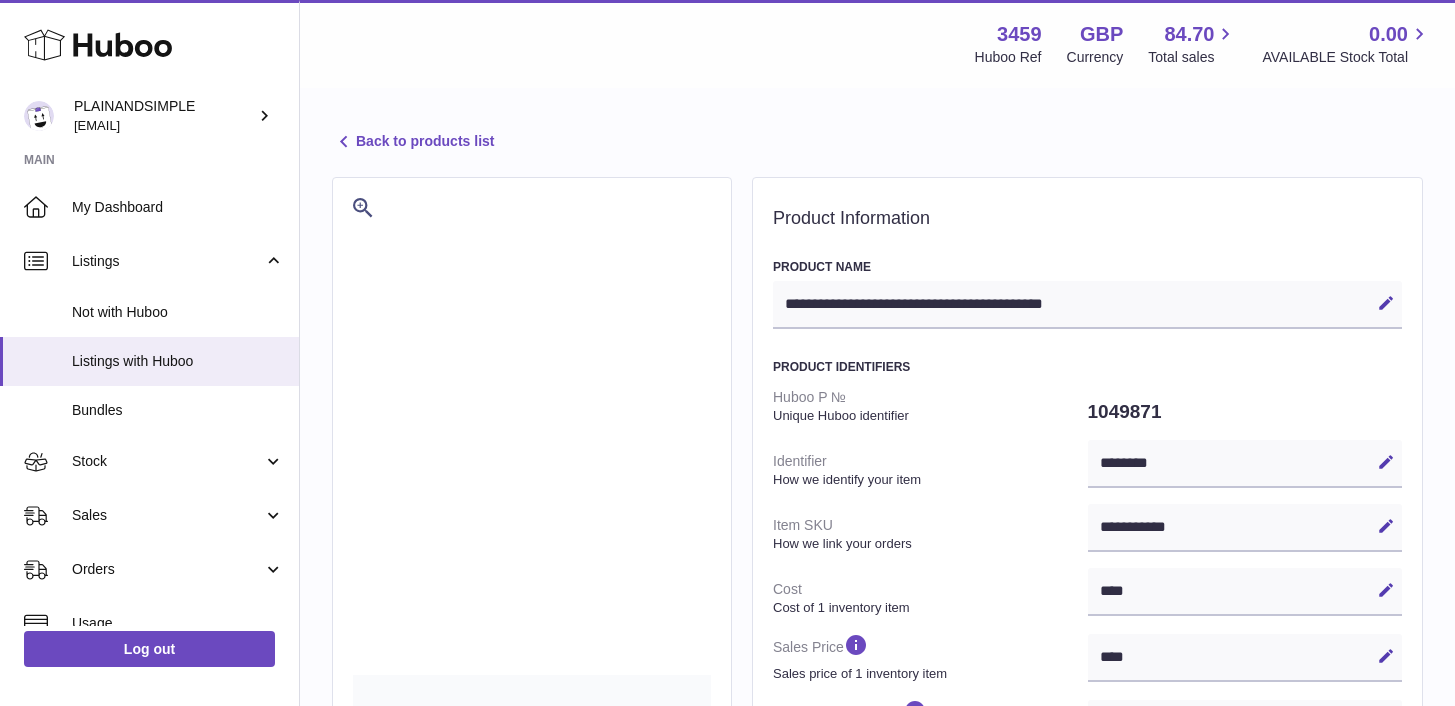 scroll, scrollTop: 0, scrollLeft: 0, axis: both 